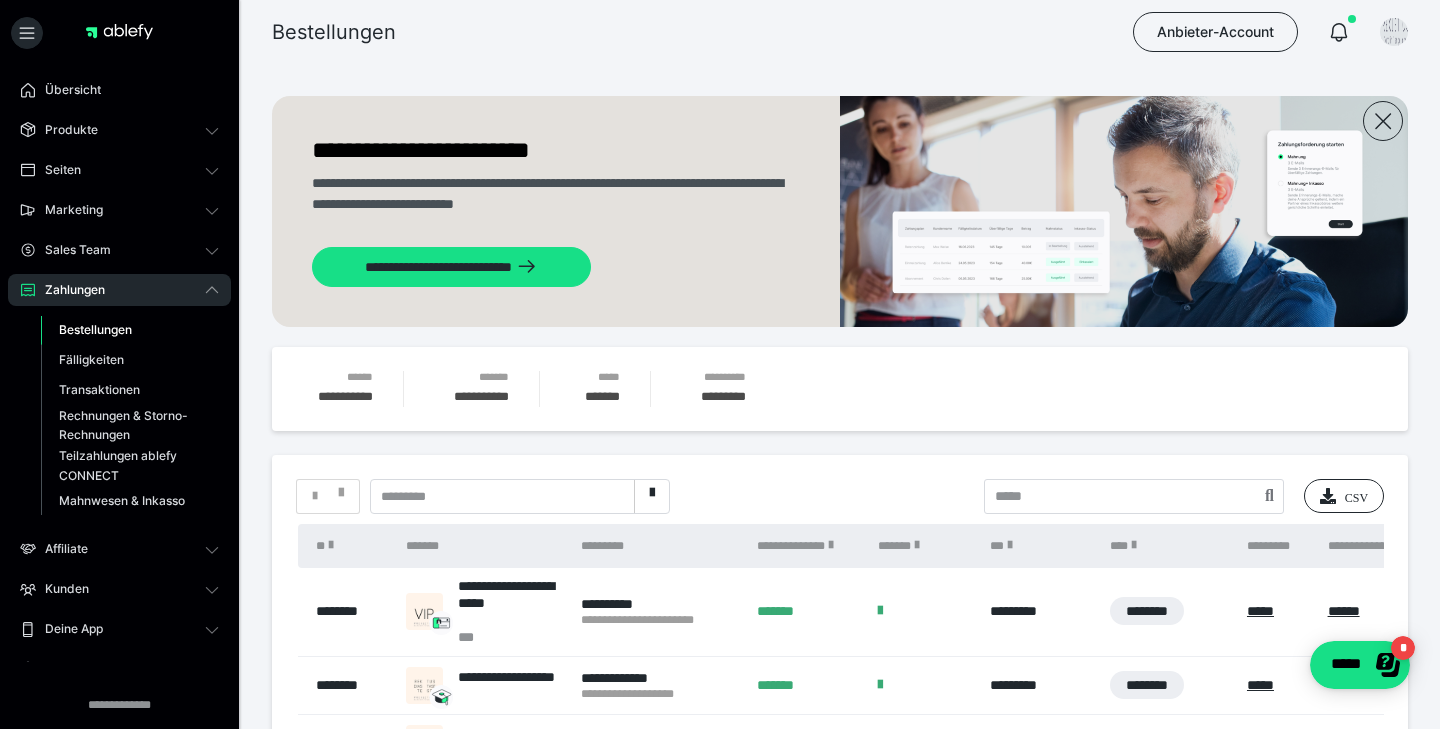 scroll, scrollTop: 0, scrollLeft: 0, axis: both 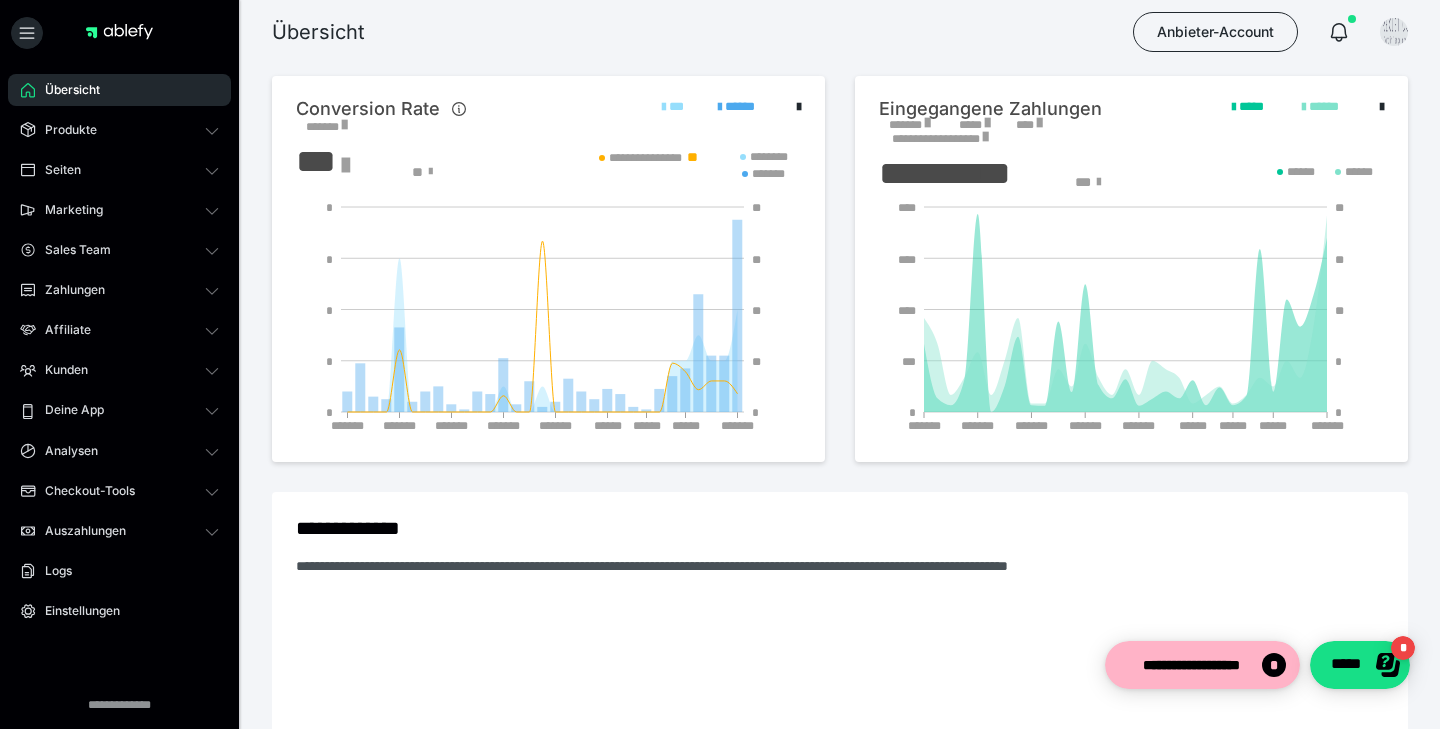 click at bounding box center (927, 123) 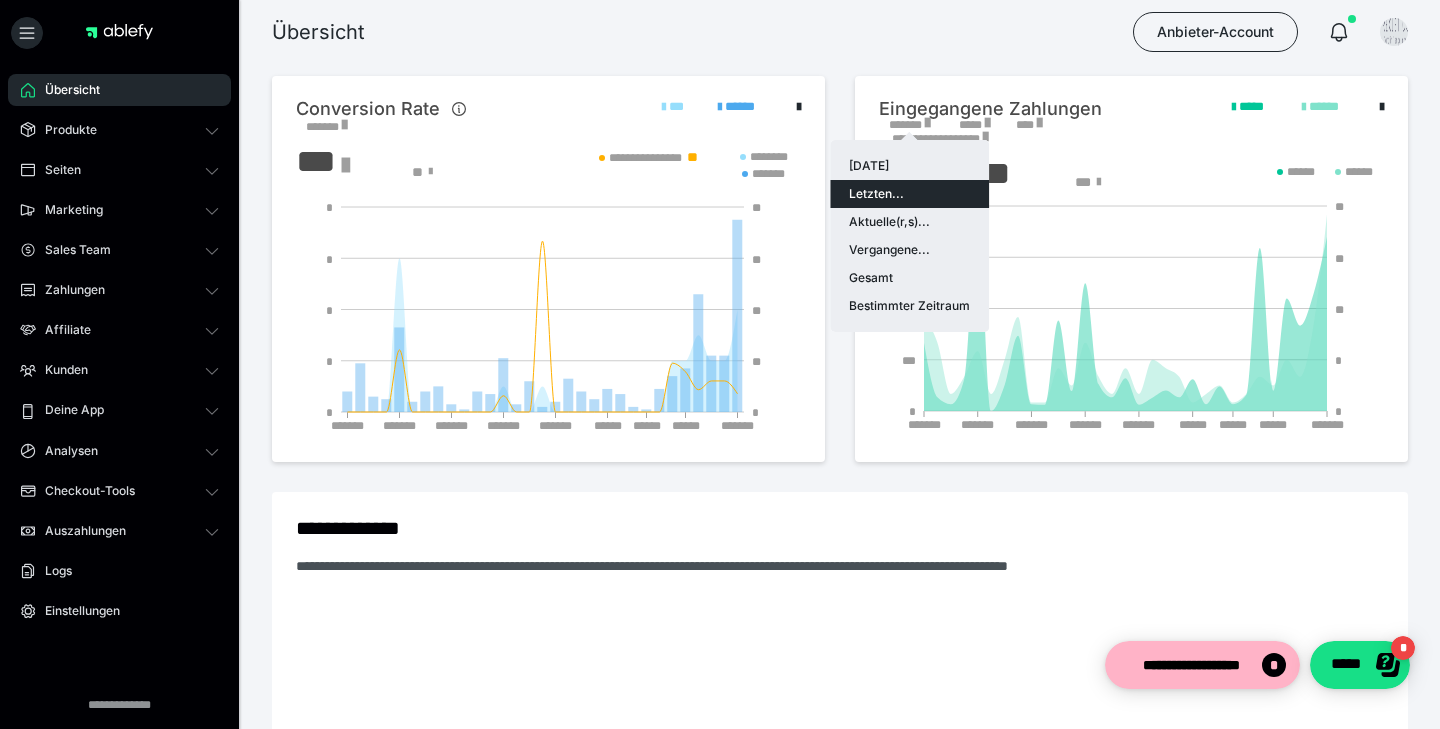 click on "Übersicht Anbieter-Account" at bounding box center [720, 32] 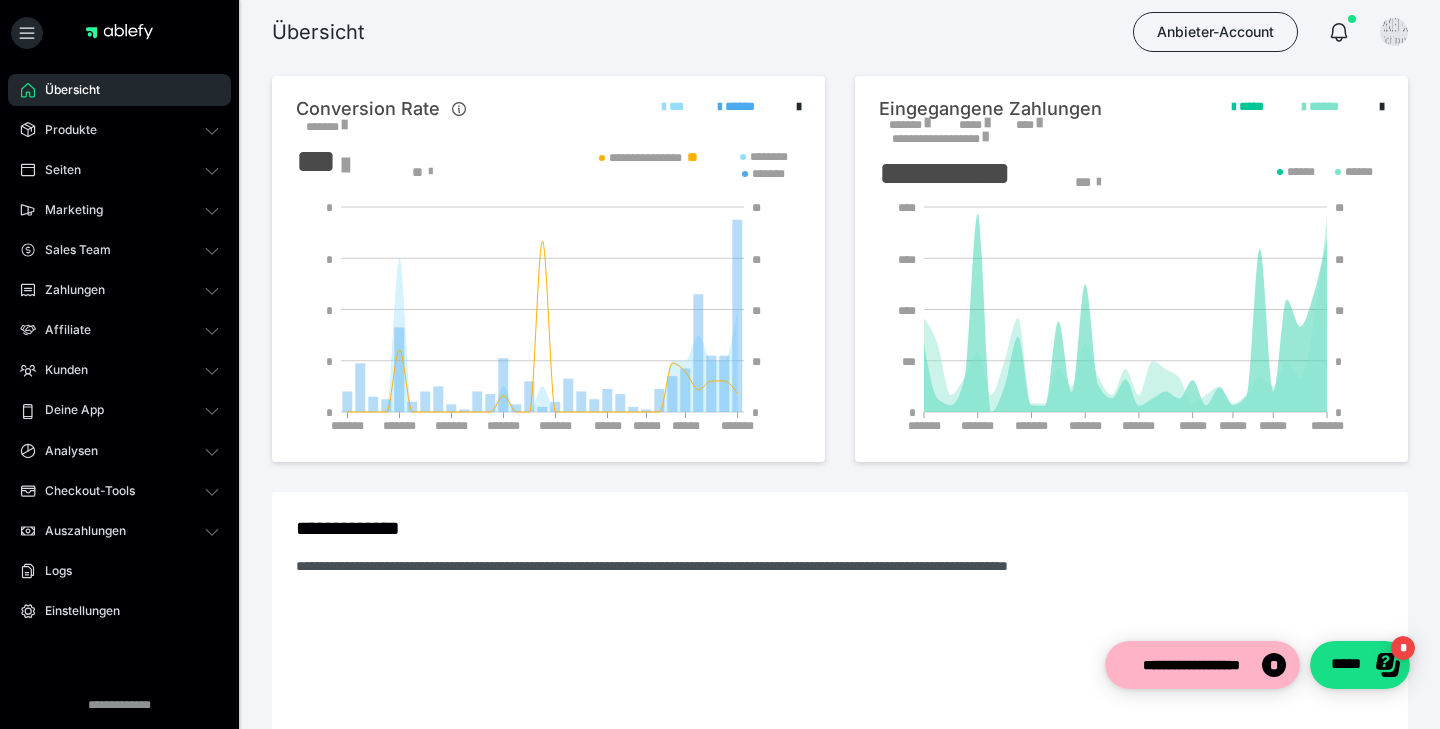 click at bounding box center (927, 123) 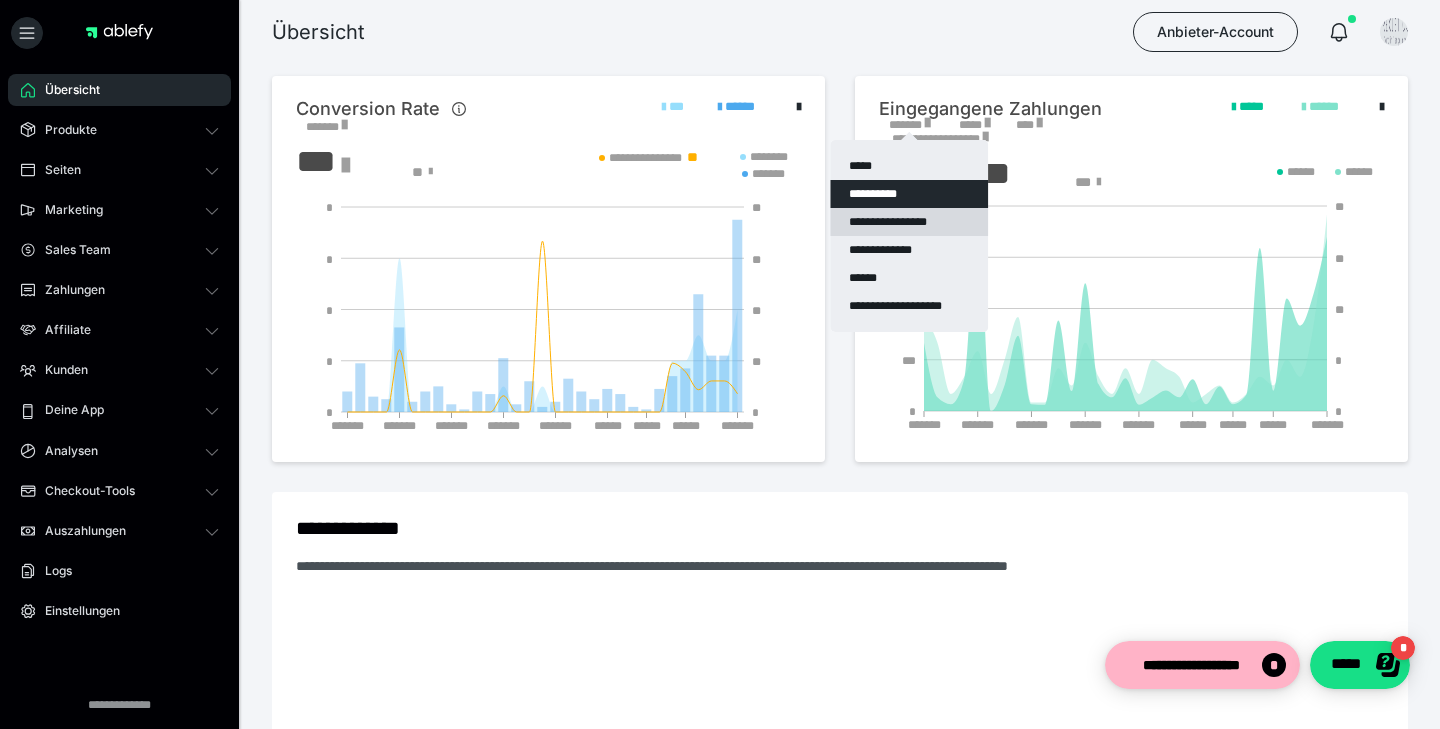 click on "**********" at bounding box center [909, 222] 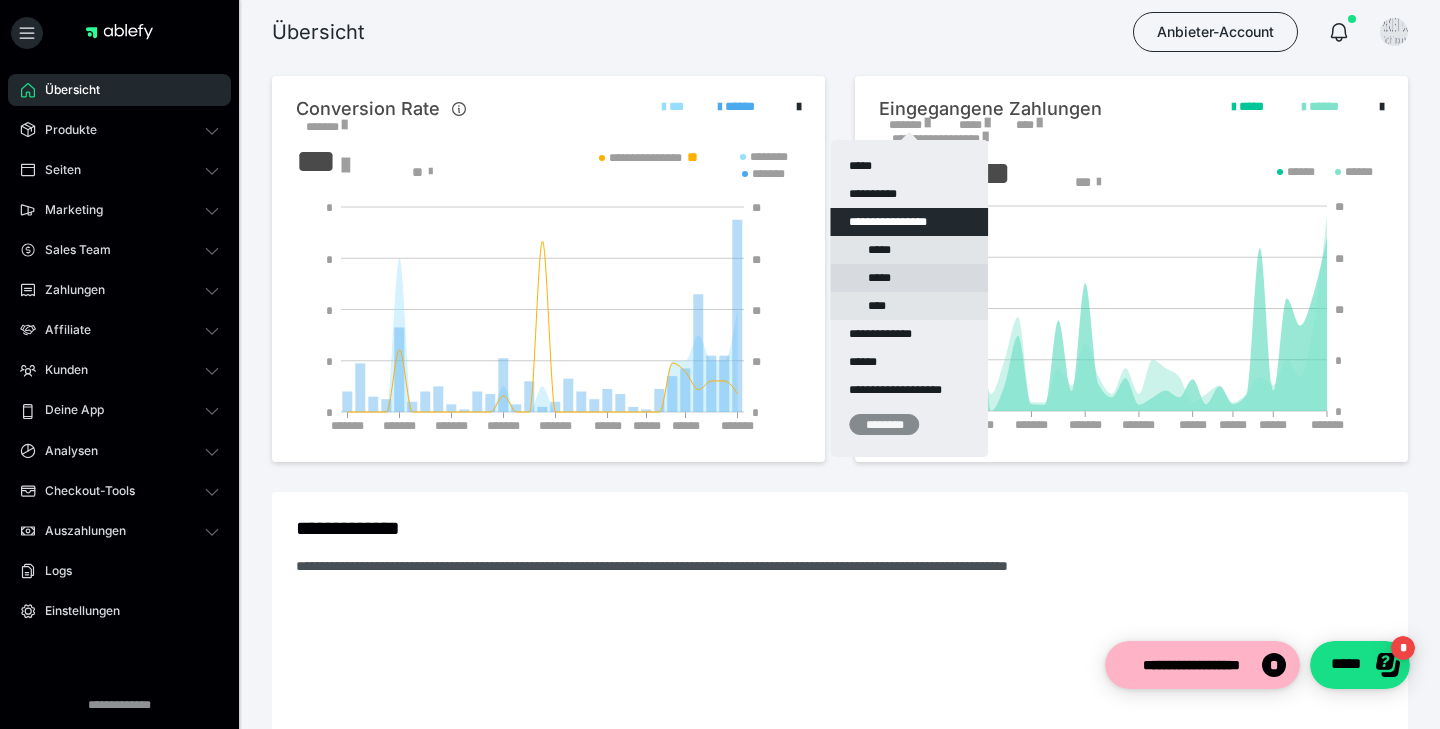 click on "*****" at bounding box center (909, 278) 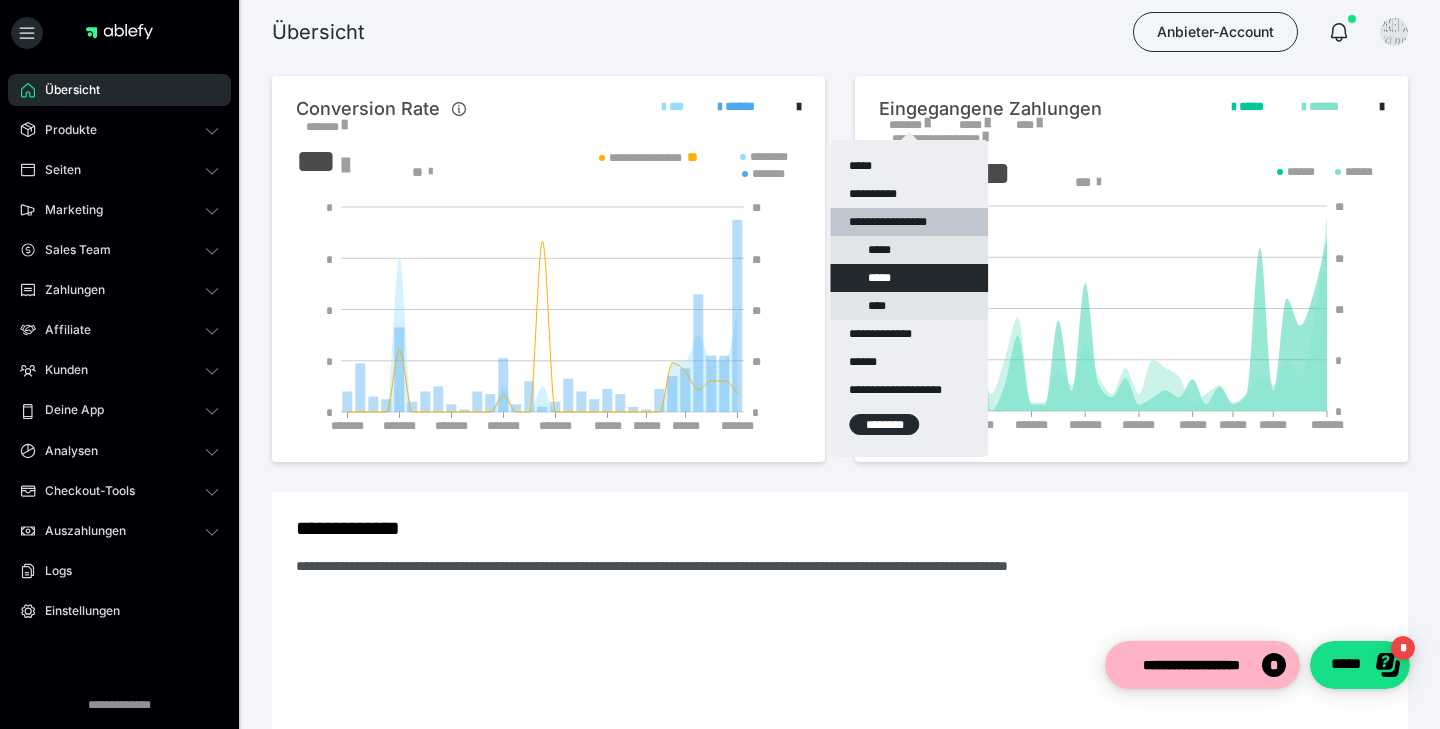 click on "**********" at bounding box center [909, 298] 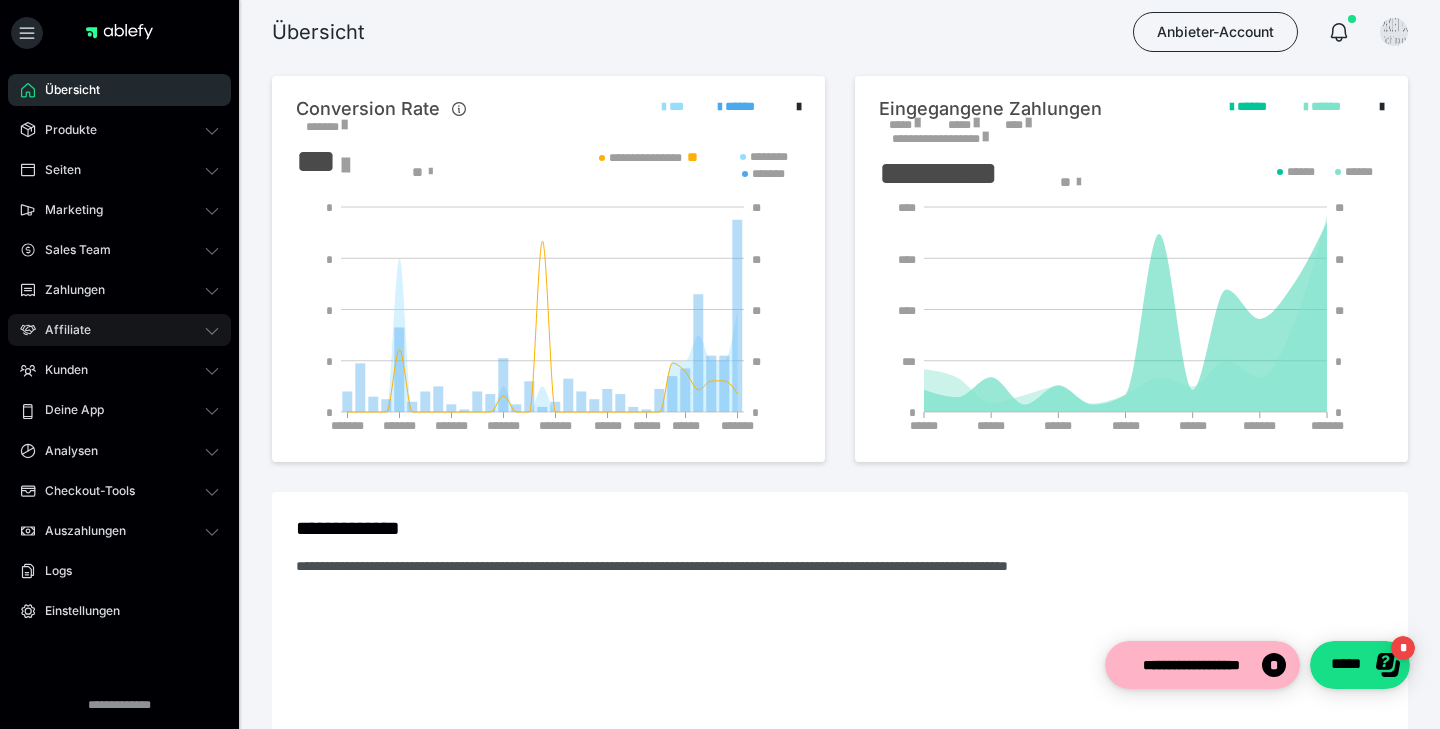 scroll, scrollTop: 12, scrollLeft: 0, axis: vertical 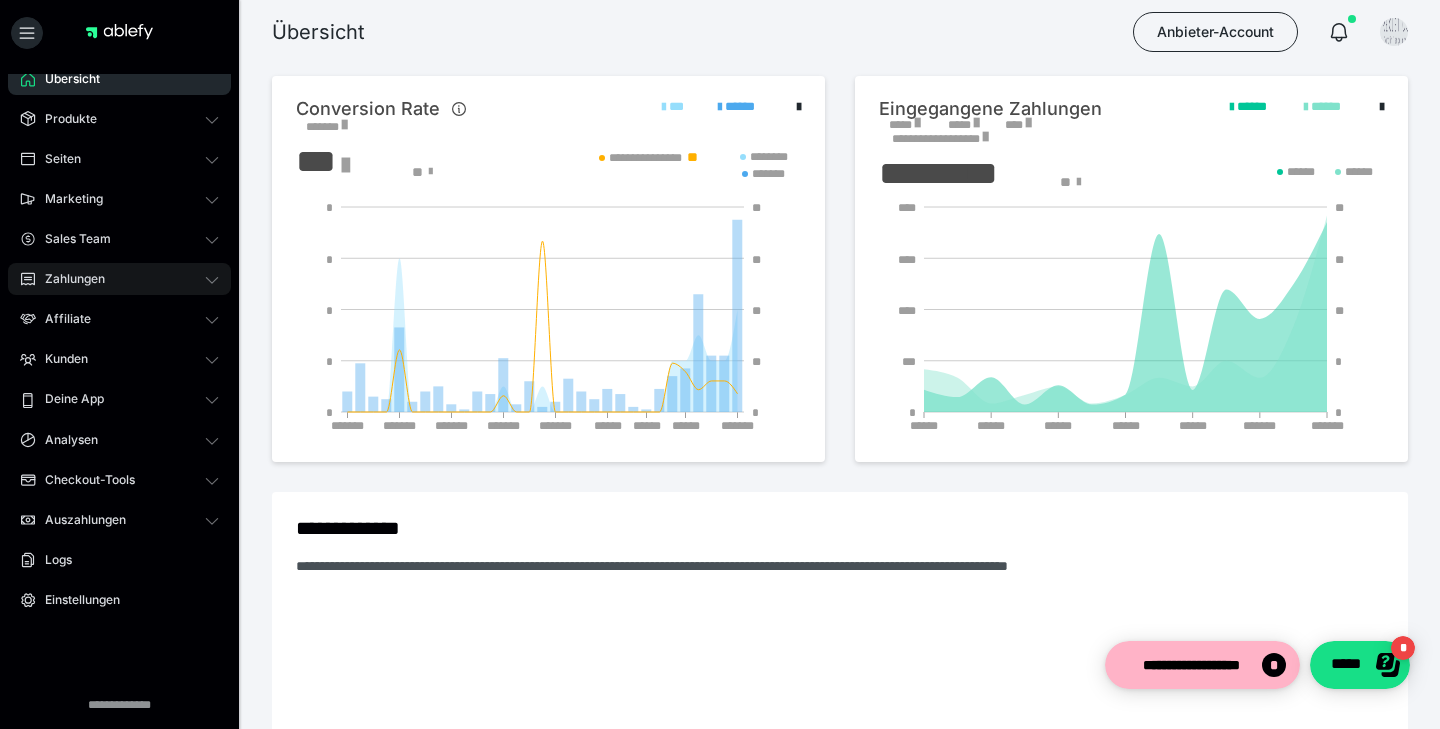 click on "Zahlungen" at bounding box center (68, 279) 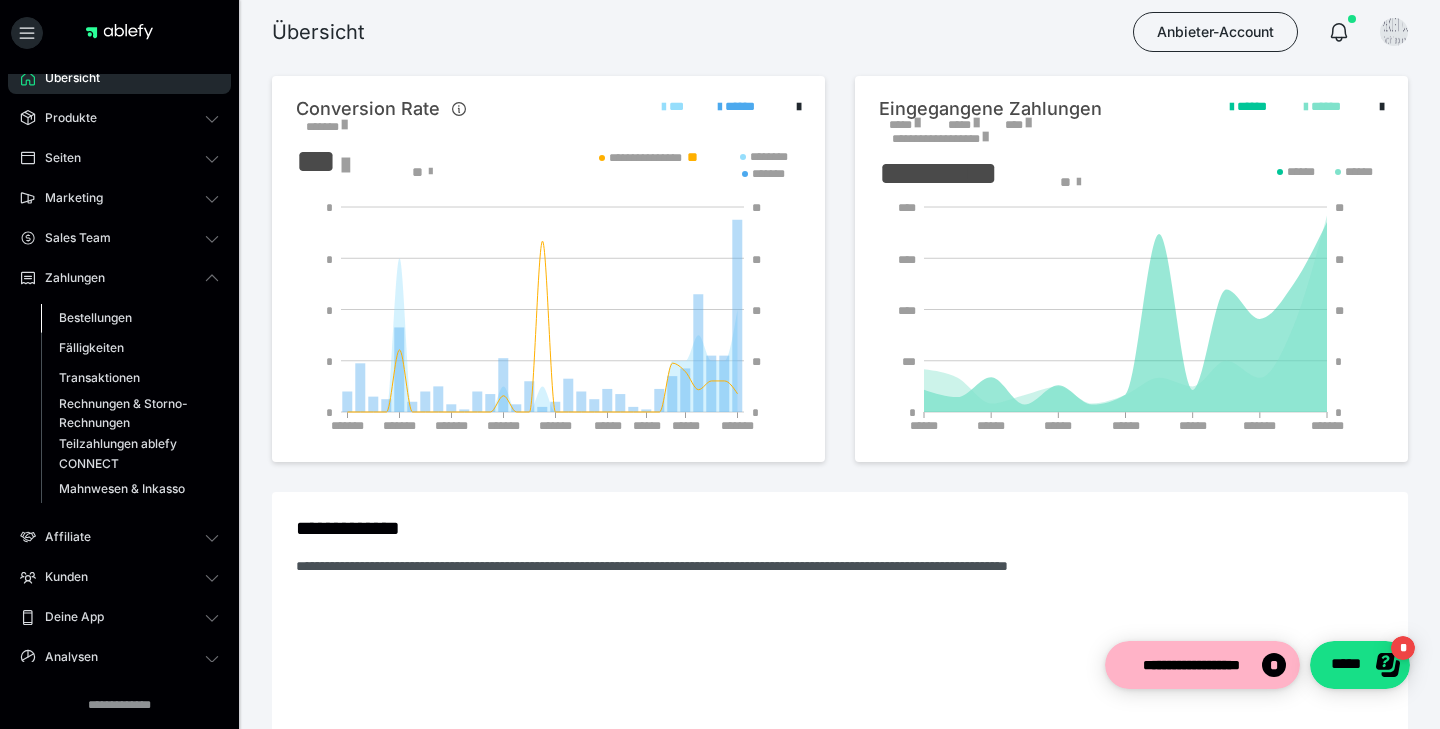 click on "Bestellungen" at bounding box center [95, 317] 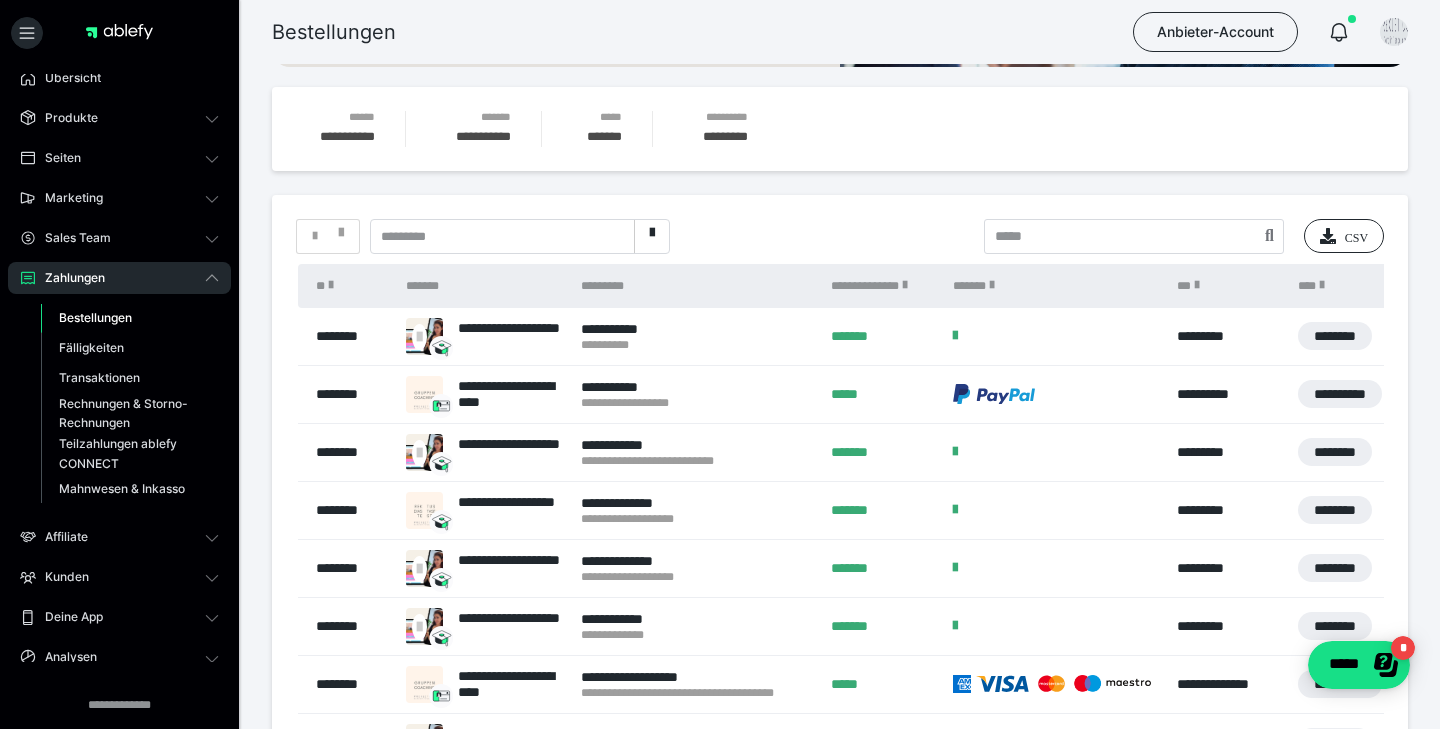 scroll, scrollTop: 264, scrollLeft: 0, axis: vertical 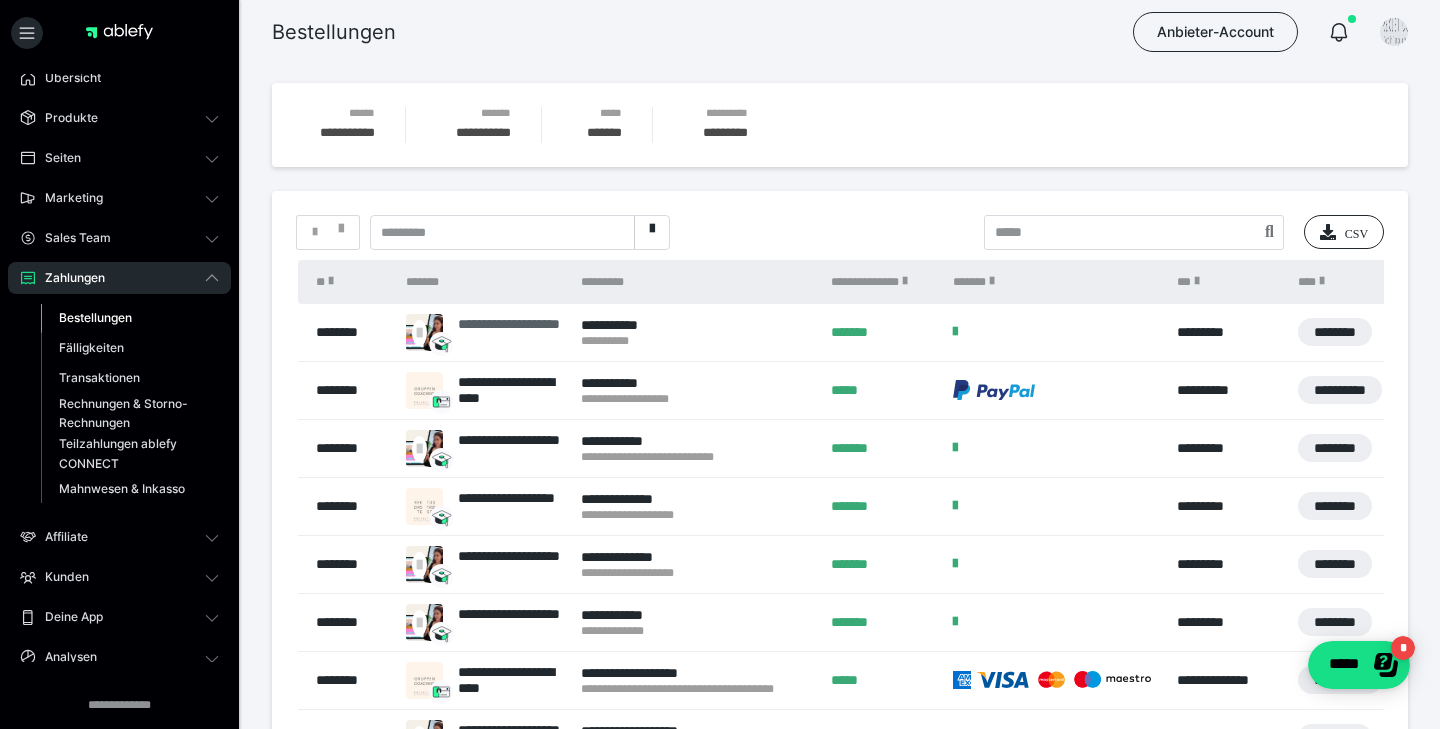 click on "**********" at bounding box center [509, 333] 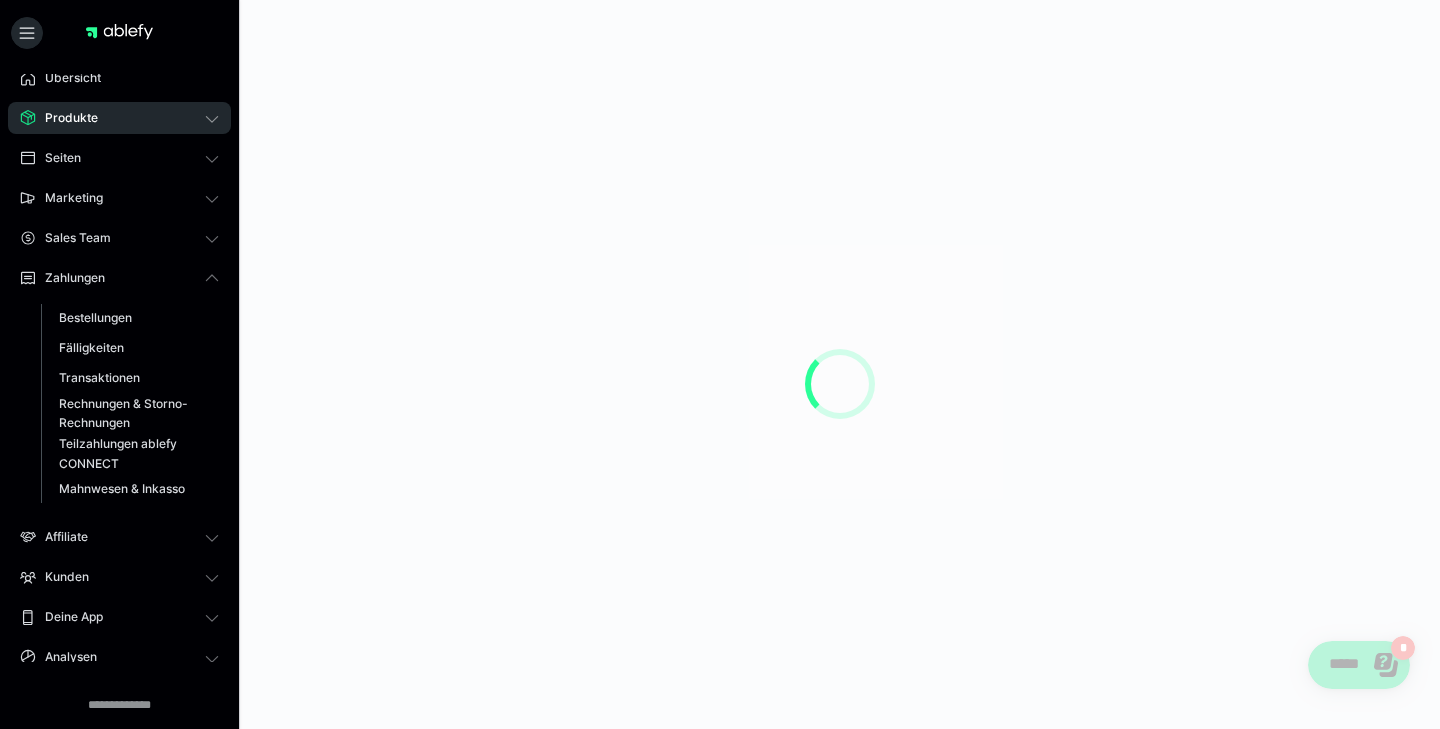 scroll, scrollTop: 0, scrollLeft: 0, axis: both 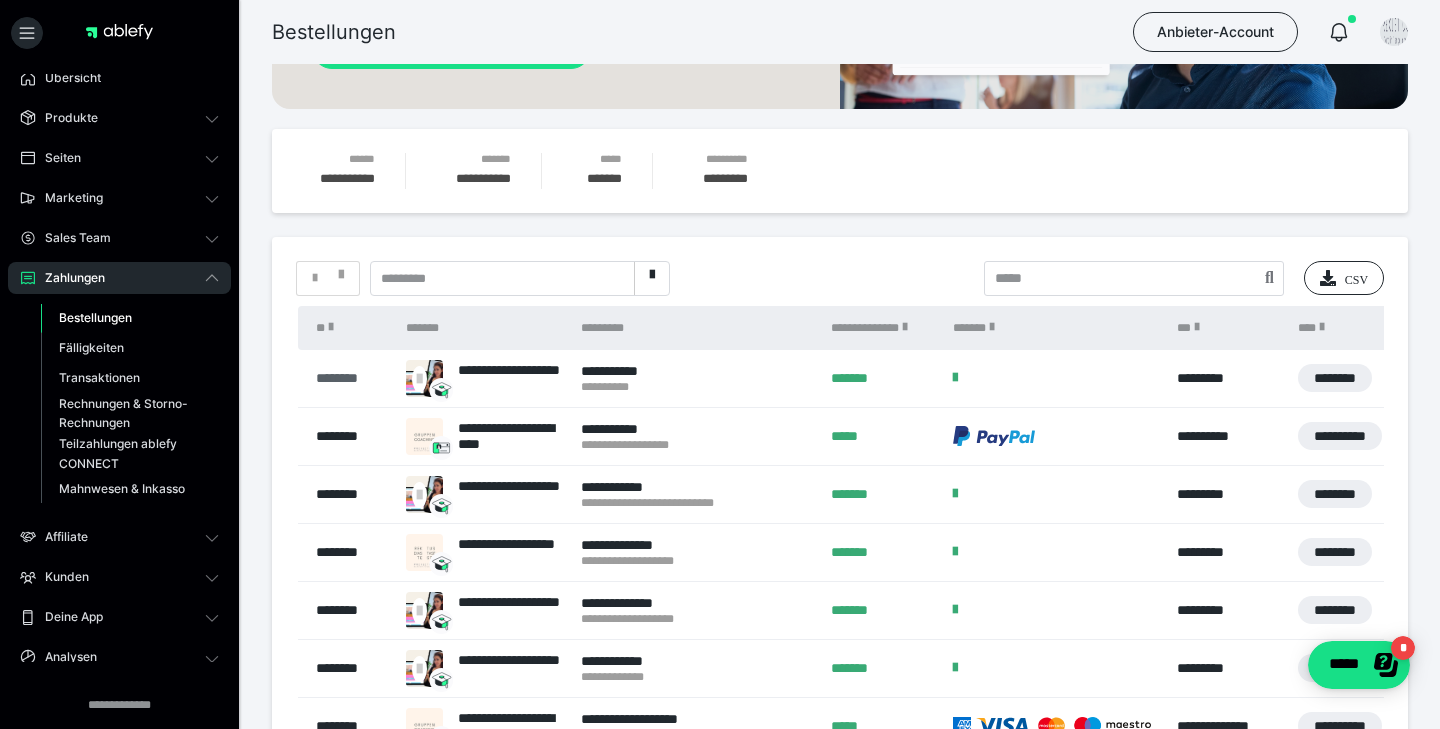 click on "********" at bounding box center (351, 378) 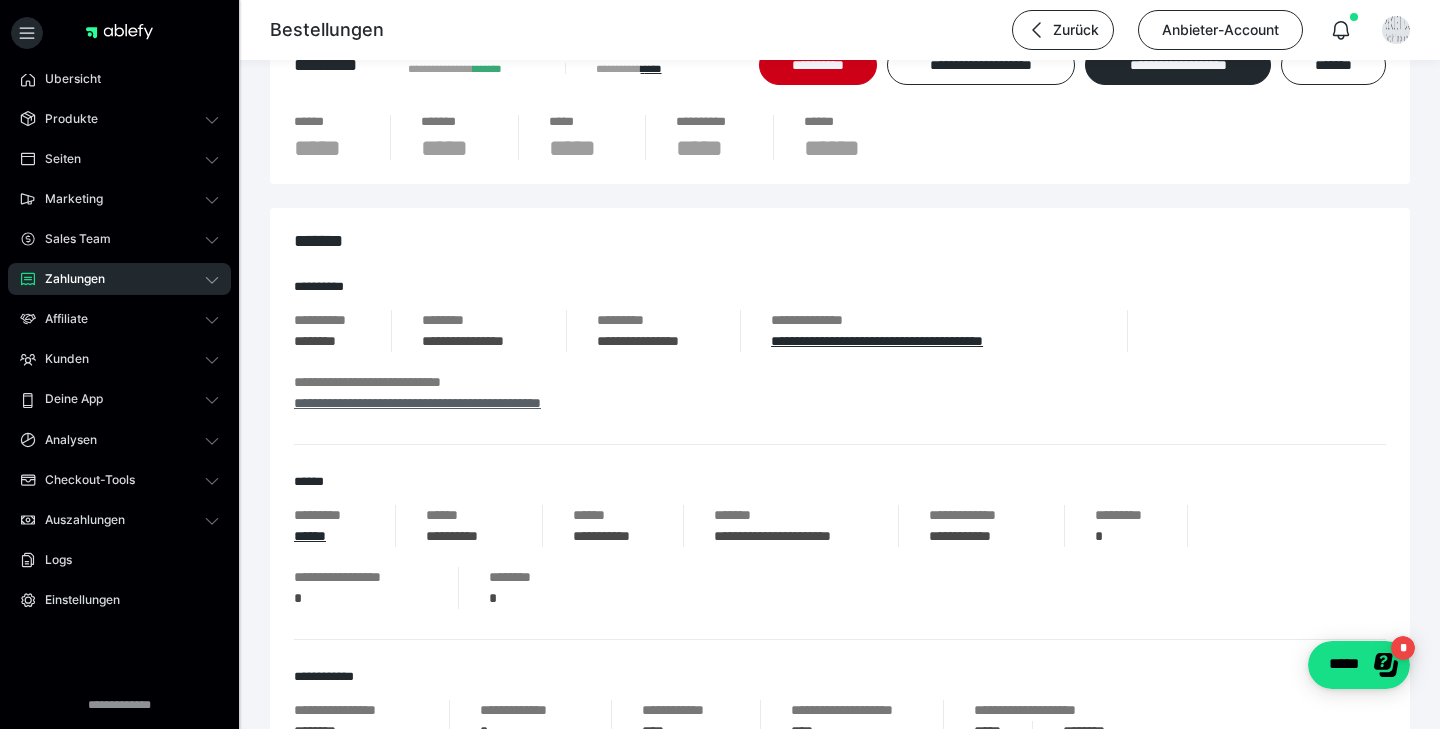 scroll, scrollTop: 0, scrollLeft: 0, axis: both 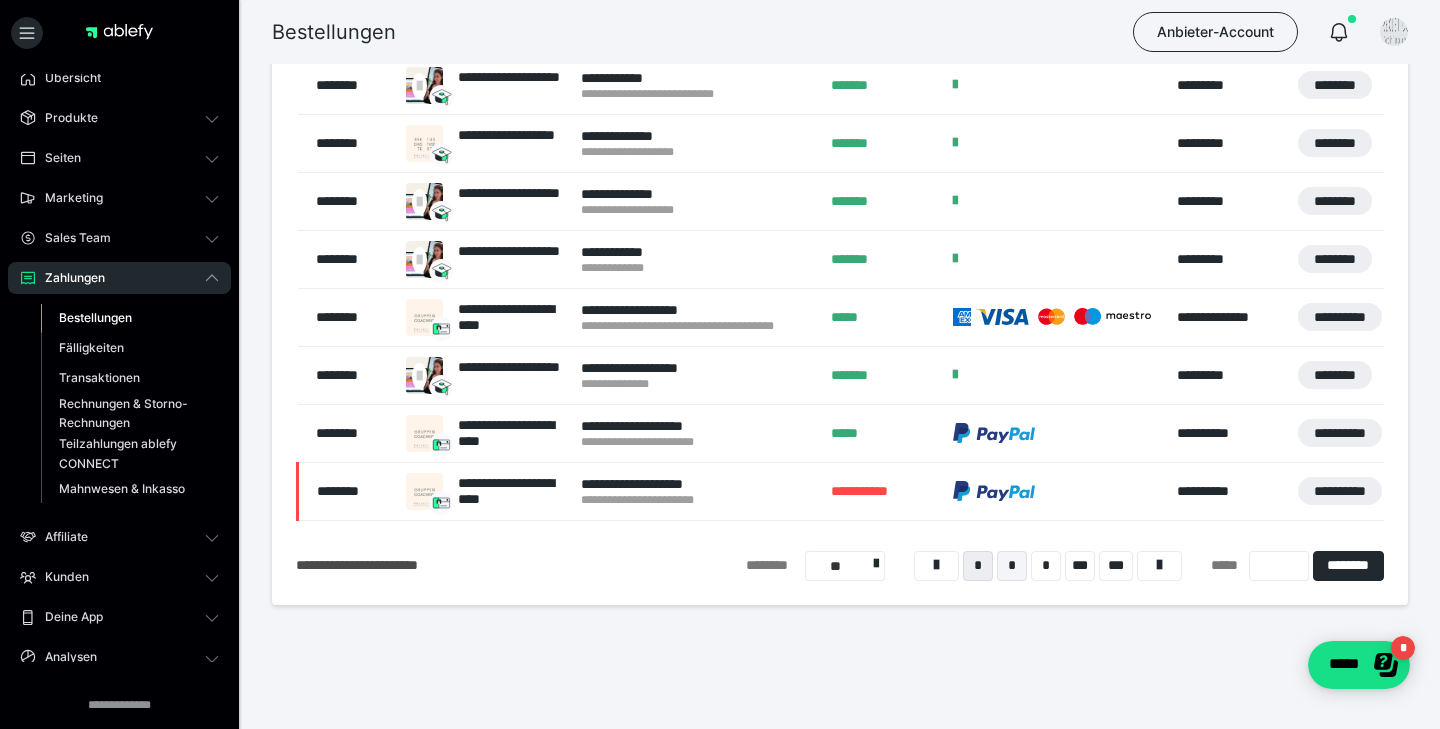 click on "*" at bounding box center (1012, 566) 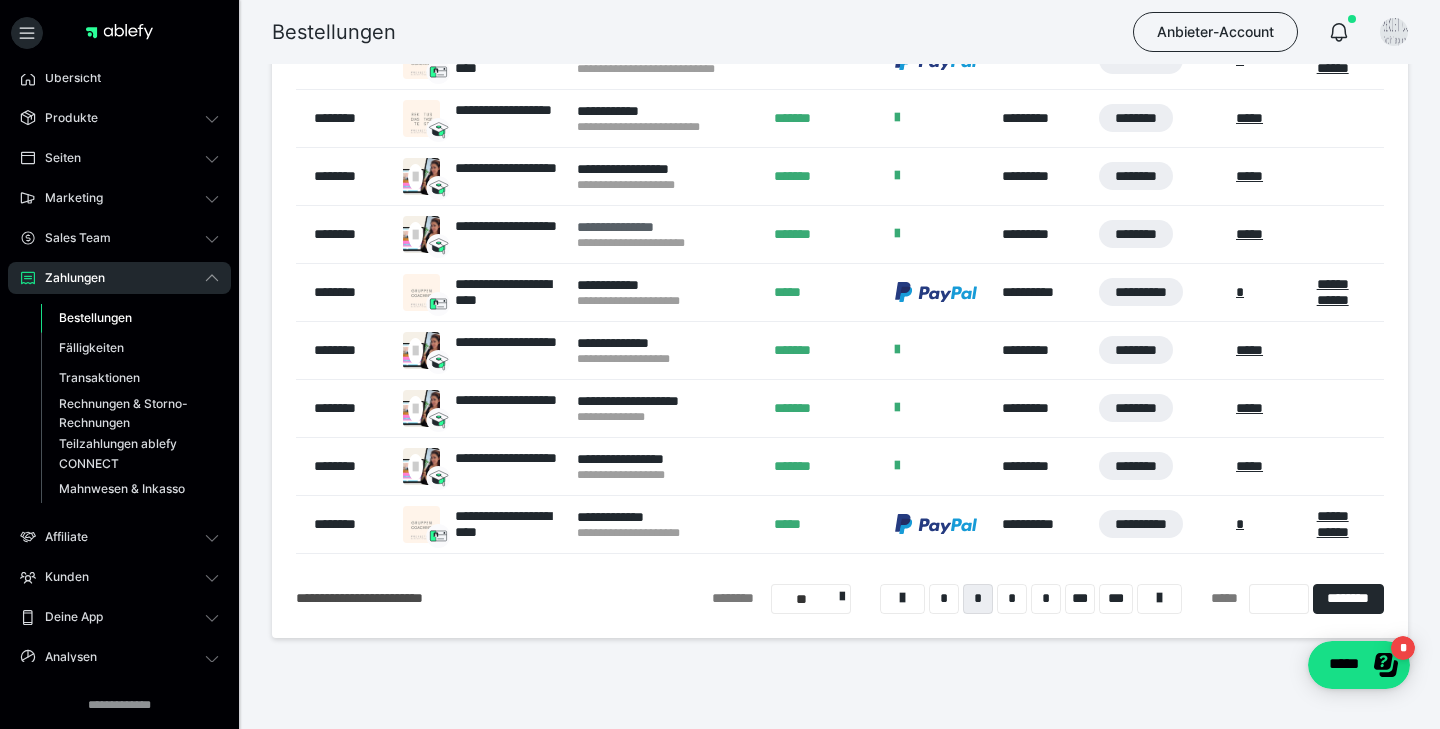 scroll, scrollTop: 602, scrollLeft: 0, axis: vertical 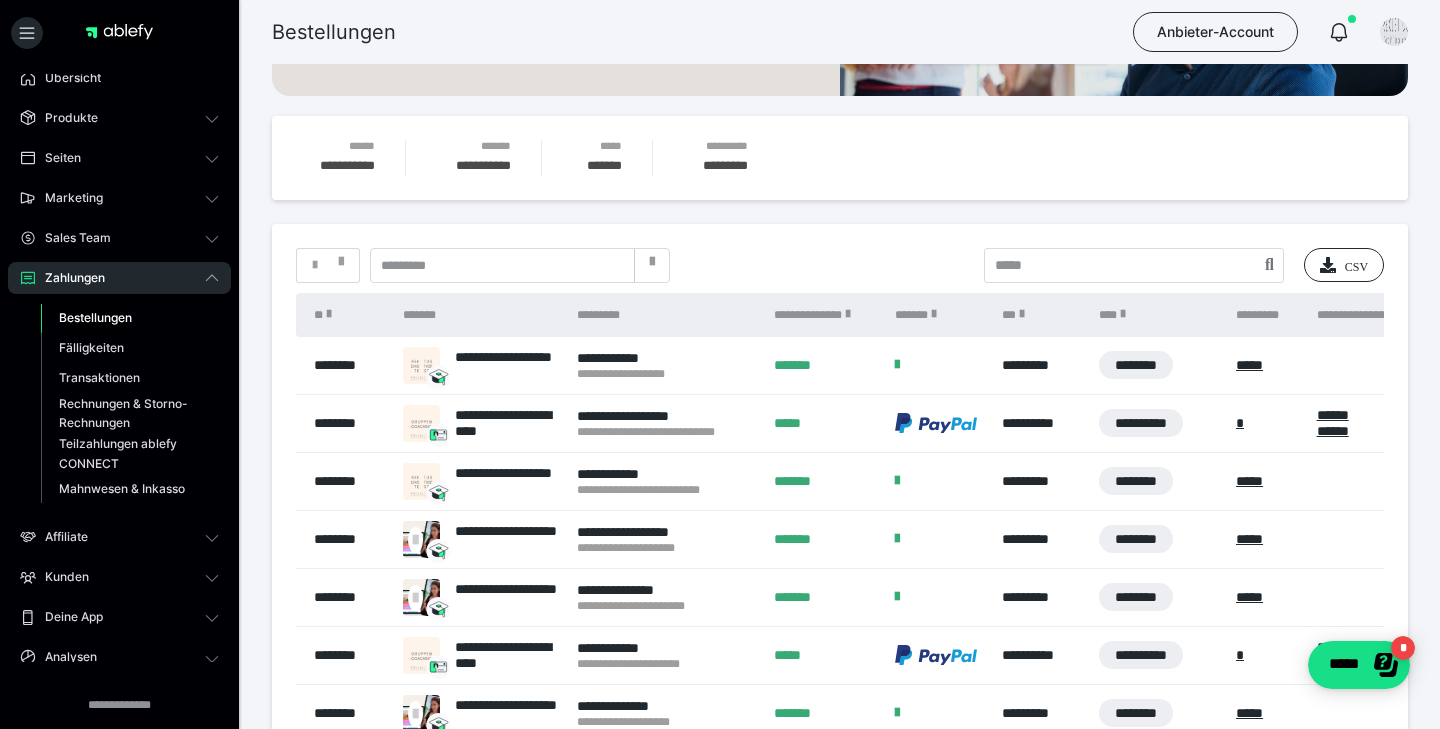 click at bounding box center [652, 266] 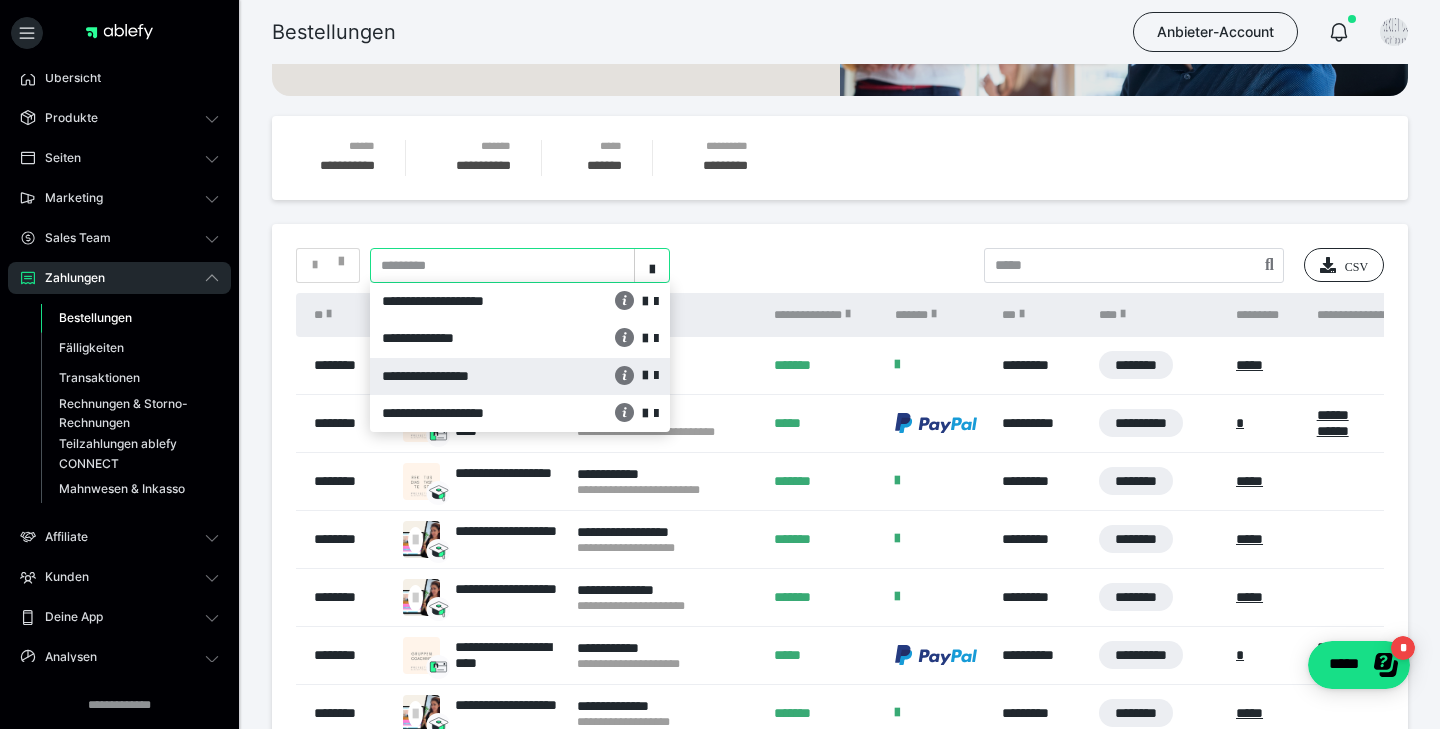 click on "**********" at bounding box center (466, 376) 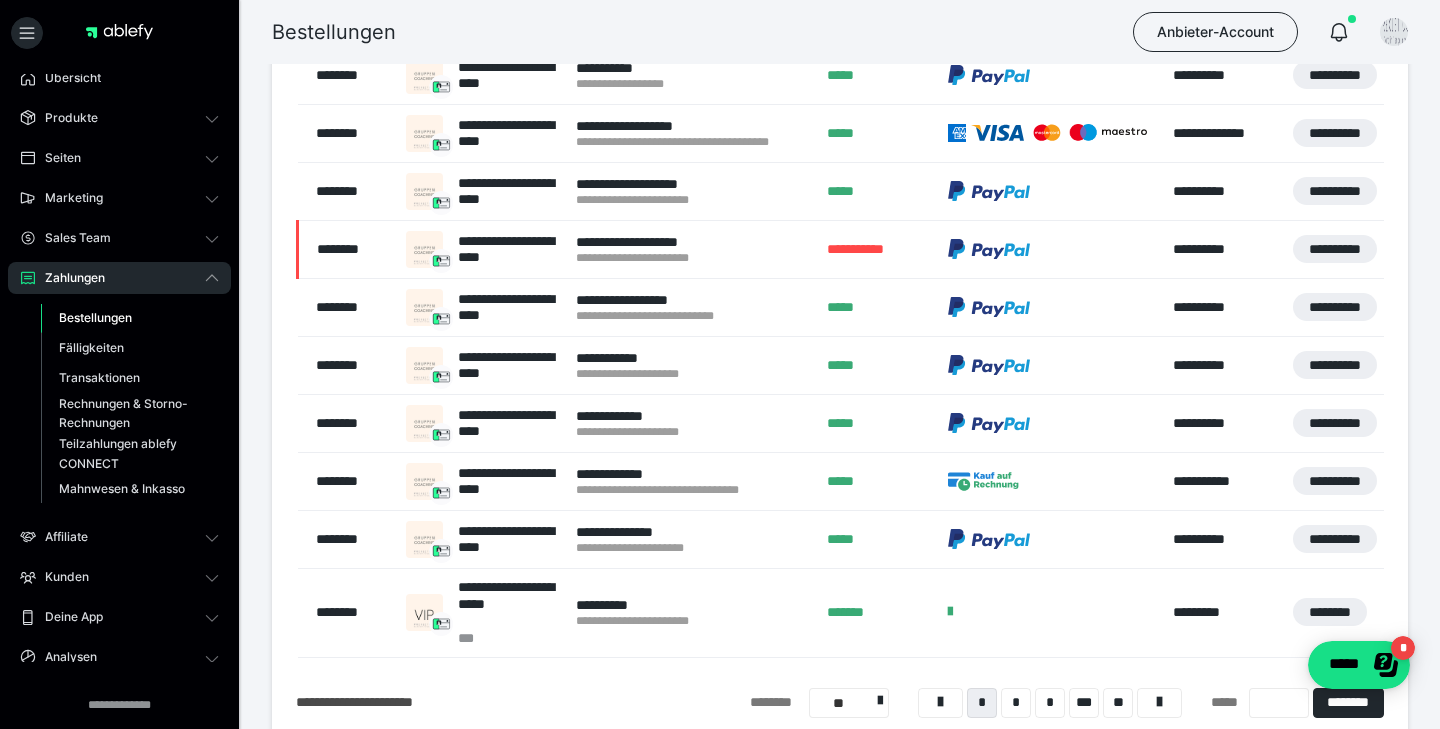 scroll, scrollTop: 551, scrollLeft: 0, axis: vertical 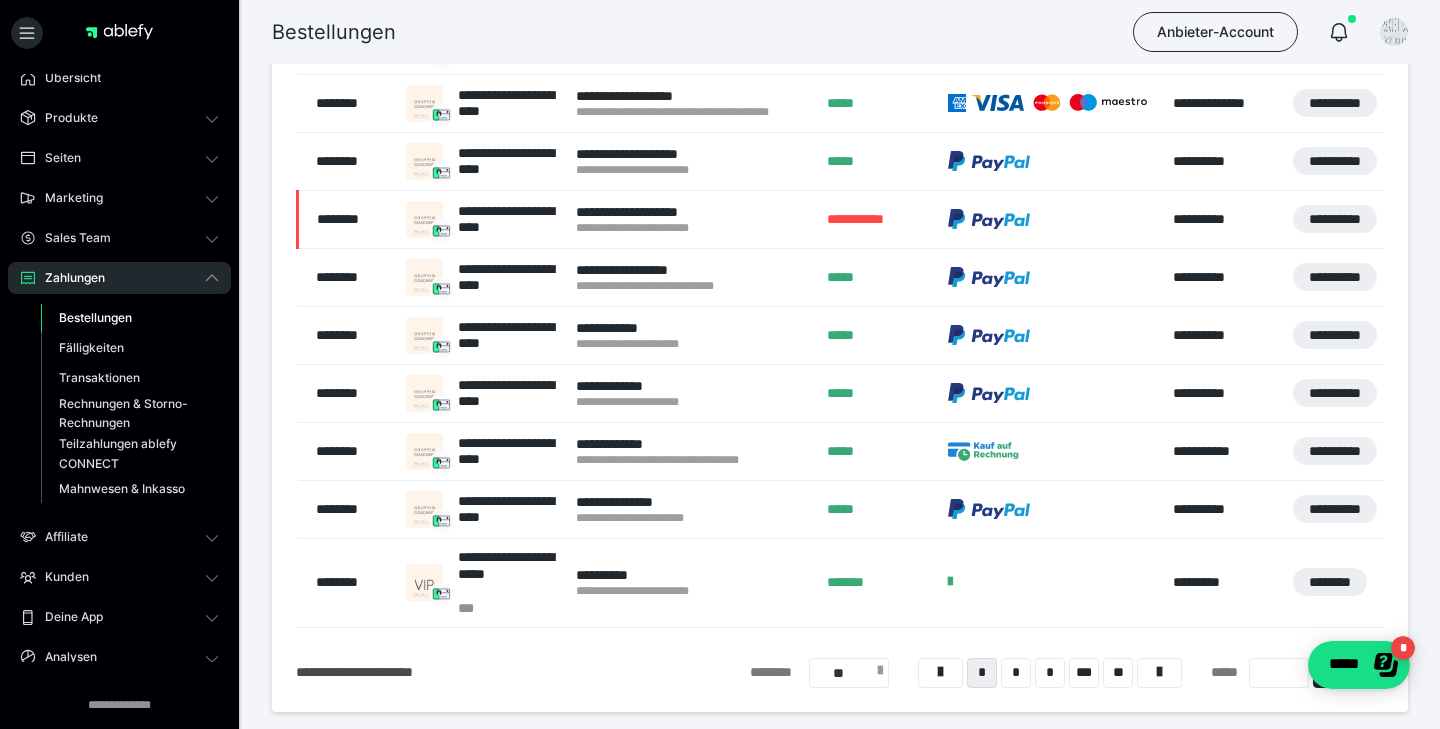 click on "**" at bounding box center [849, 673] 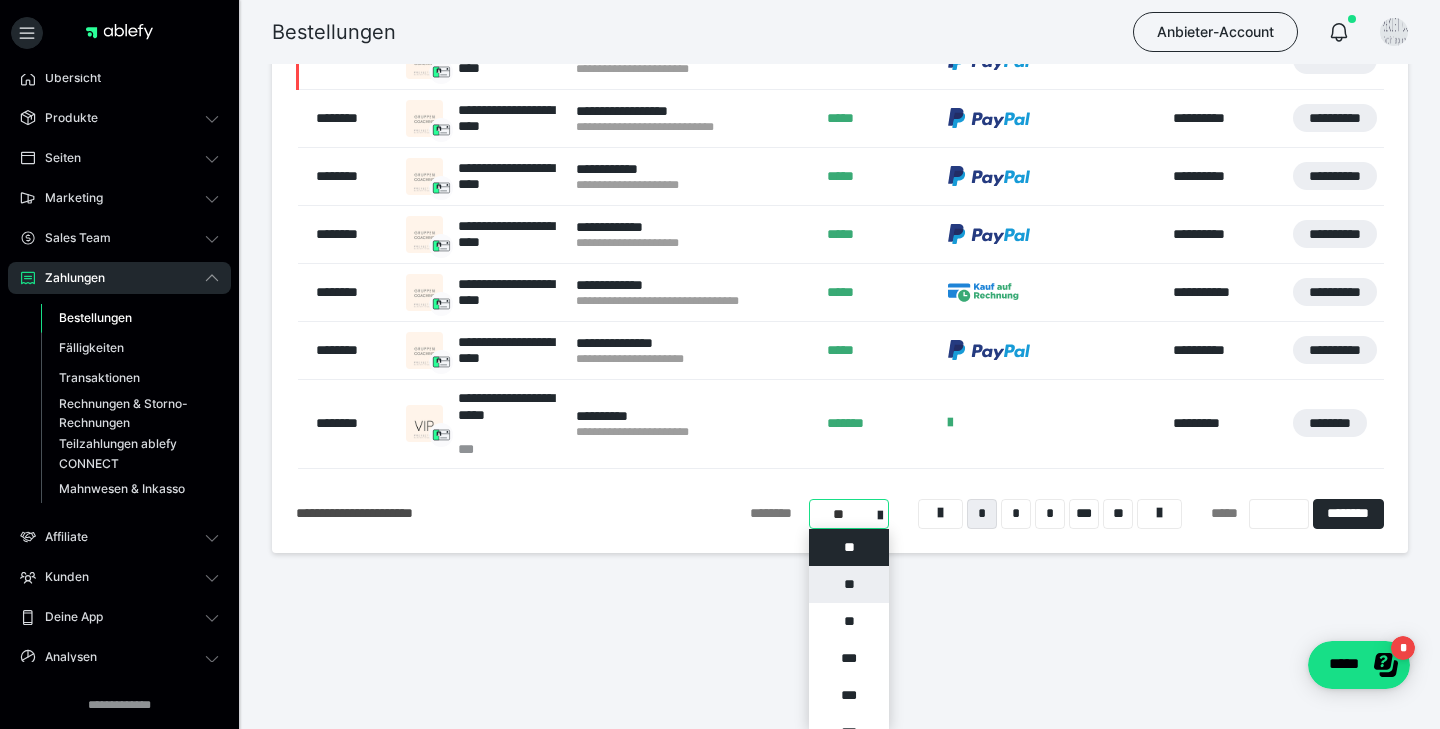 click on "**" at bounding box center [849, 584] 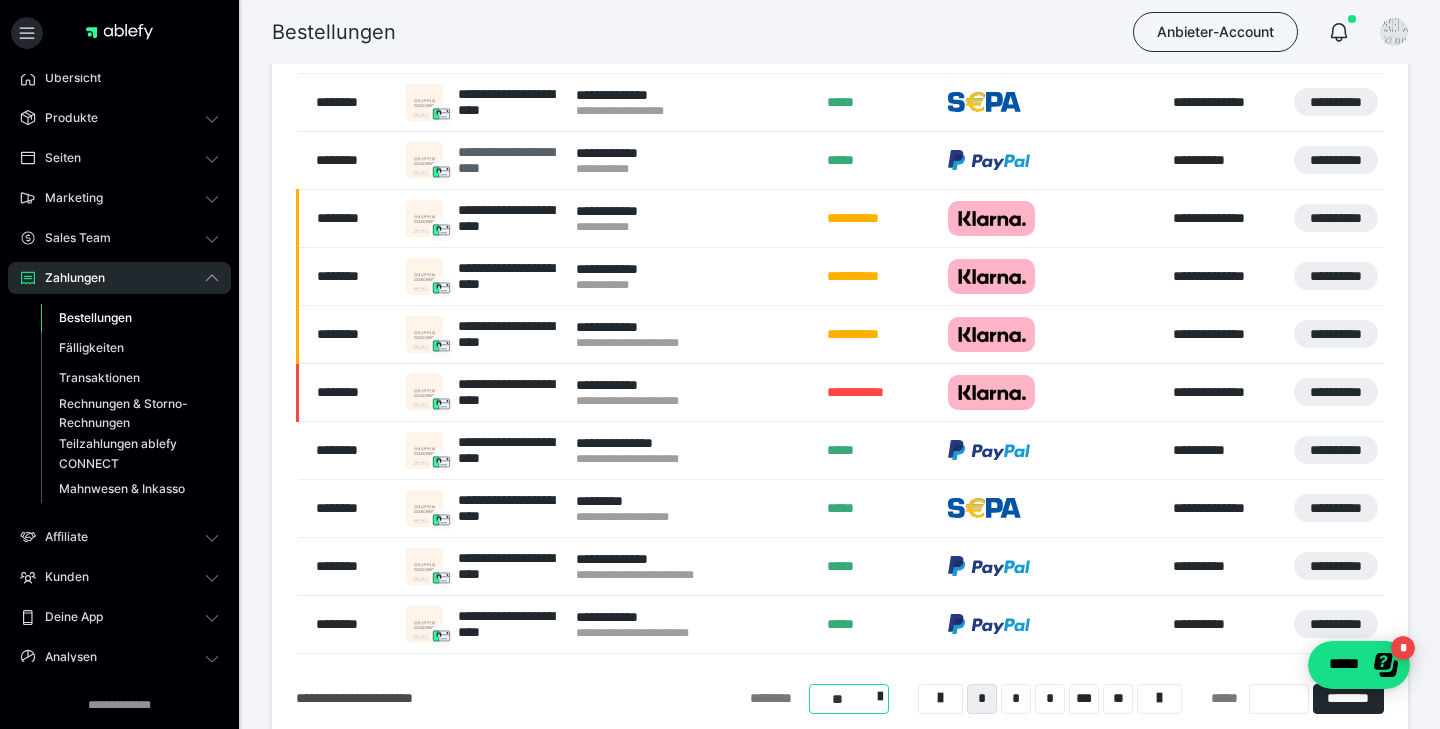 scroll, scrollTop: 1132, scrollLeft: 0, axis: vertical 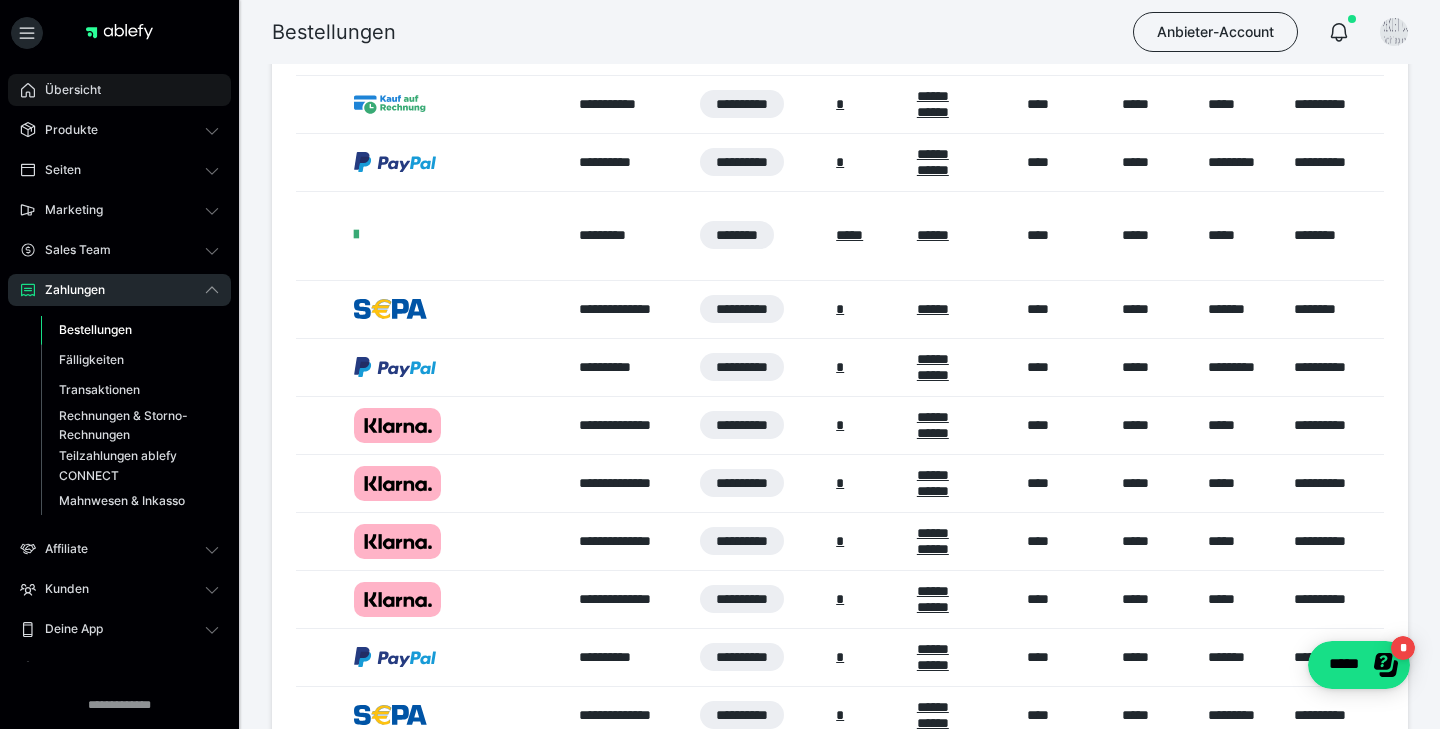 click on "Übersicht" at bounding box center (119, 90) 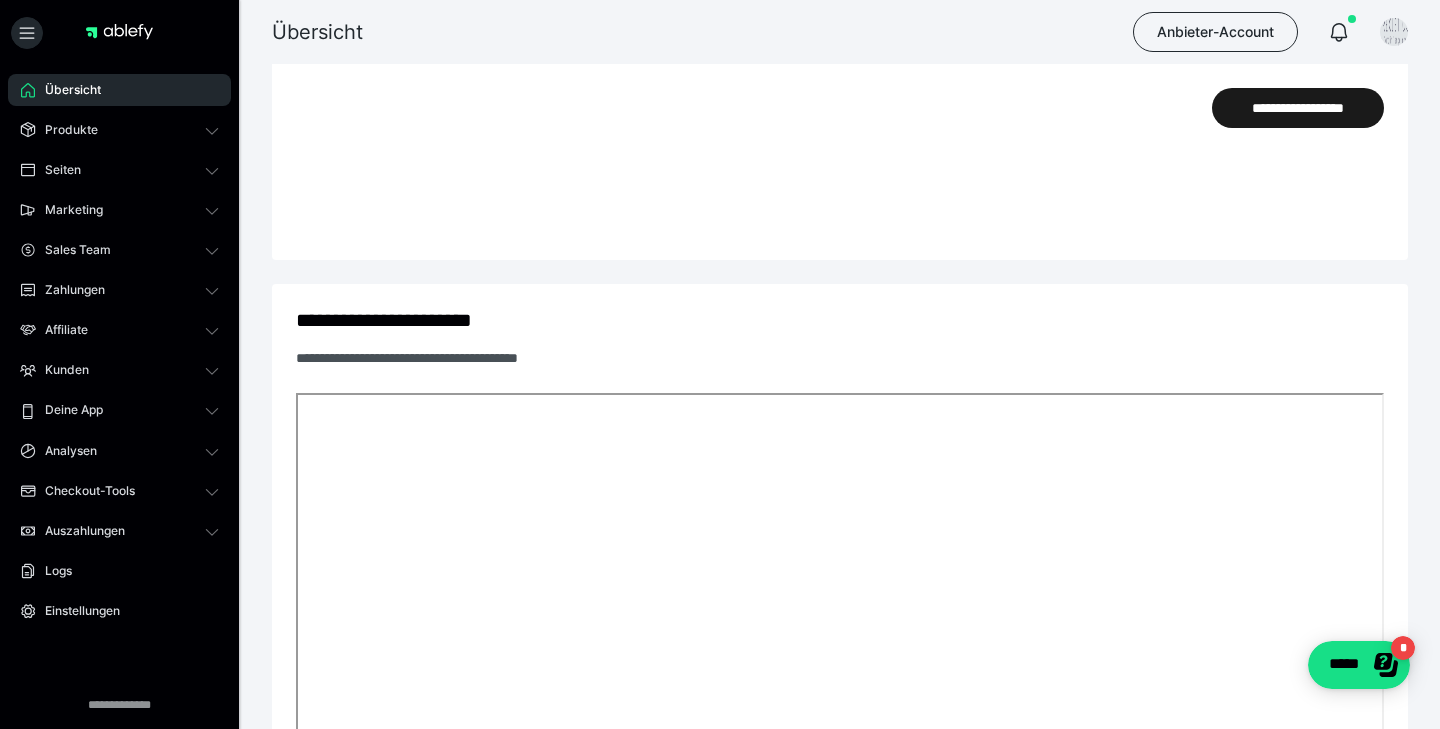 scroll, scrollTop: 777, scrollLeft: 0, axis: vertical 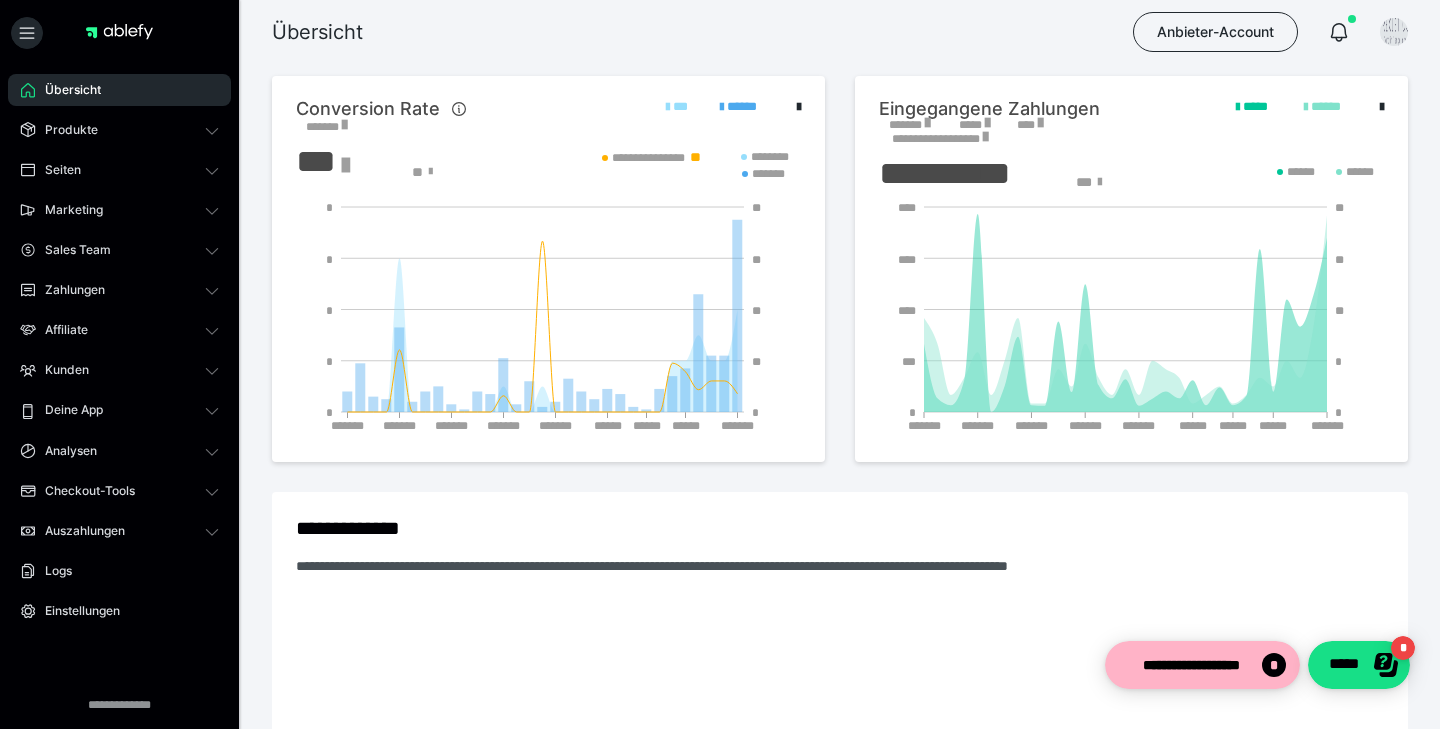 click at bounding box center [927, 123] 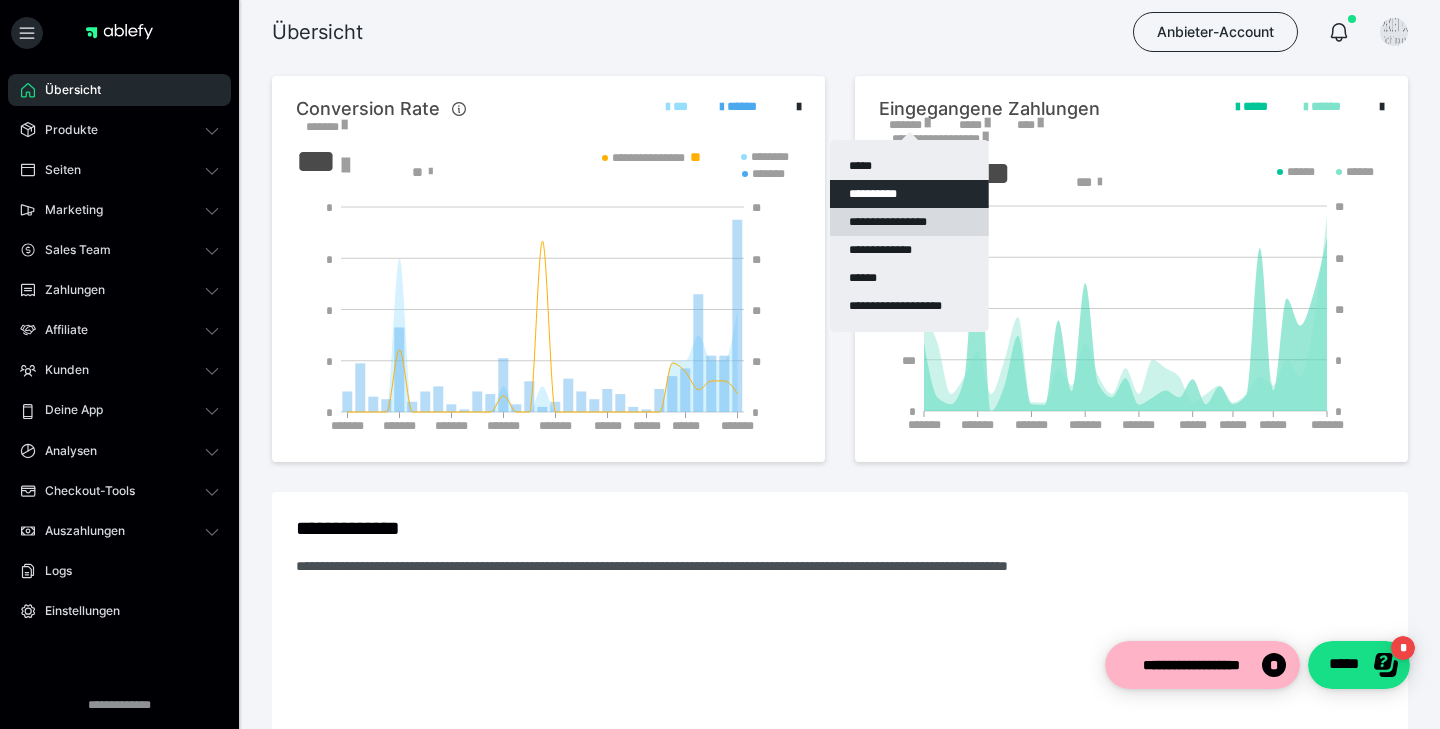 click on "**********" at bounding box center (909, 222) 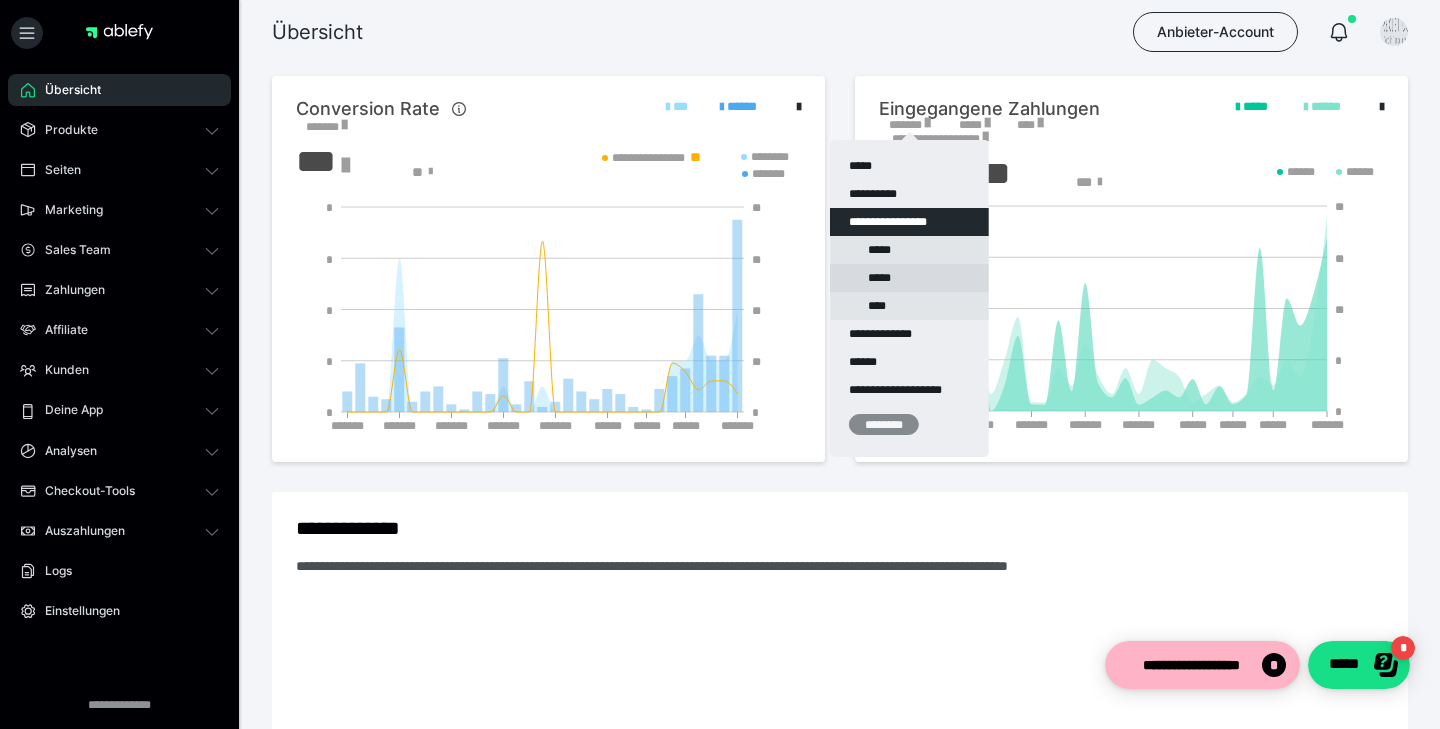 click on "*****" at bounding box center (909, 278) 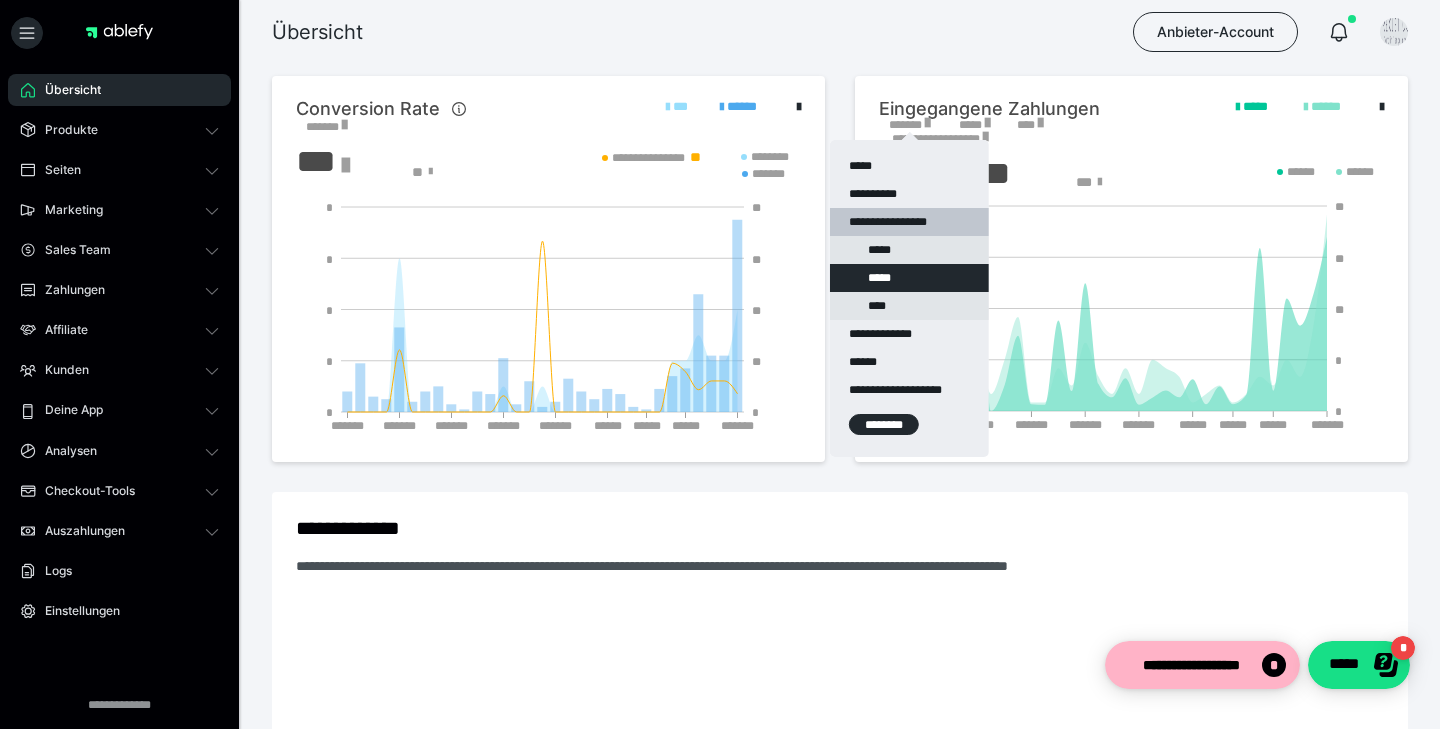 click on "********" at bounding box center [884, 424] 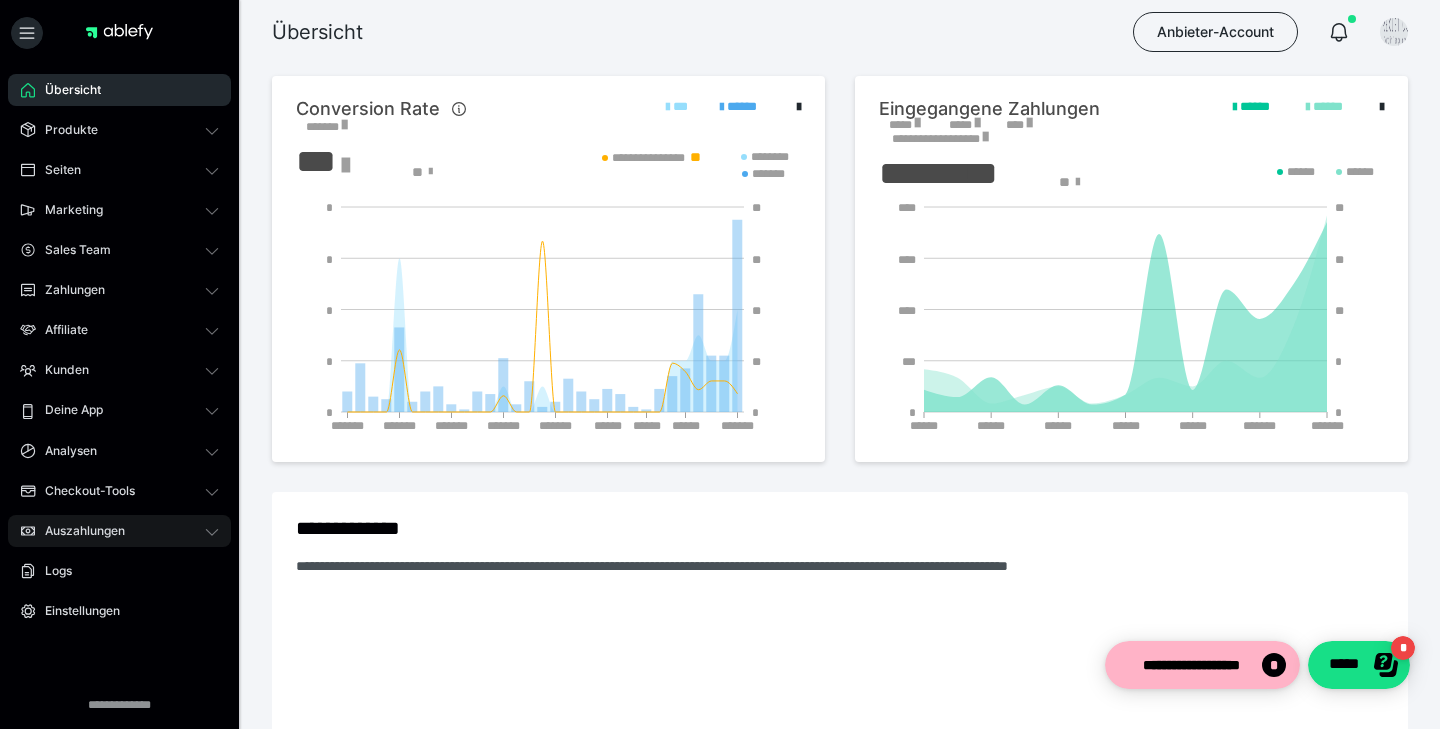 click on "Auszahlungen" at bounding box center (78, 531) 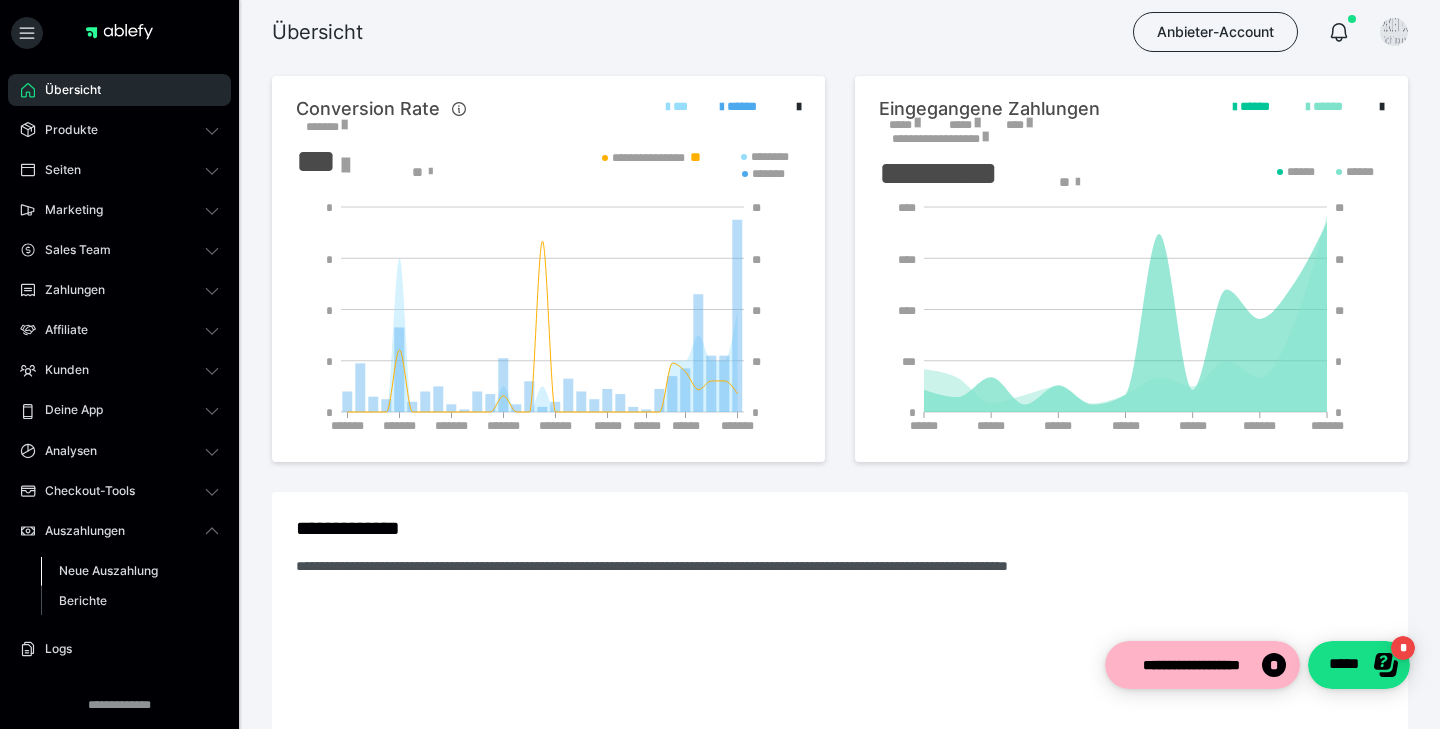 click on "Neue Auszahlung" at bounding box center [108, 570] 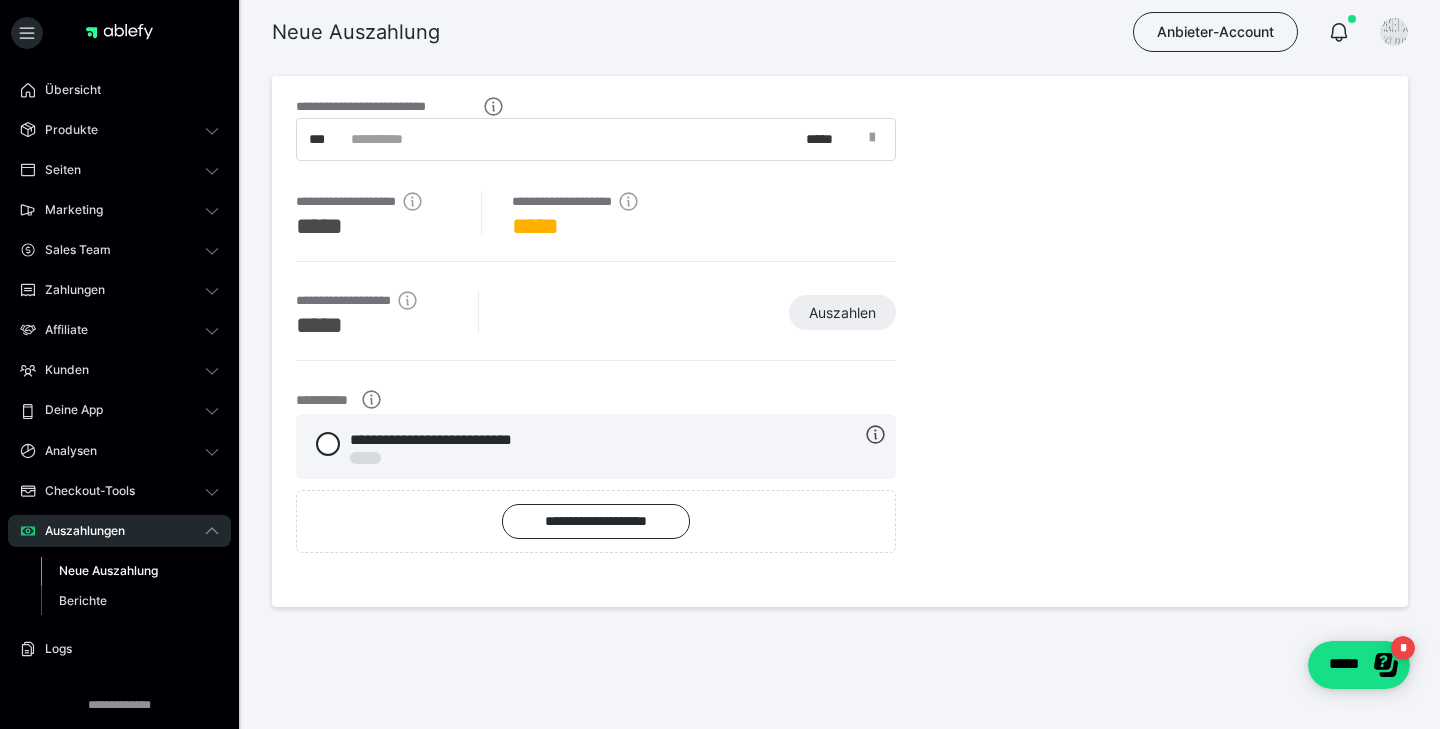 click at bounding box center (878, 140) 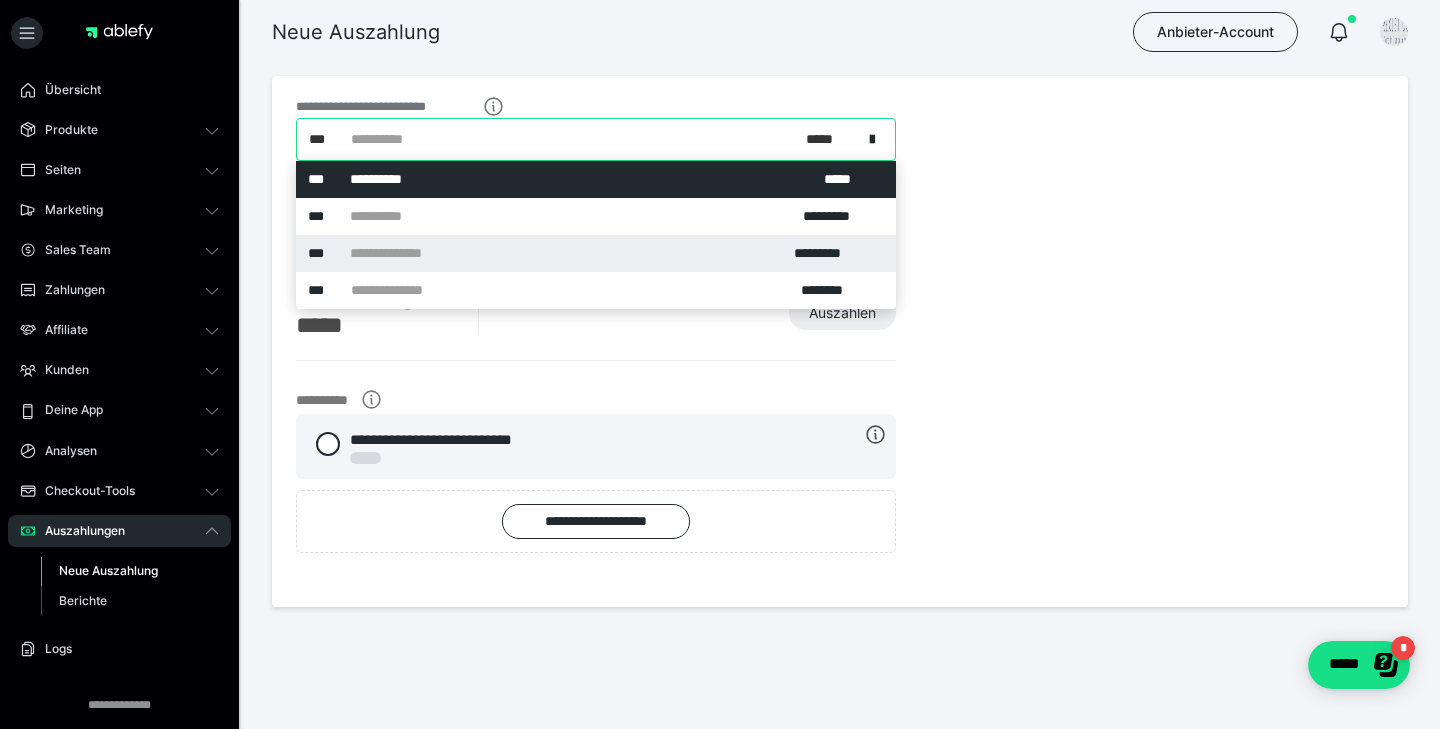 click on "**********" at bounding box center (596, 253) 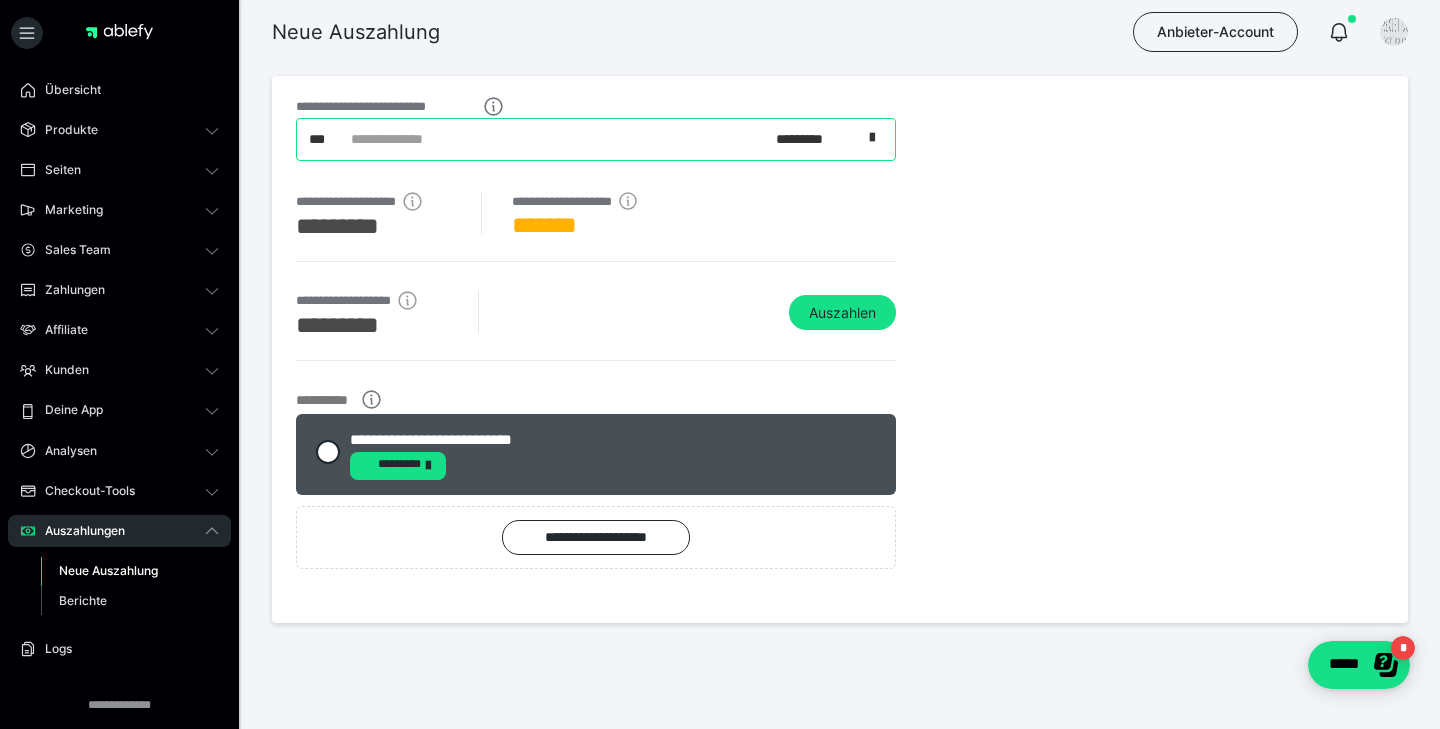click at bounding box center [872, 138] 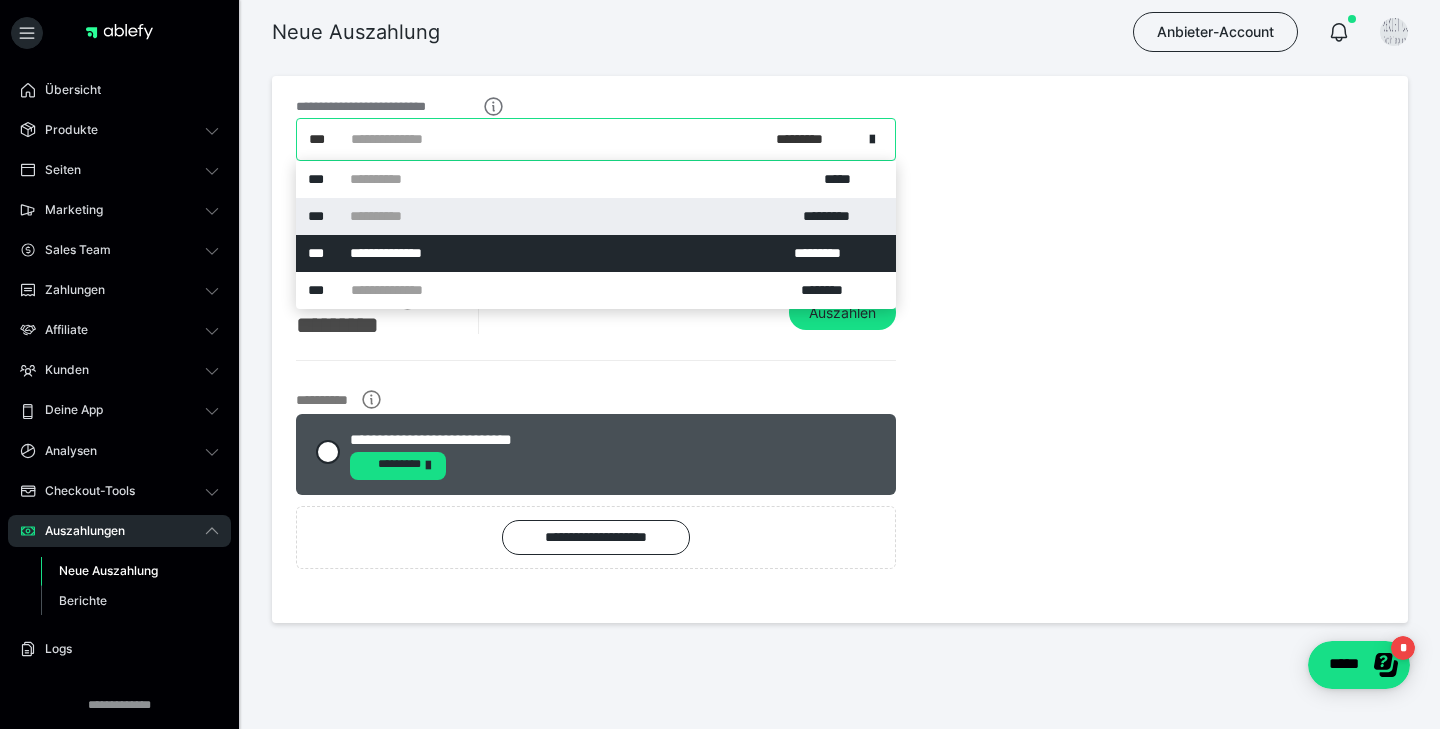 click on "*********" at bounding box center (833, 216) 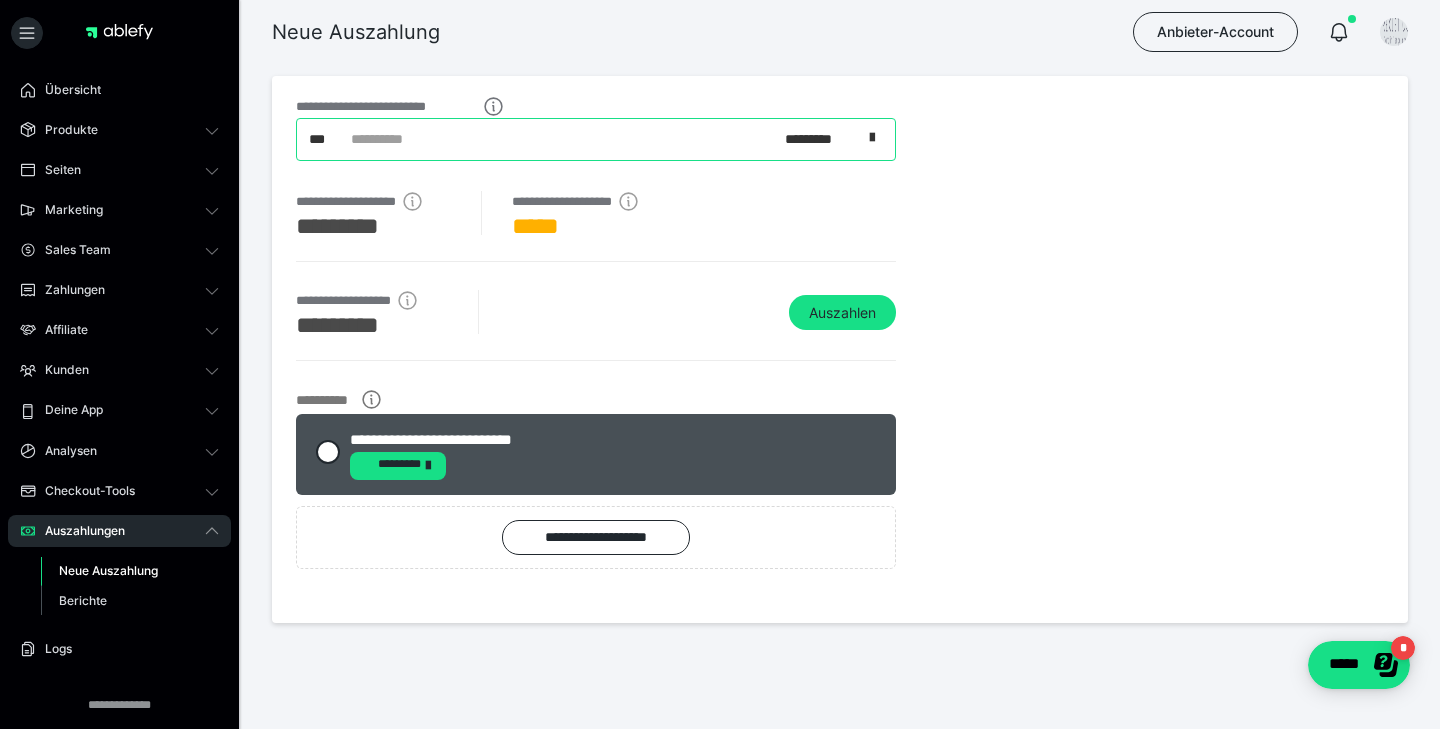 click at bounding box center (872, 138) 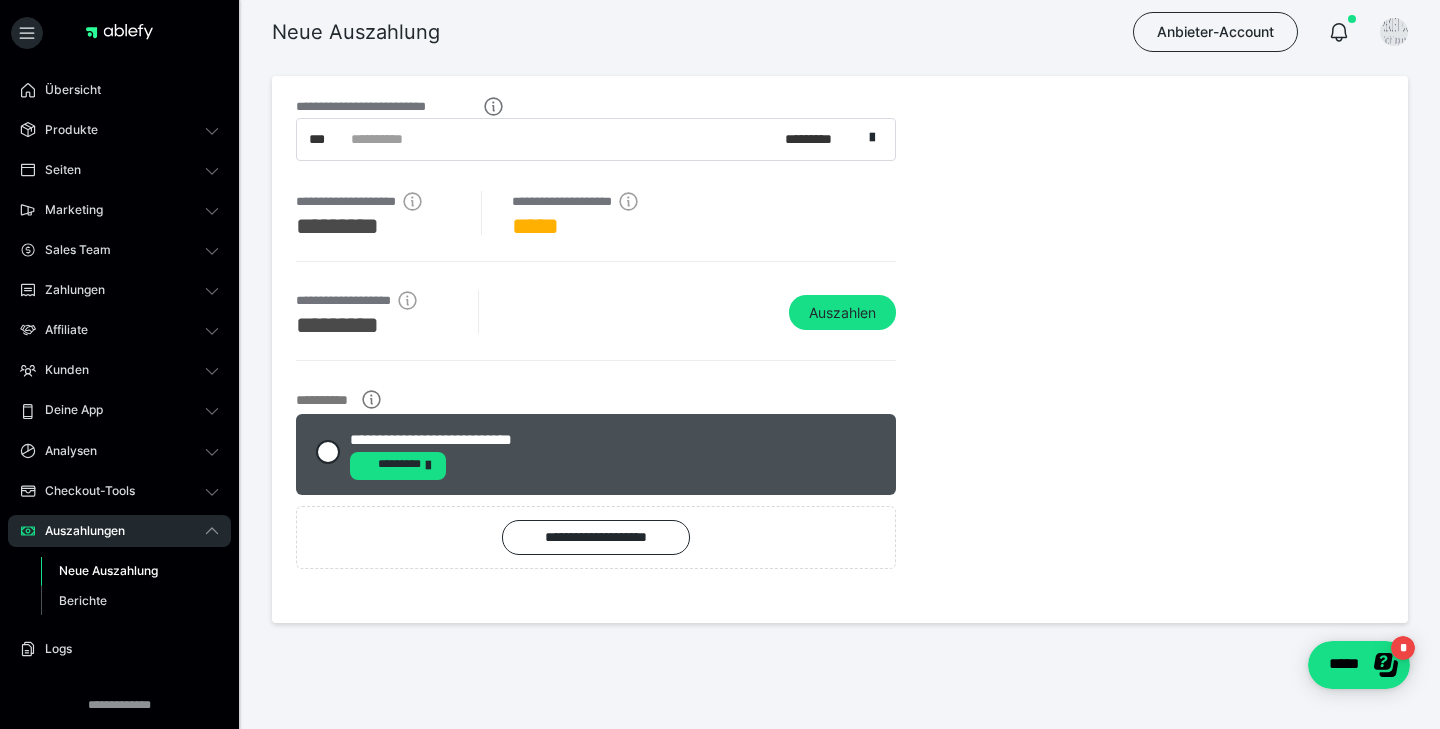 click on "**********" at bounding box center (840, 349) 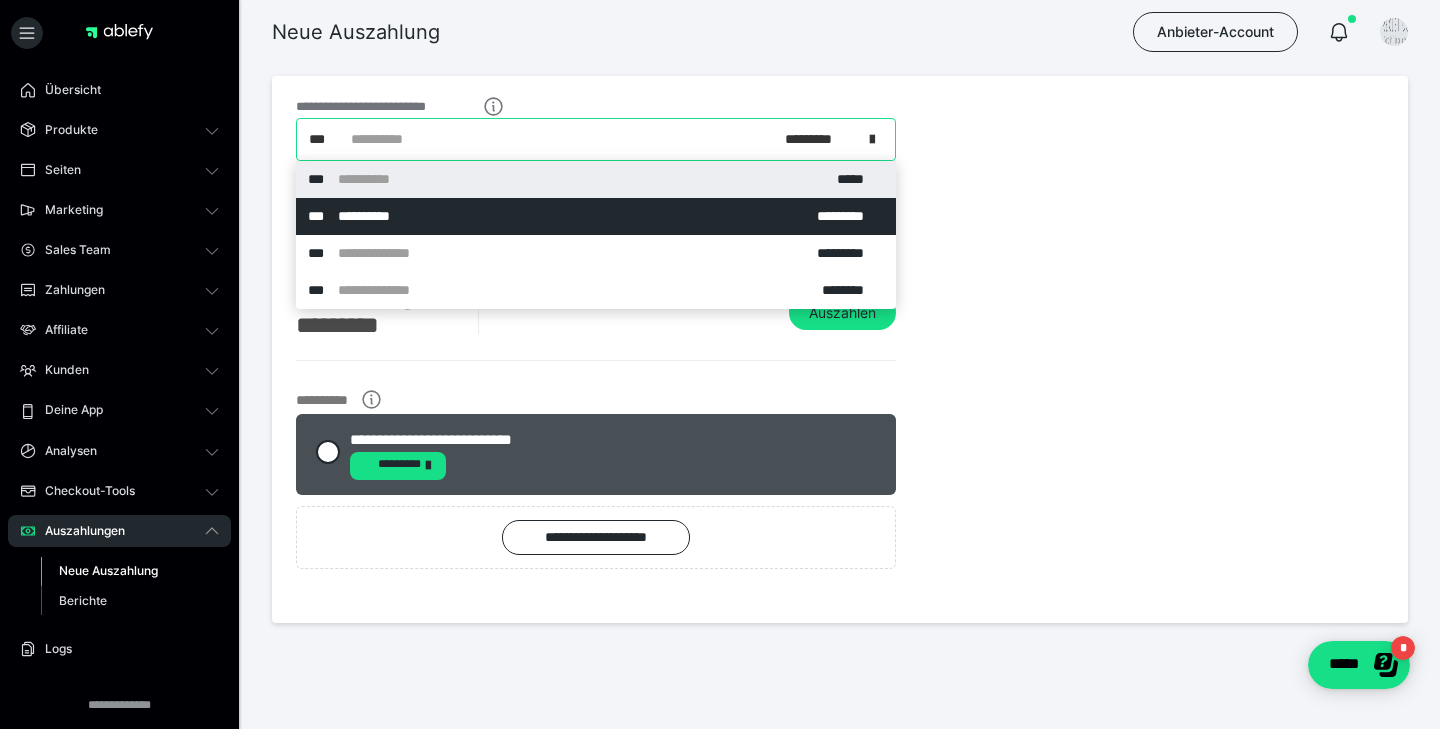 click at bounding box center (878, 139) 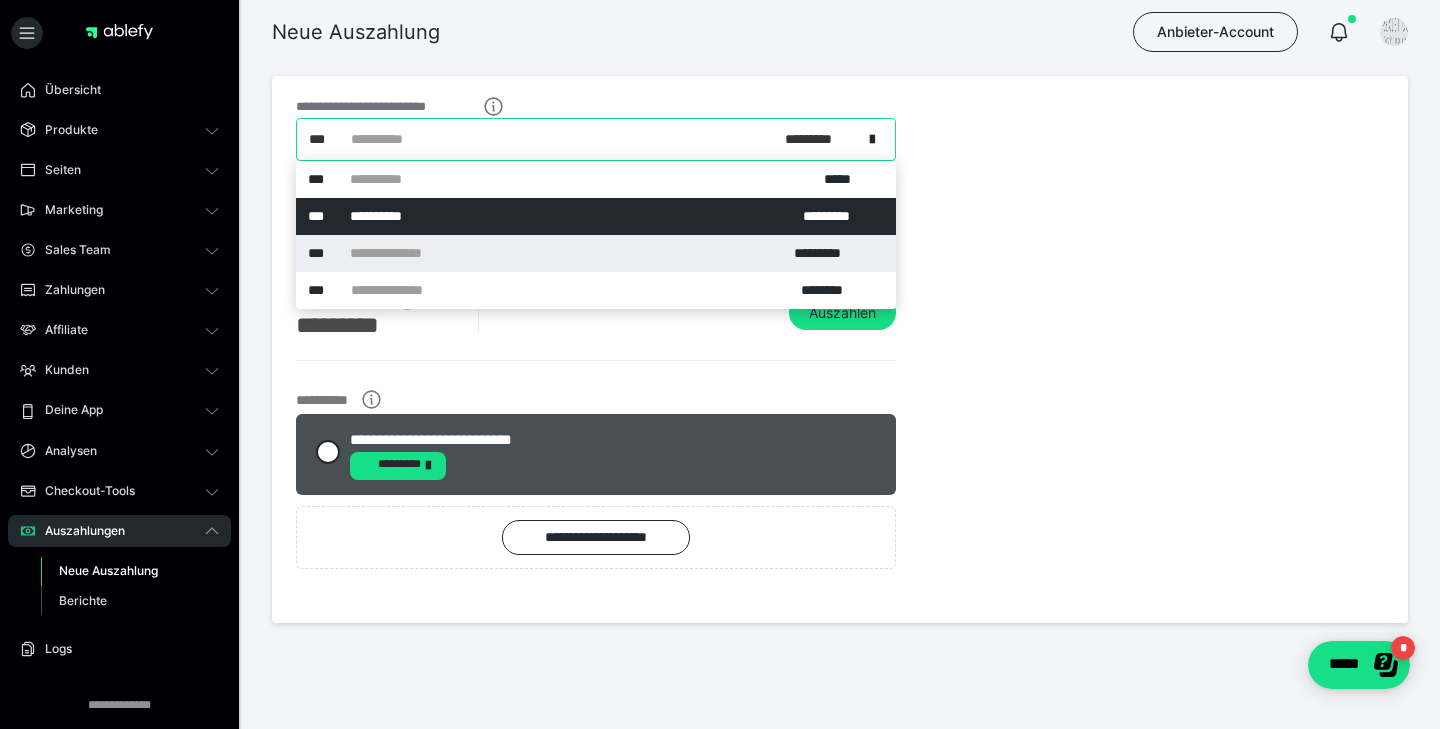 click on "*********" at bounding box center [829, 253] 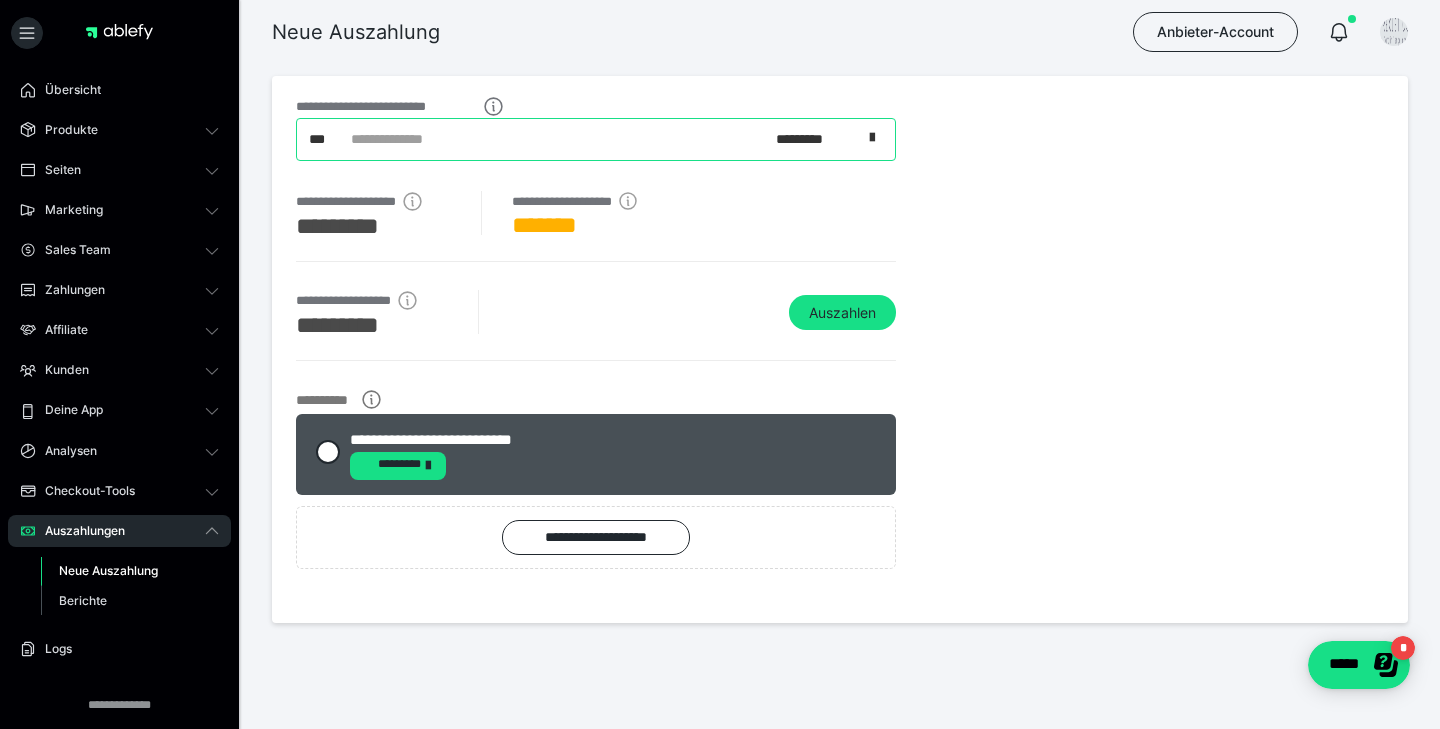 click at bounding box center [872, 138] 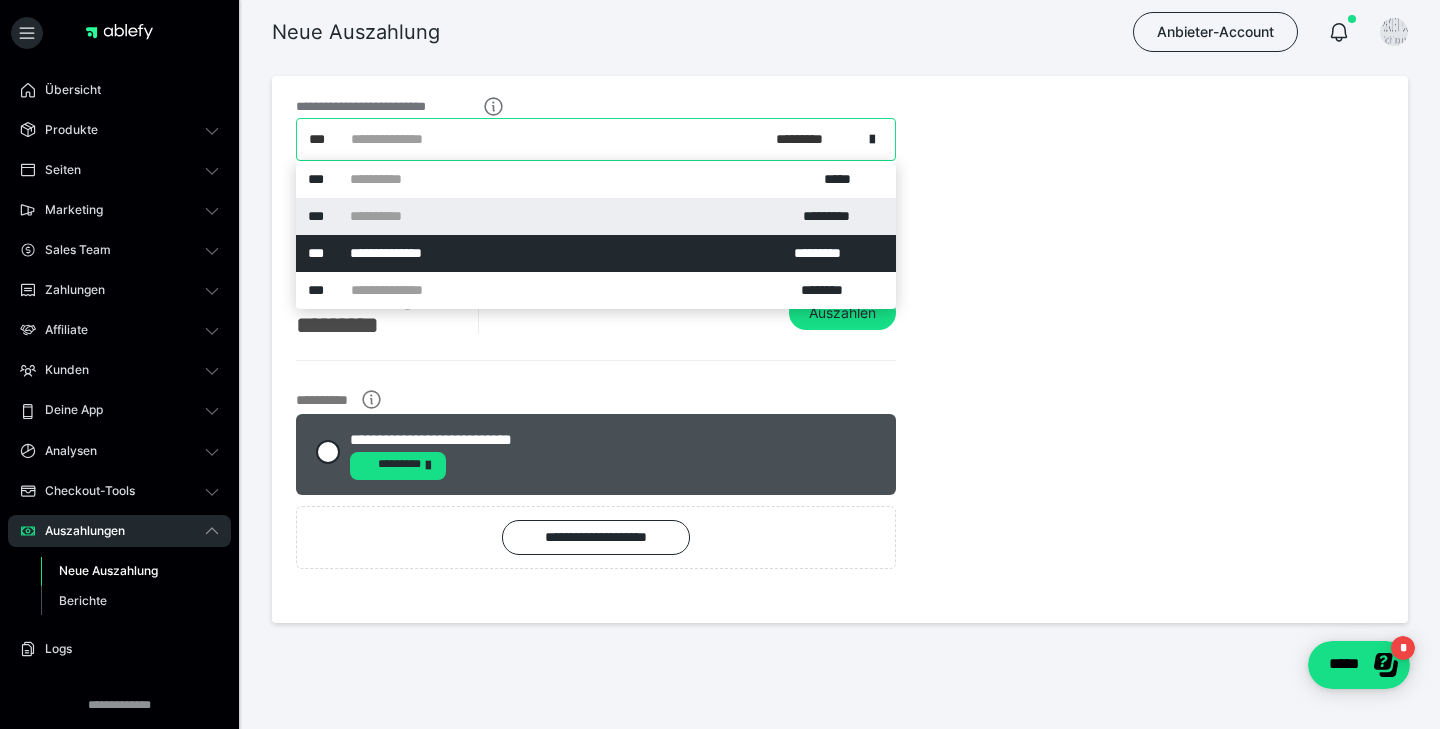 click on "*********" at bounding box center [833, 216] 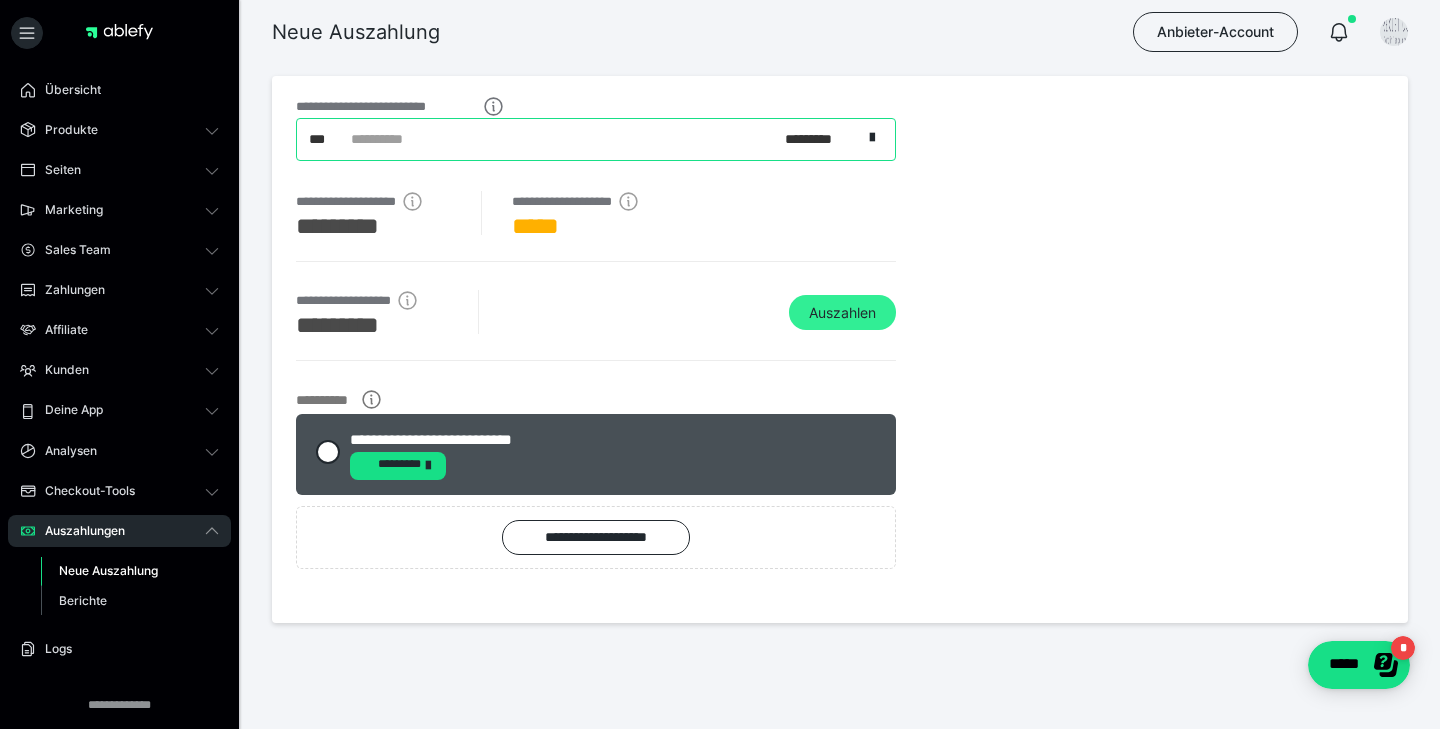 click on "Auszahlen" at bounding box center (842, 313) 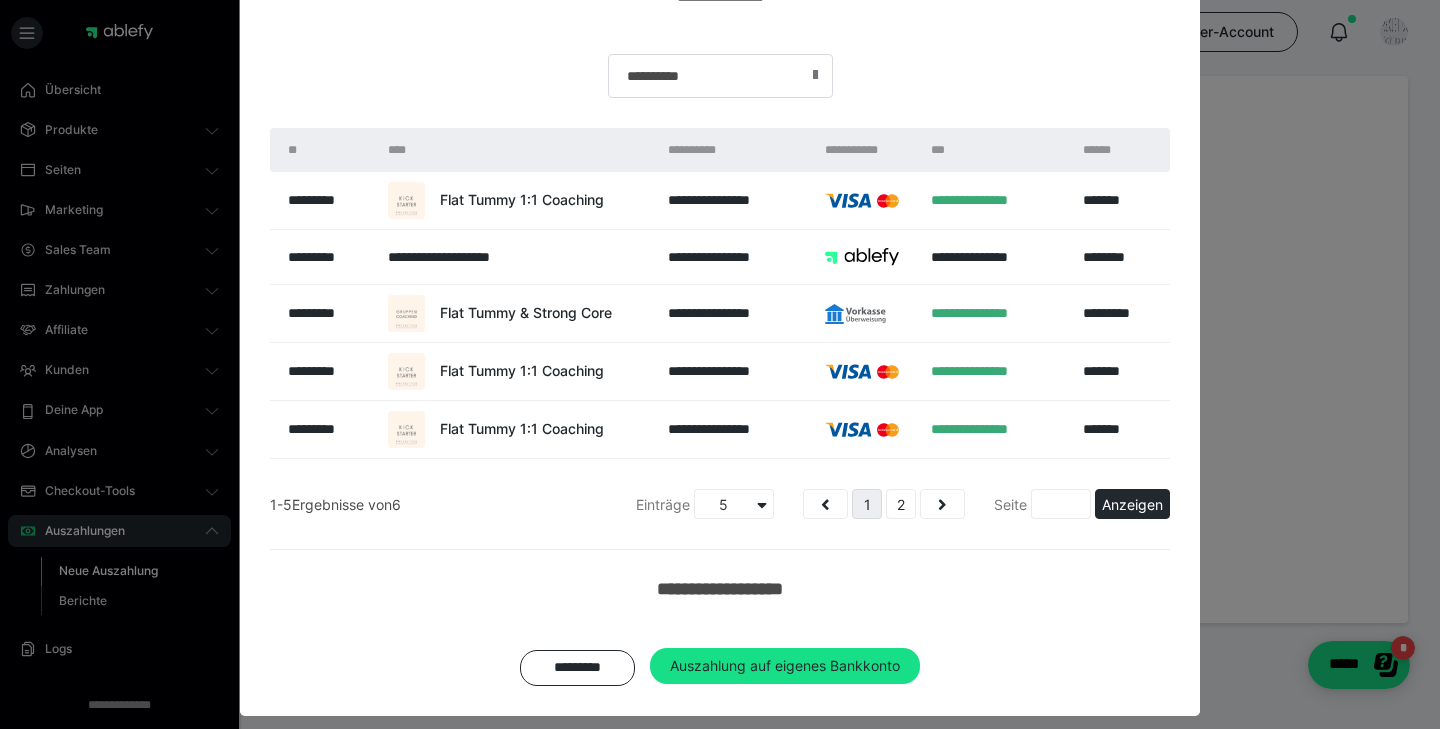scroll, scrollTop: 245, scrollLeft: 0, axis: vertical 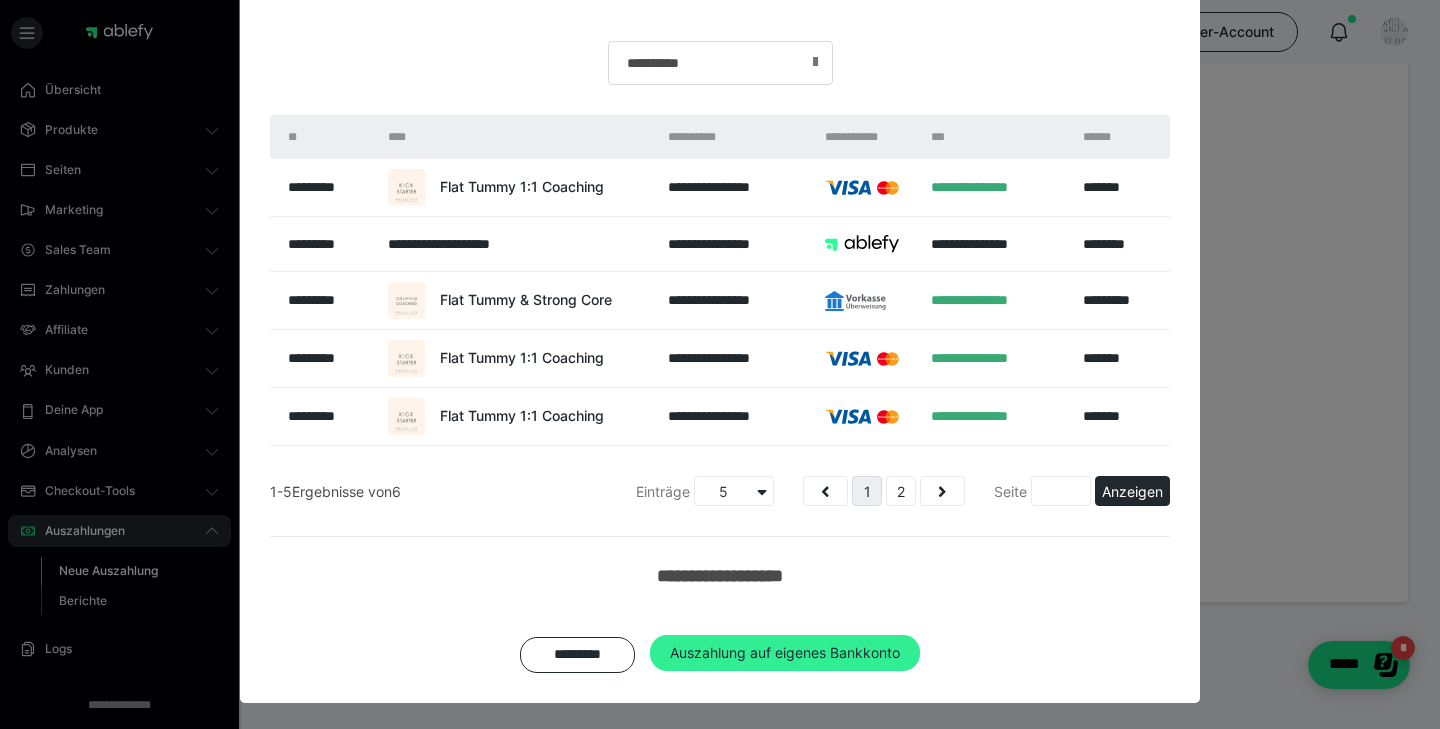 click on "Auszahlung auf eigenes Bankkonto" at bounding box center [785, 653] 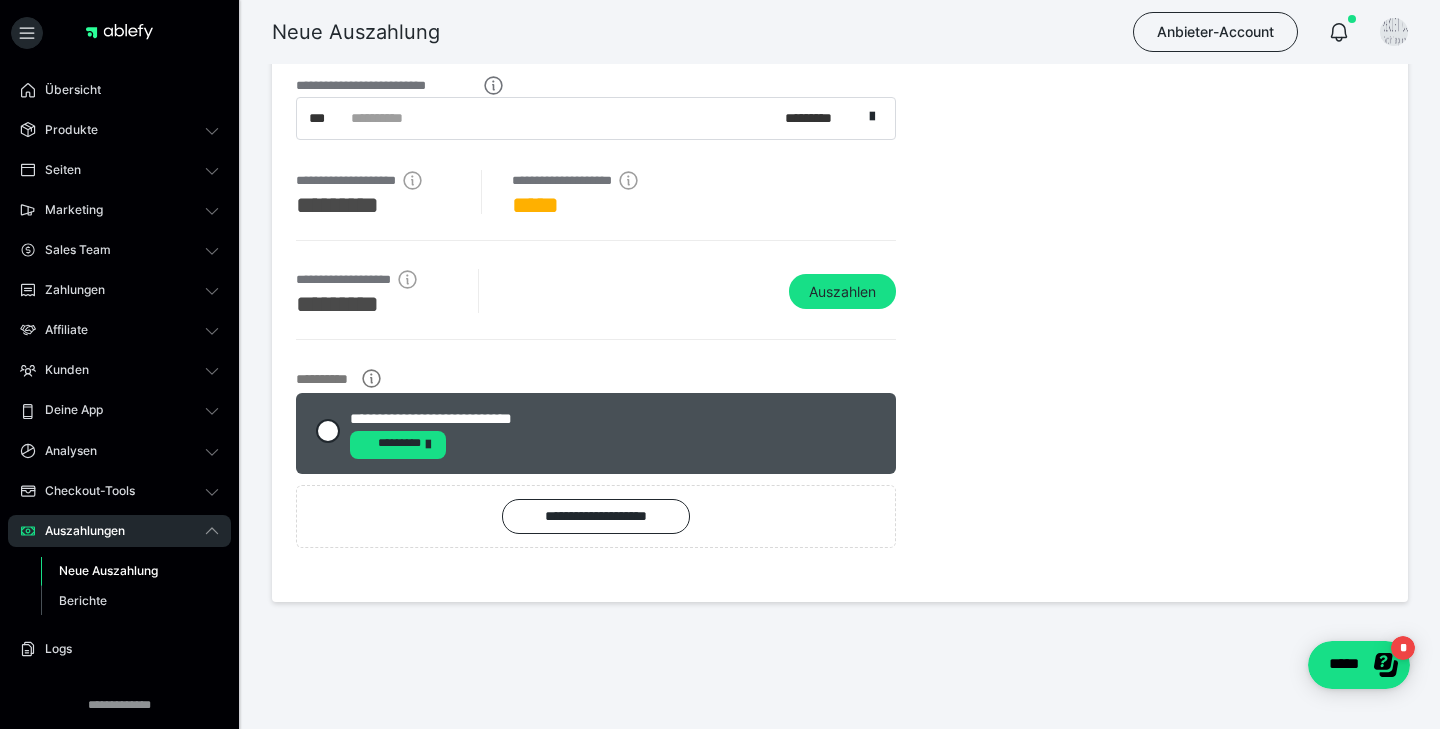 scroll, scrollTop: 185, scrollLeft: 0, axis: vertical 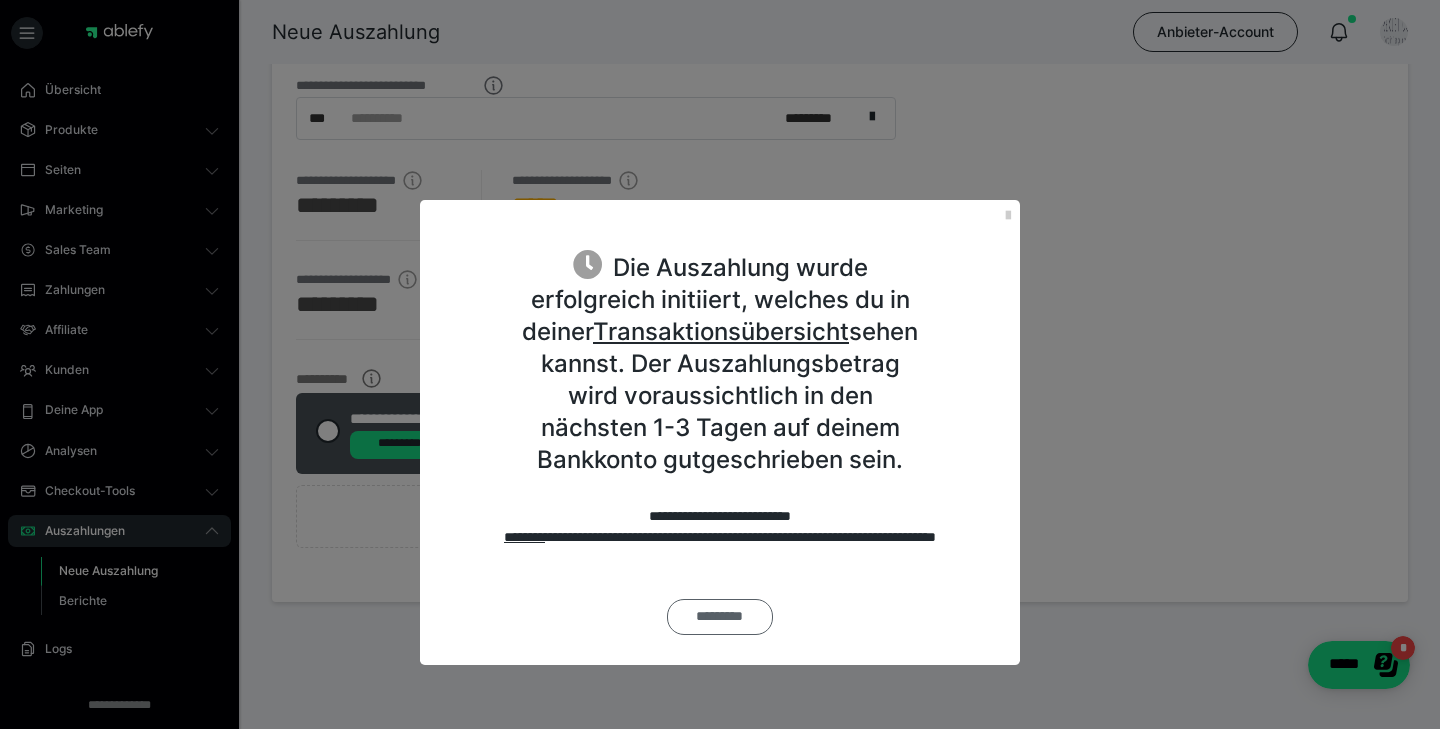click on "*********" at bounding box center [720, 617] 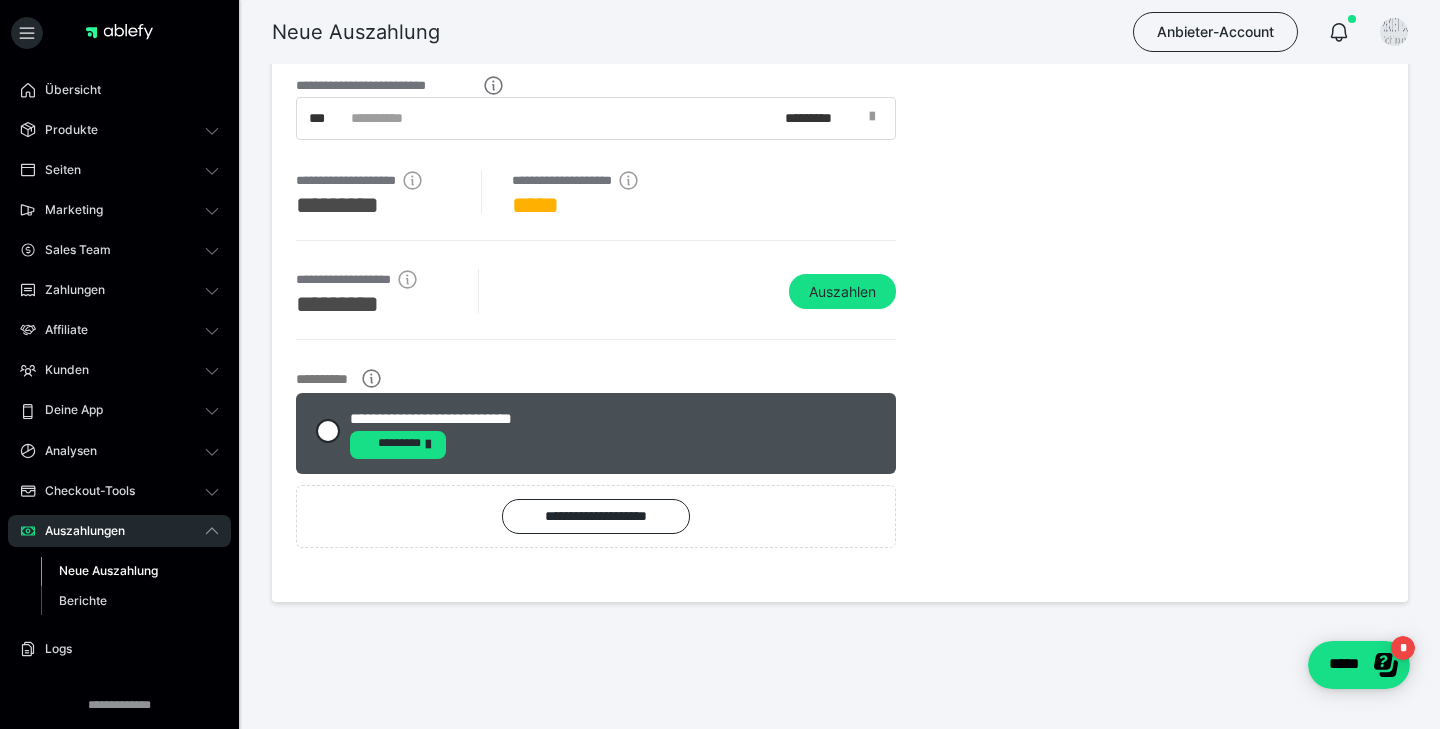 click at bounding box center [878, 119] 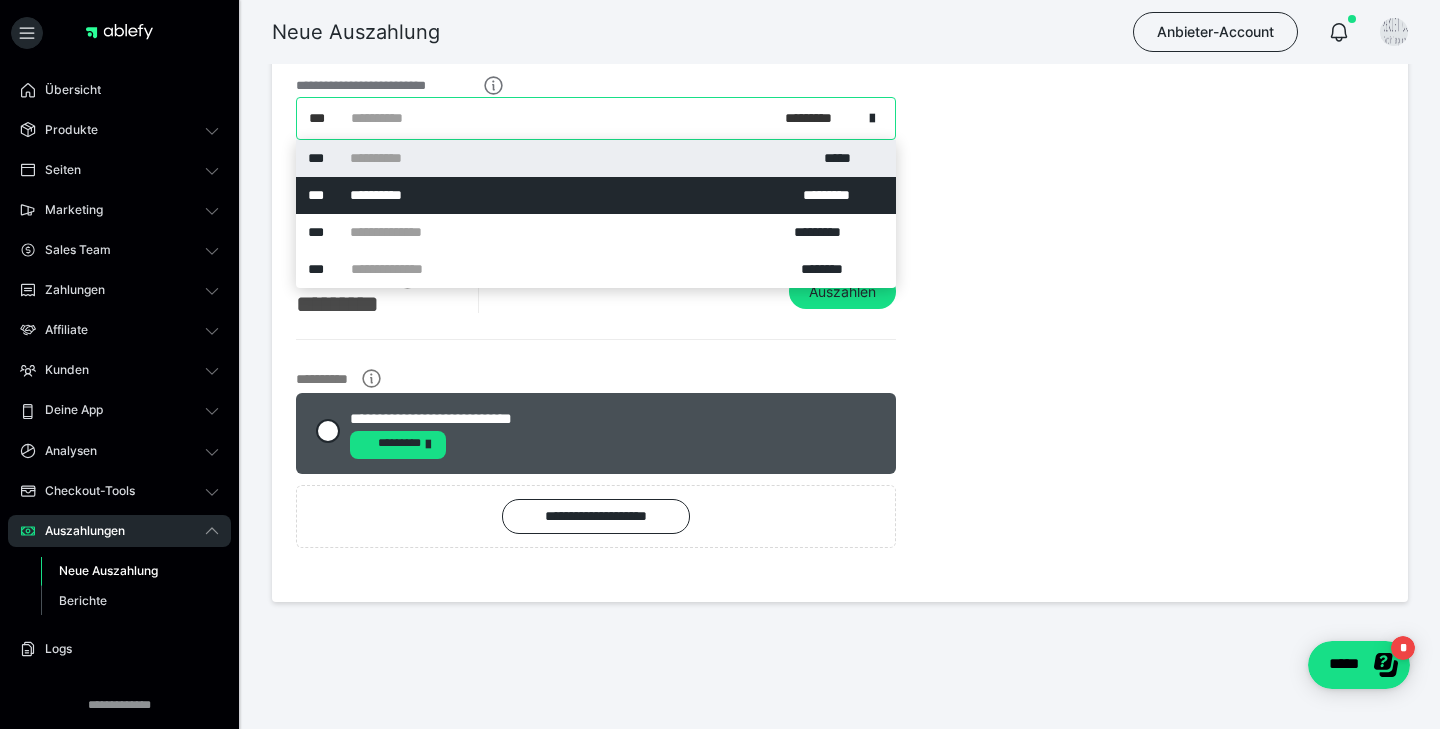 click on "**********" at bounding box center [840, 328] 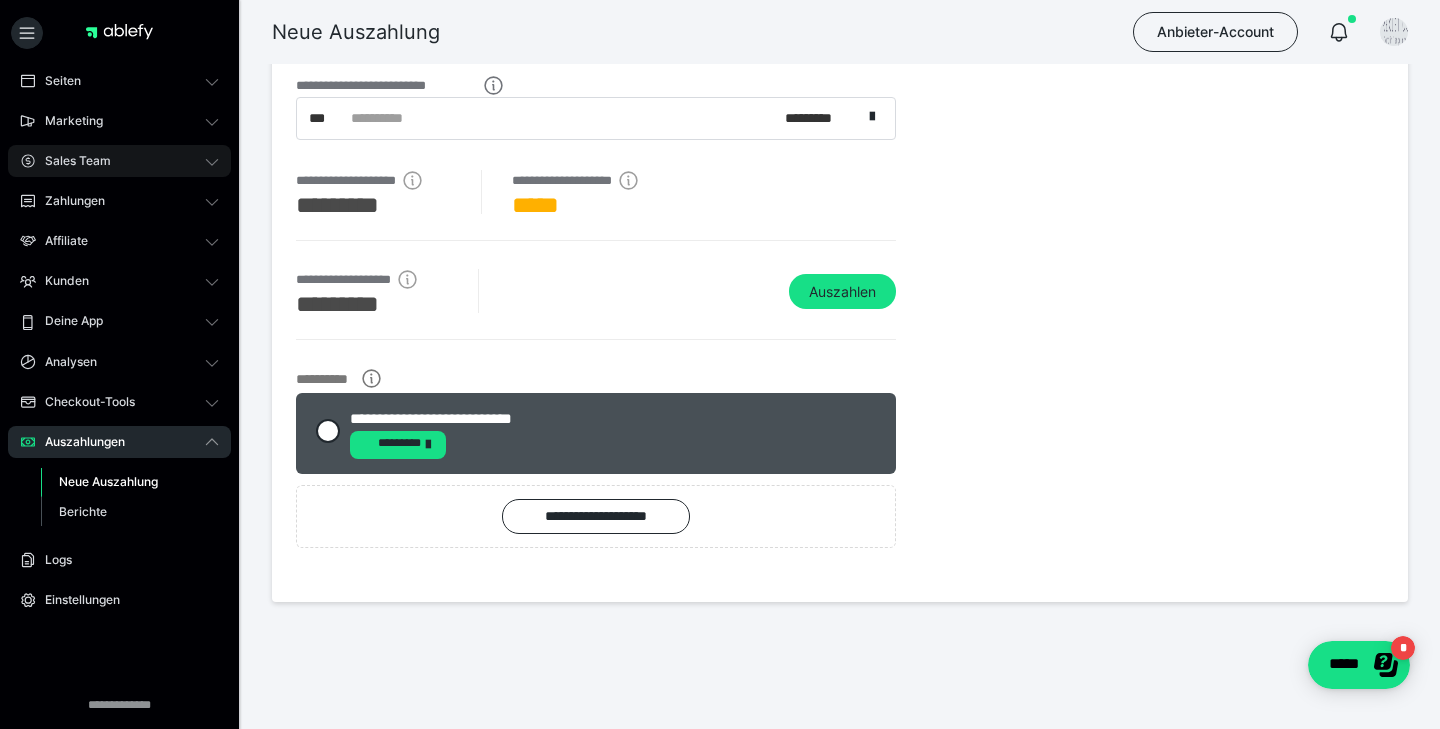 scroll, scrollTop: 0, scrollLeft: 0, axis: both 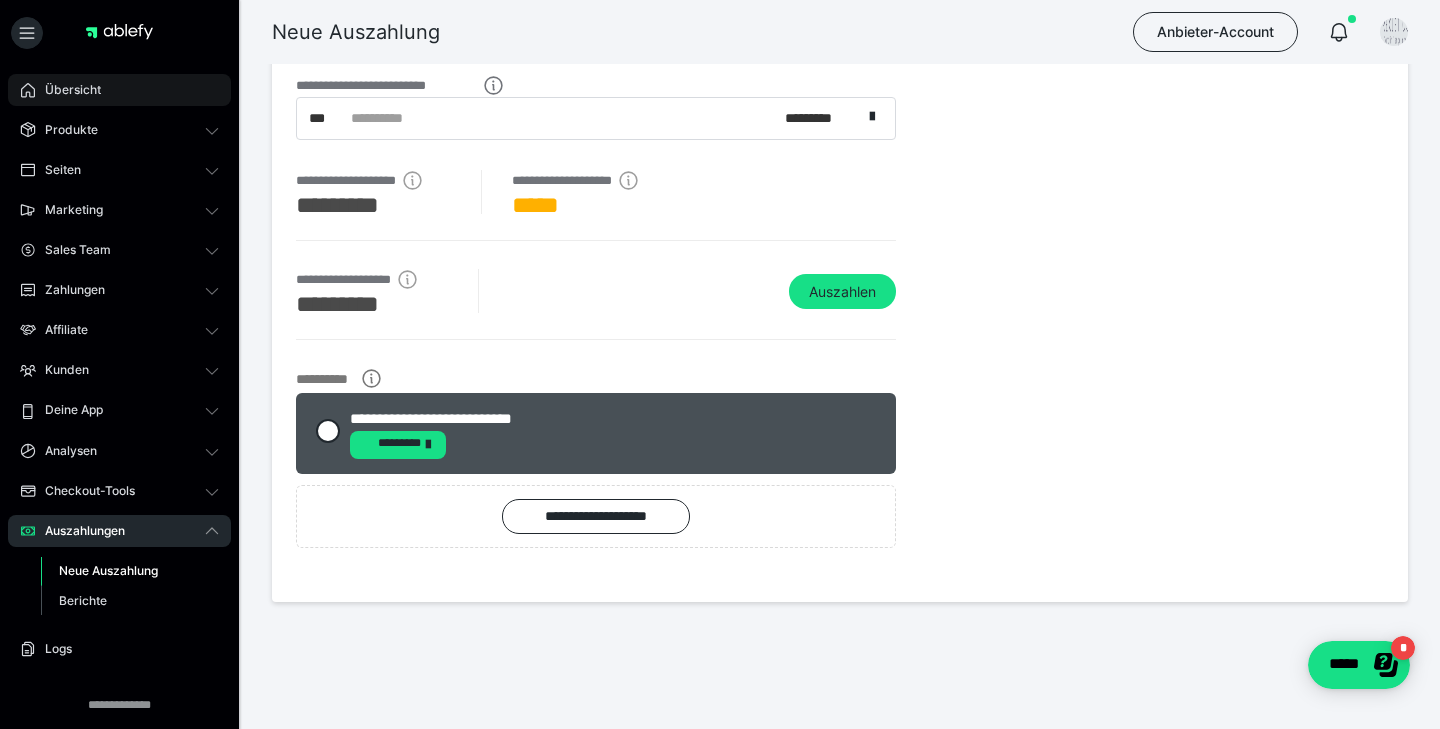 click on "Übersicht" at bounding box center (66, 90) 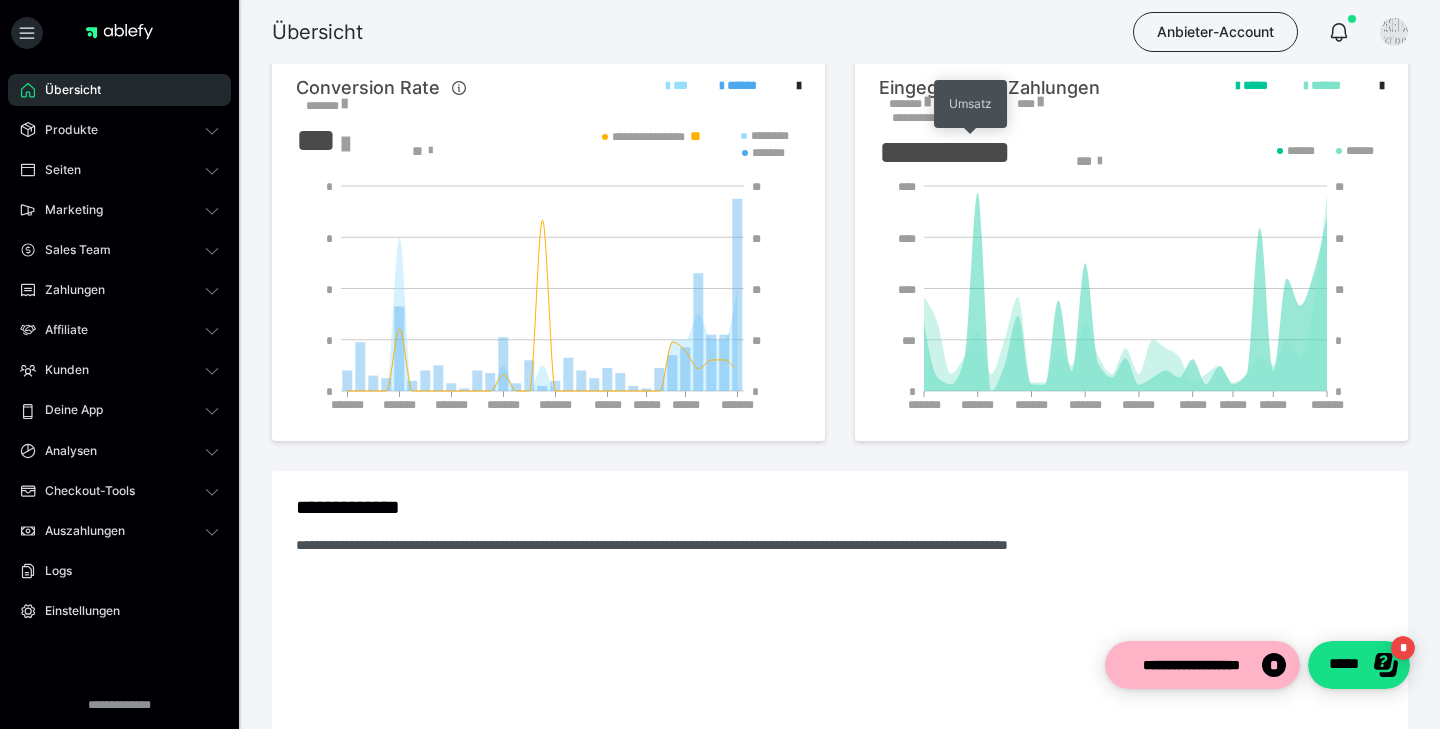 scroll, scrollTop: 0, scrollLeft: 0, axis: both 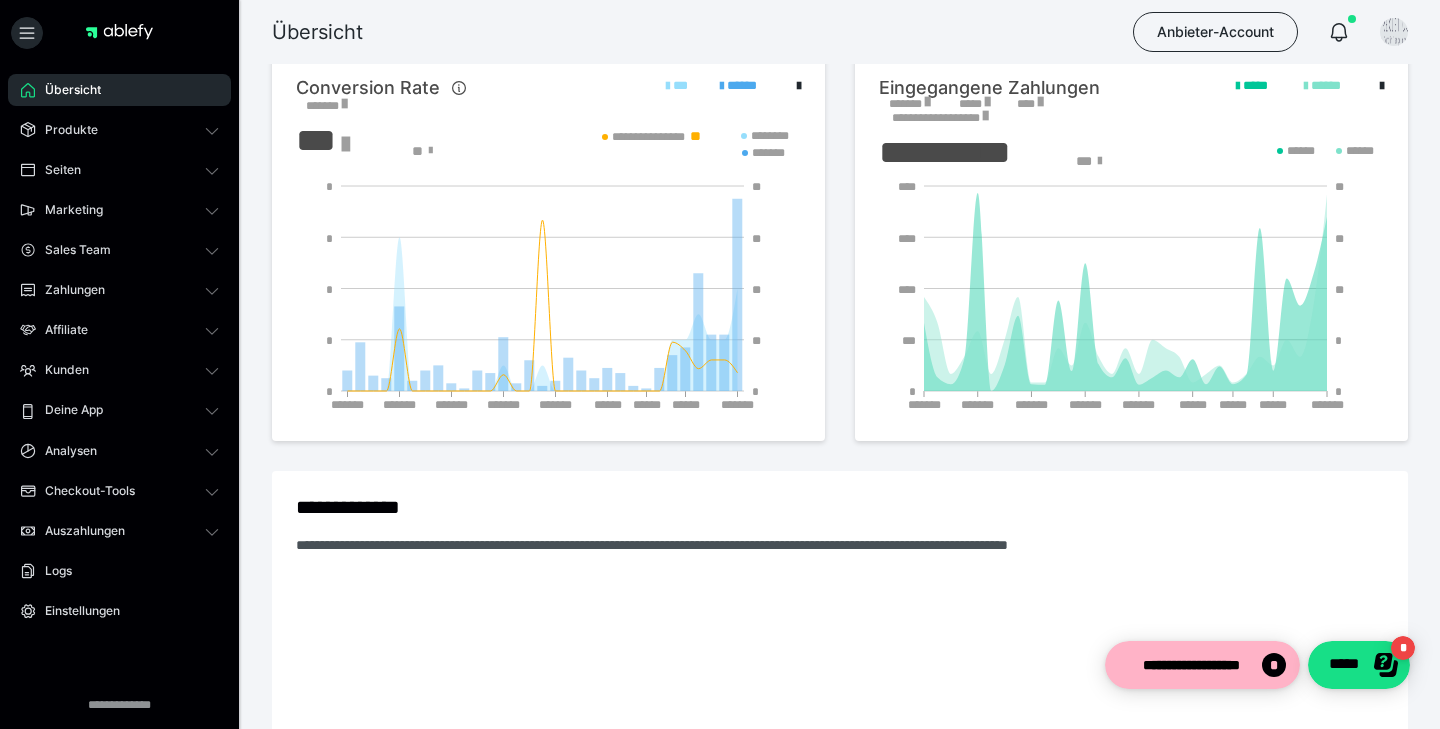 click at bounding box center [985, 116] 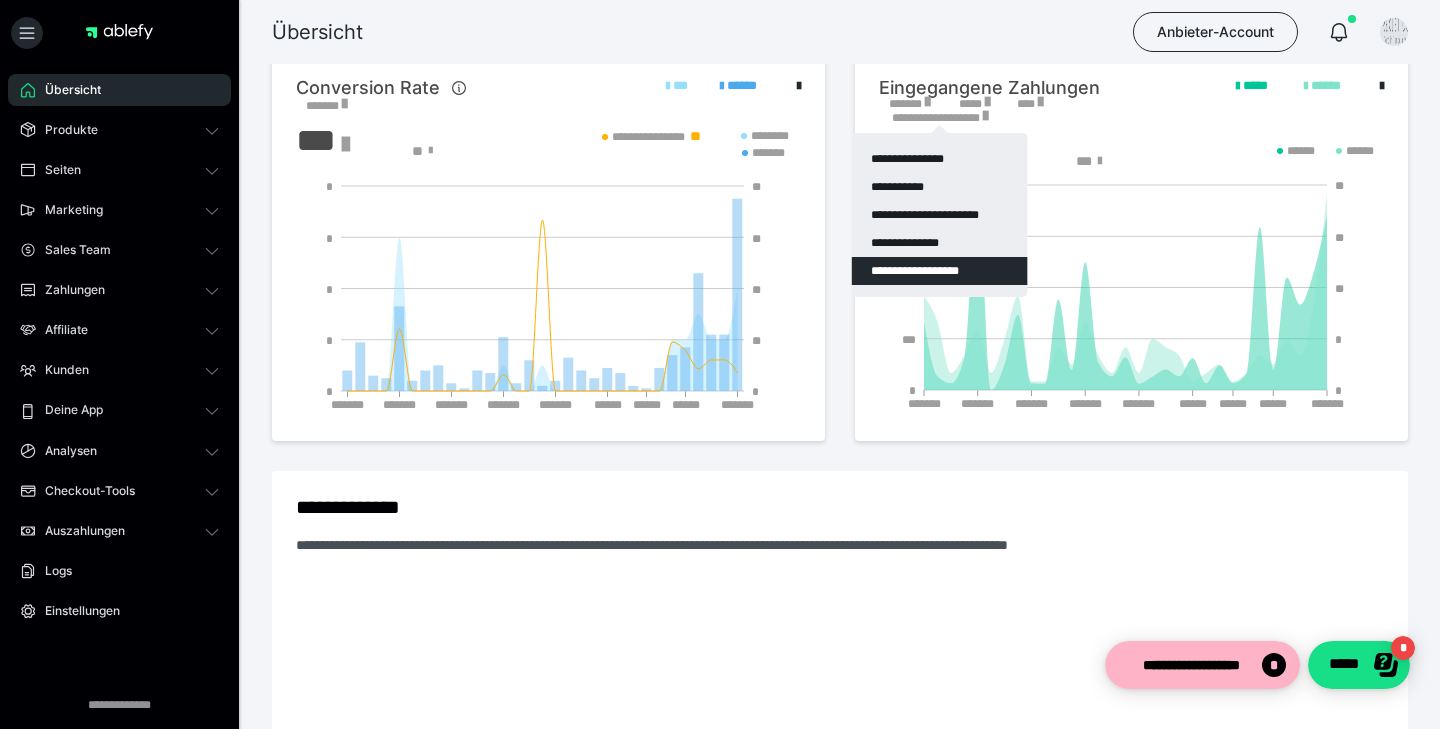 click at bounding box center [720, 364] 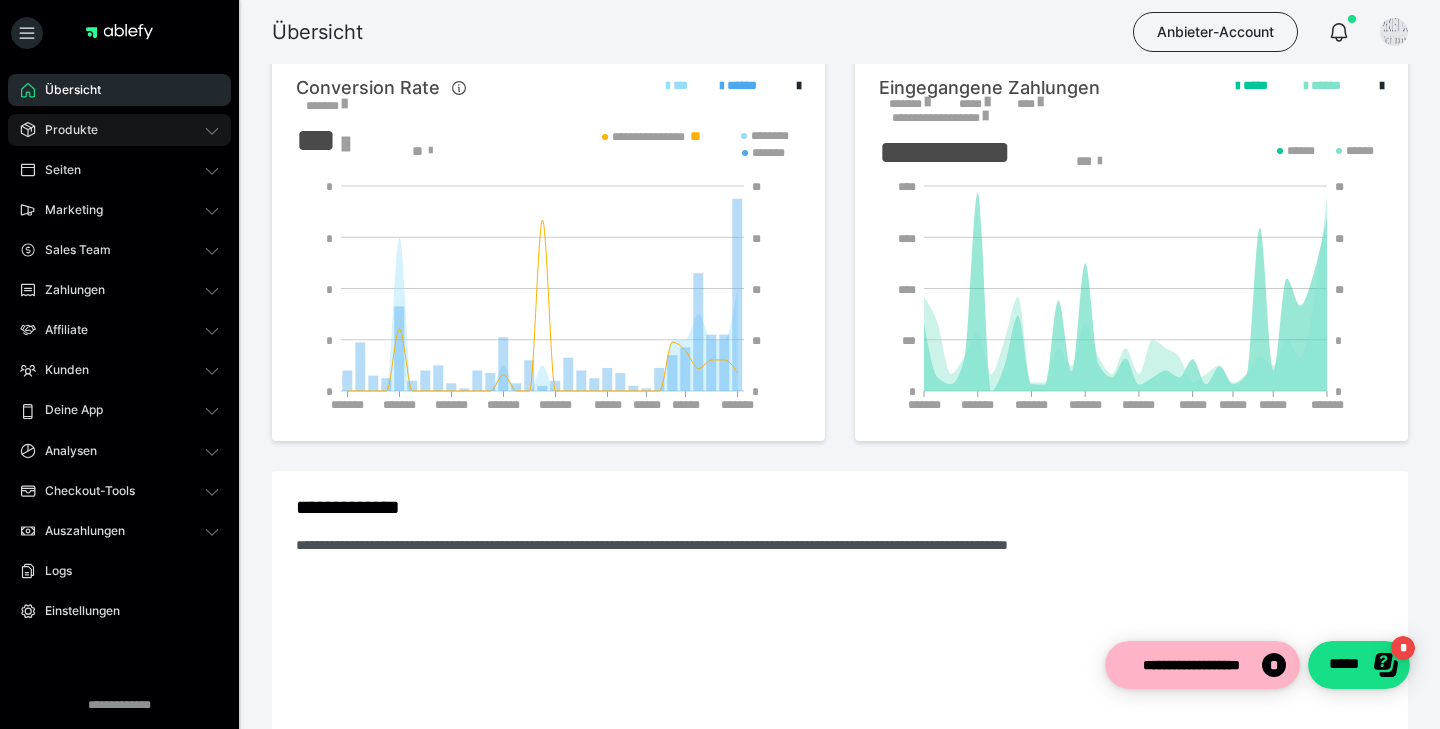 click on "Produkte" at bounding box center [64, 130] 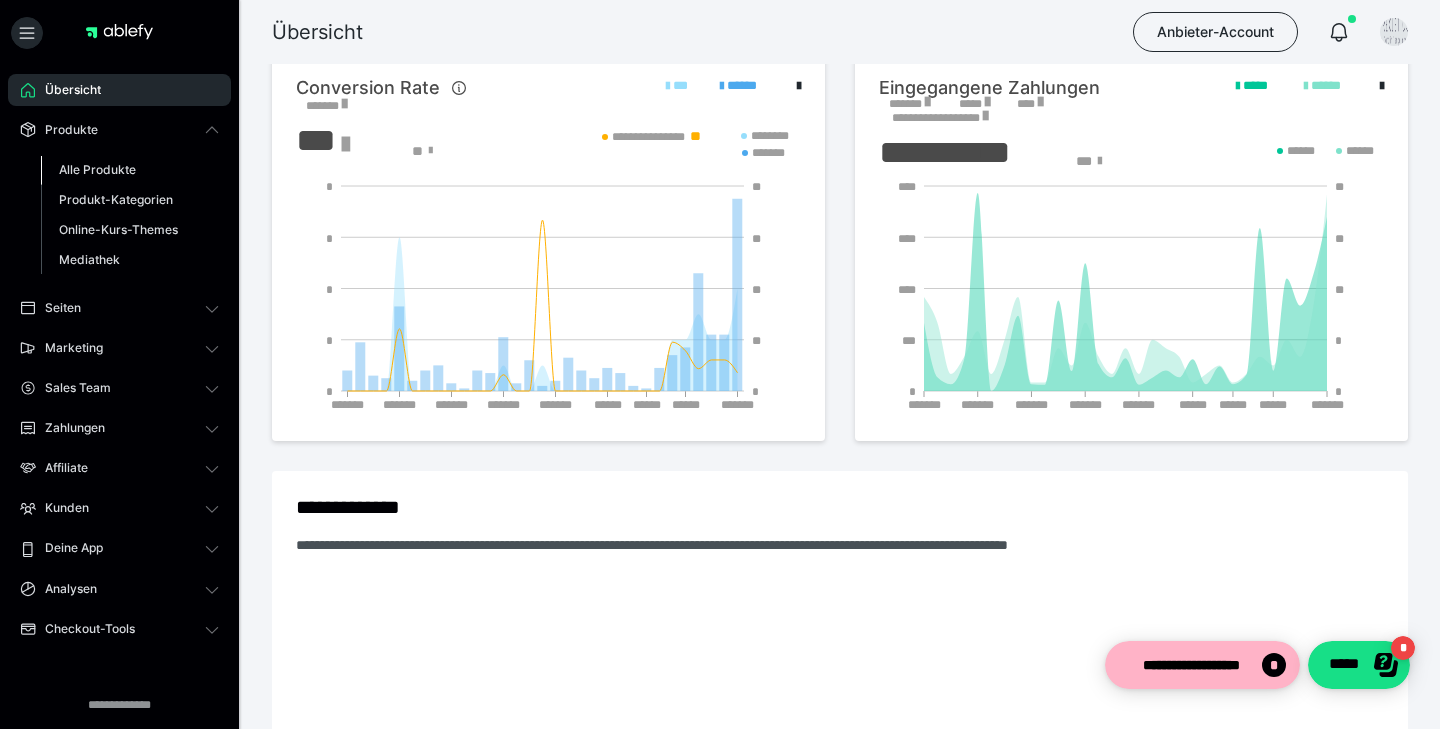 click on "Alle Produkte" at bounding box center [130, 170] 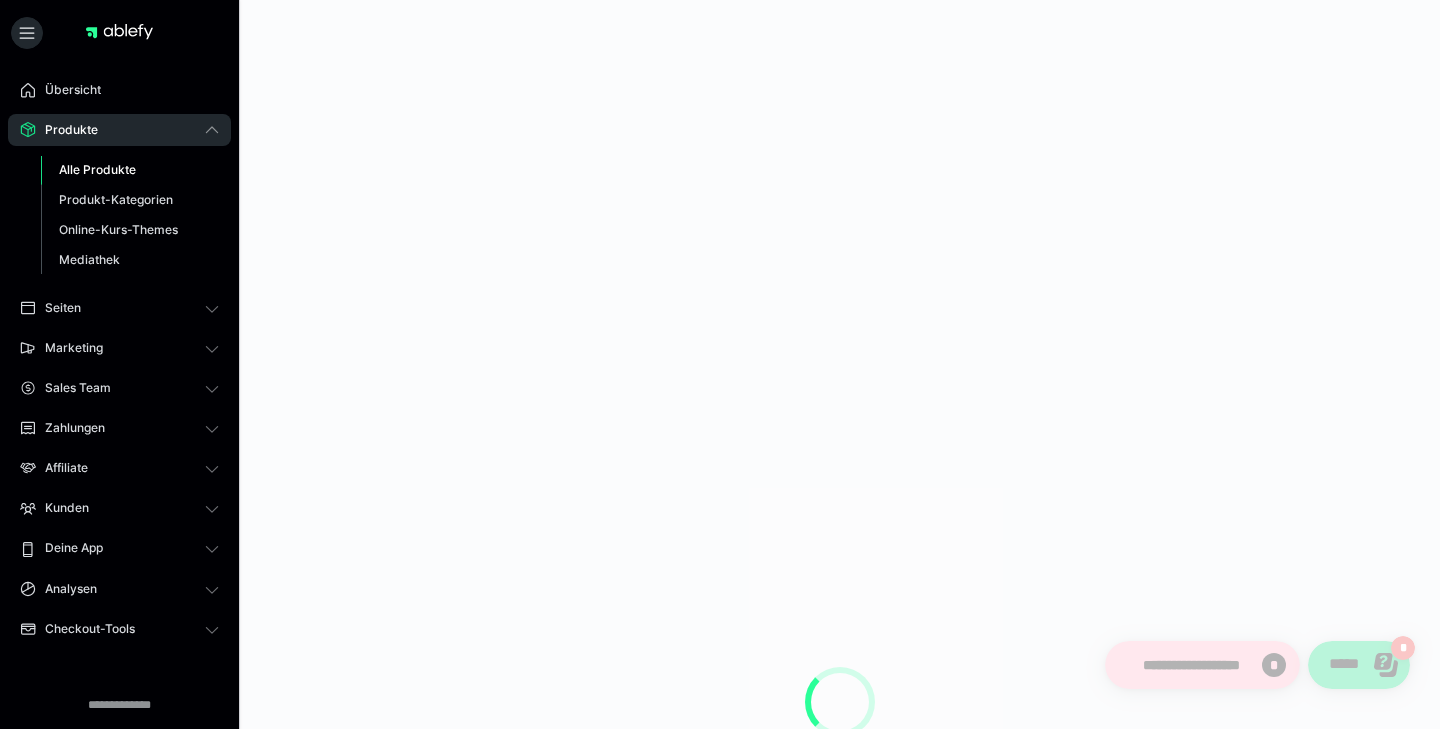 scroll, scrollTop: 0, scrollLeft: 0, axis: both 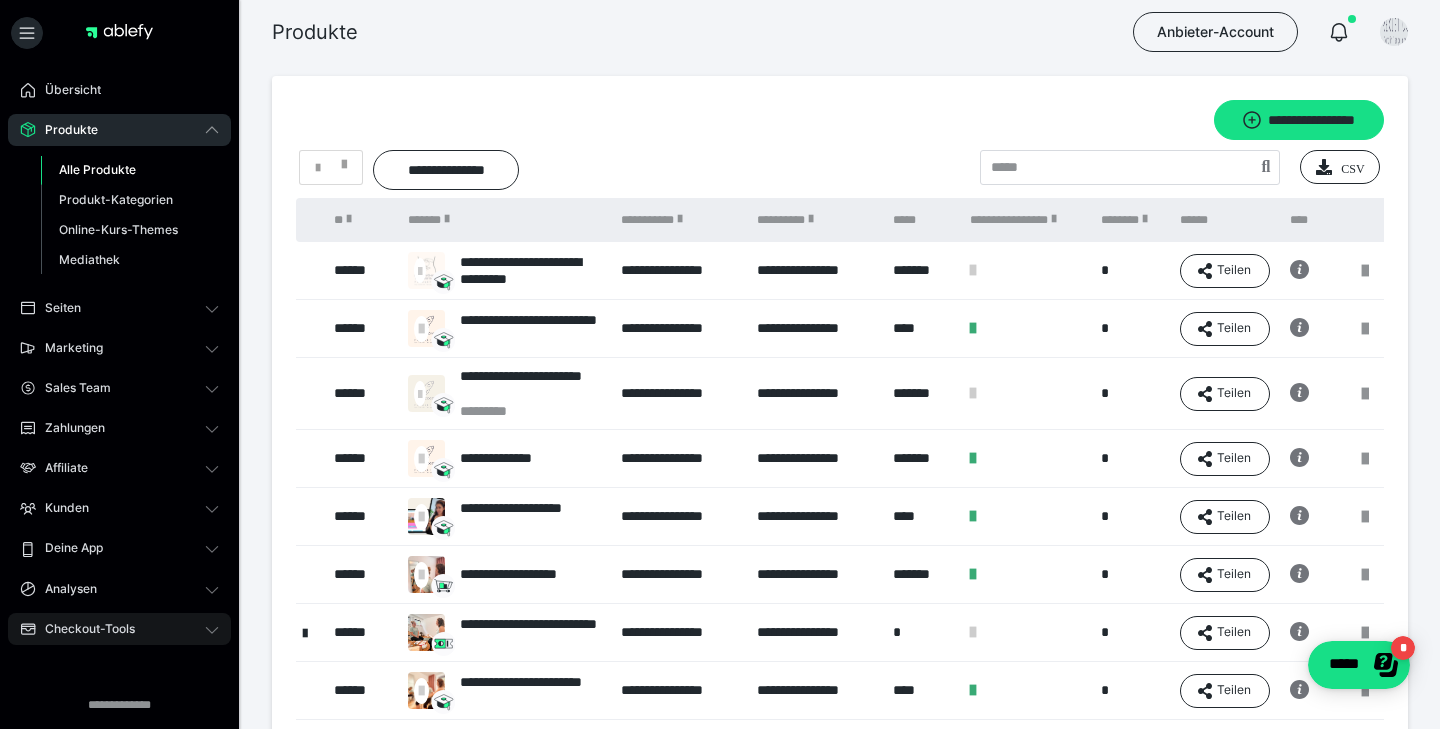 click on "Checkout-Tools" at bounding box center [83, 629] 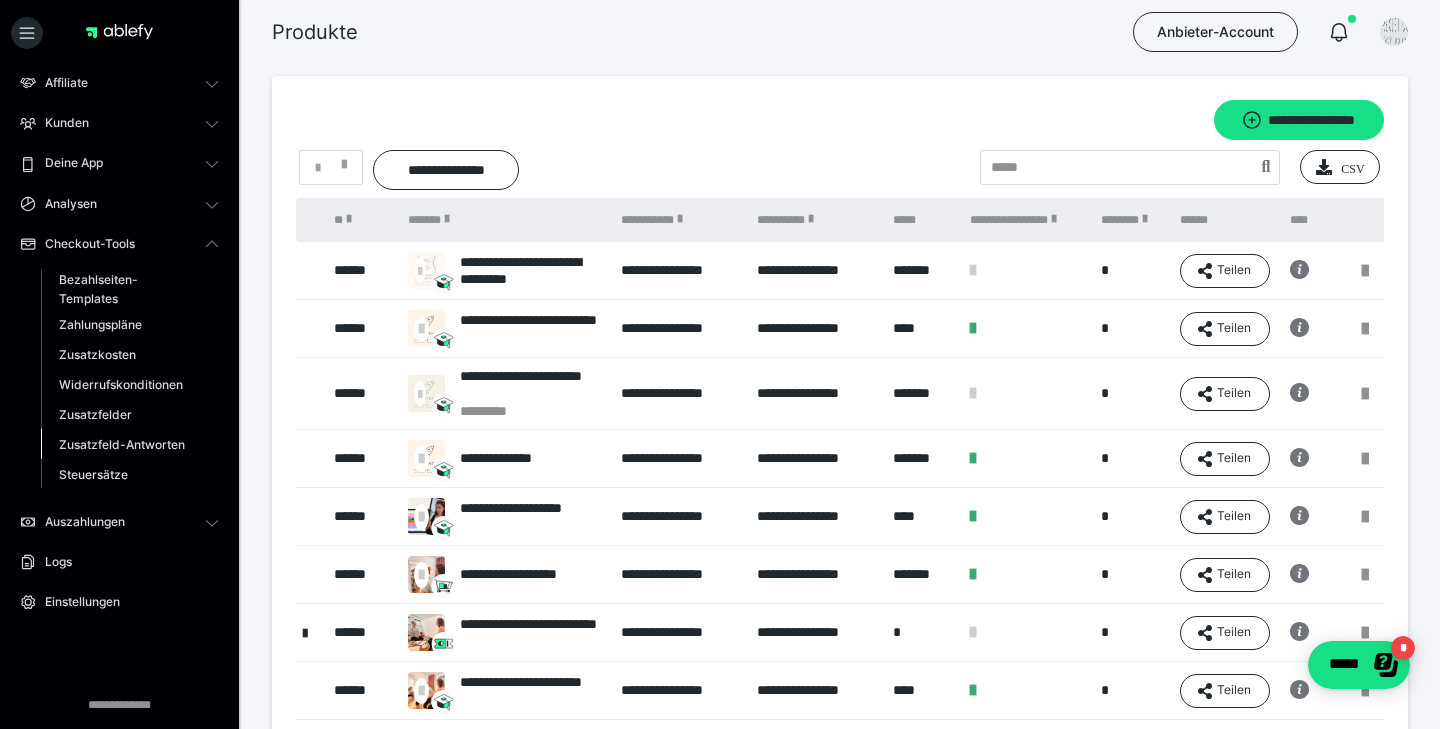 scroll, scrollTop: 250, scrollLeft: 0, axis: vertical 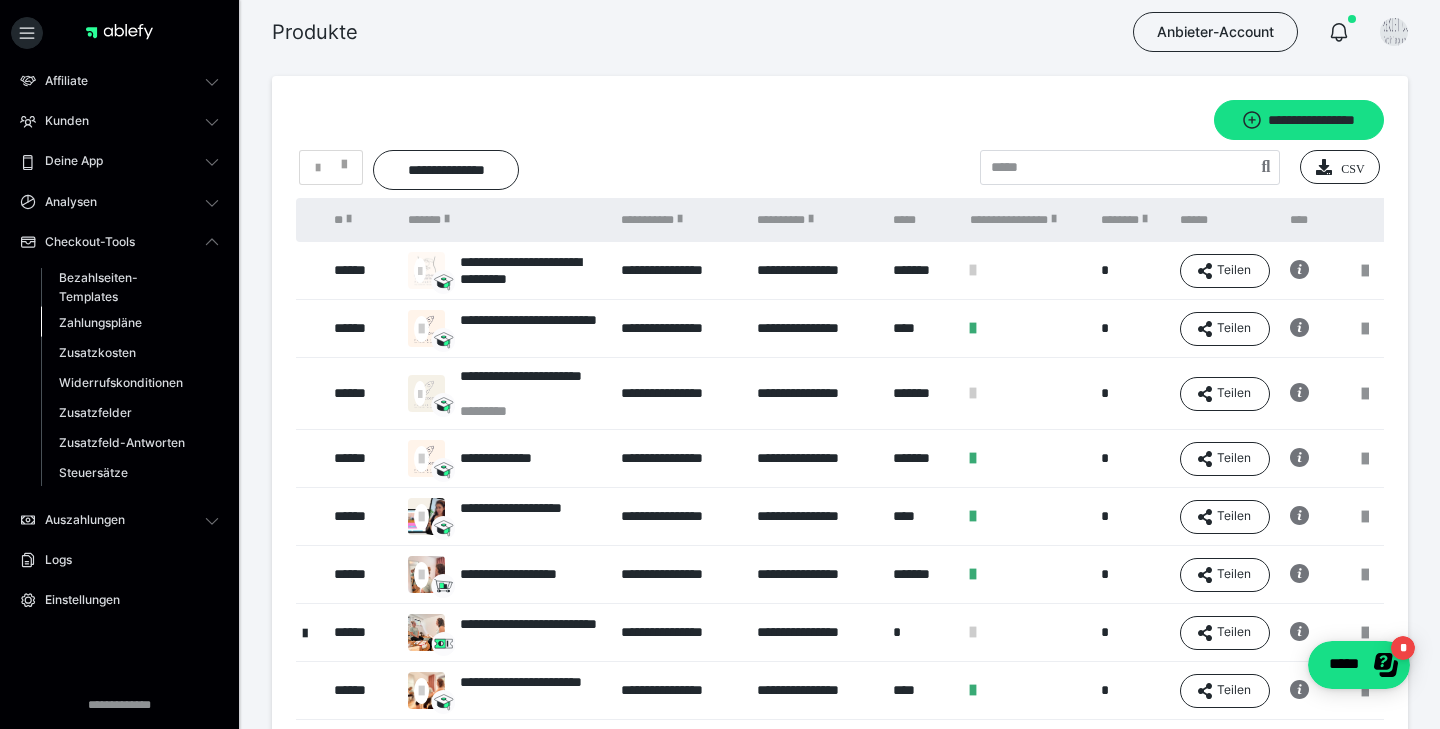 click on "Zahlungspläne" at bounding box center (100, 322) 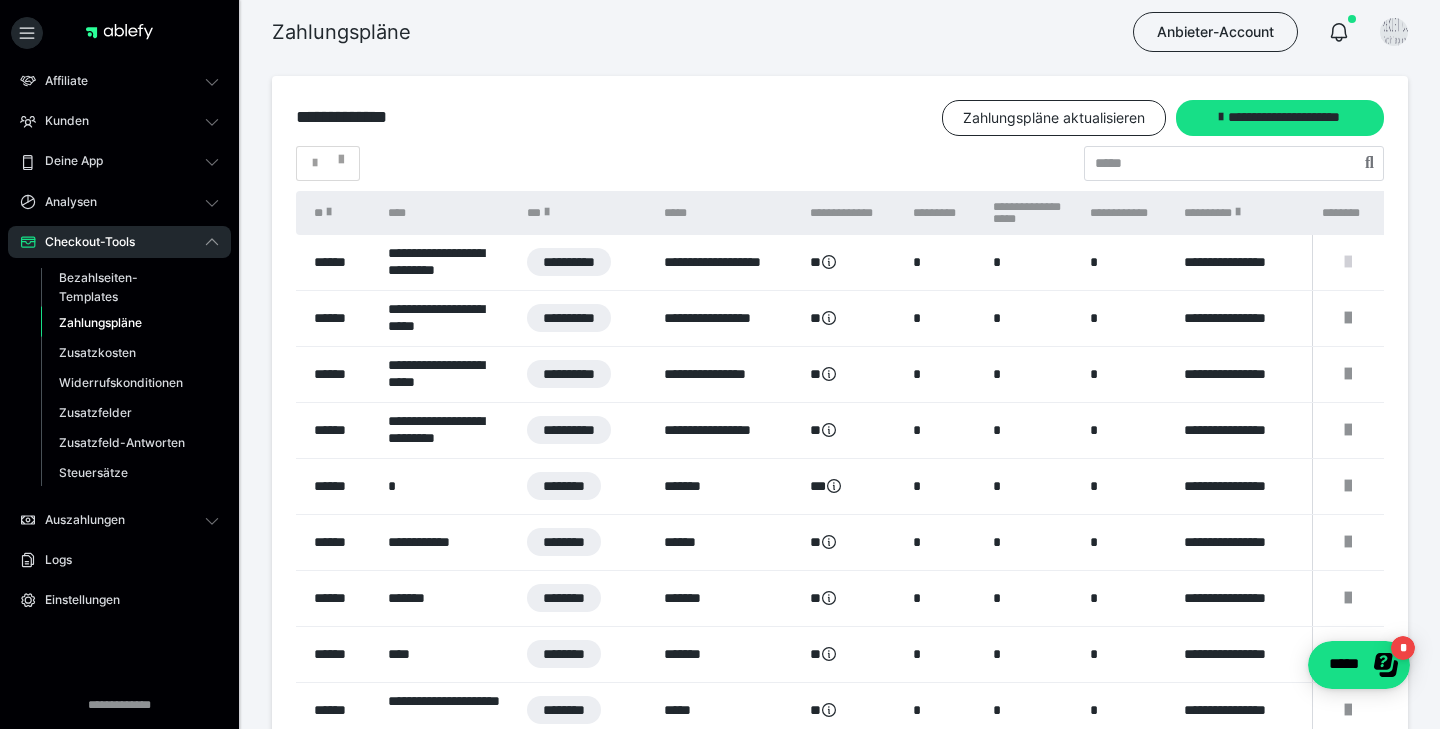 click at bounding box center [1348, 262] 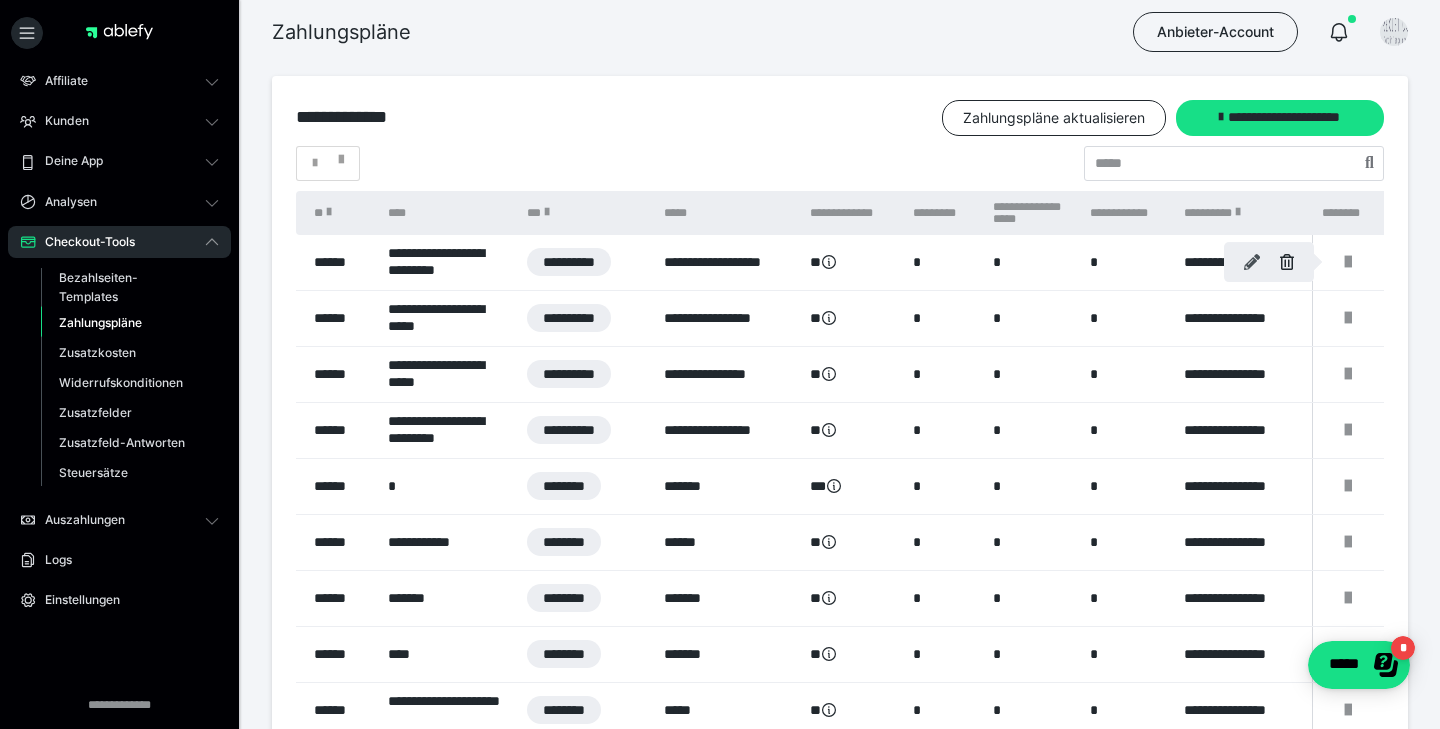 click at bounding box center (1252, 262) 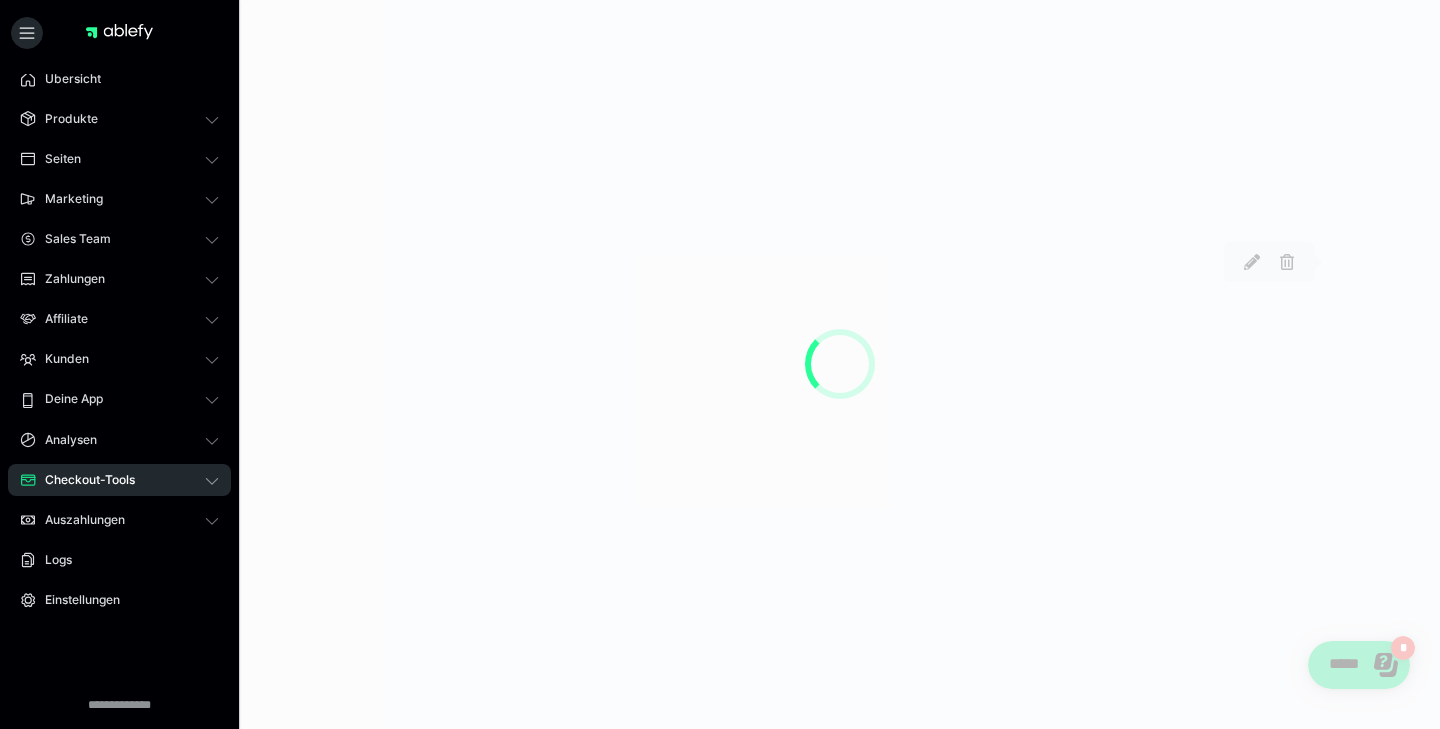 select on "**" 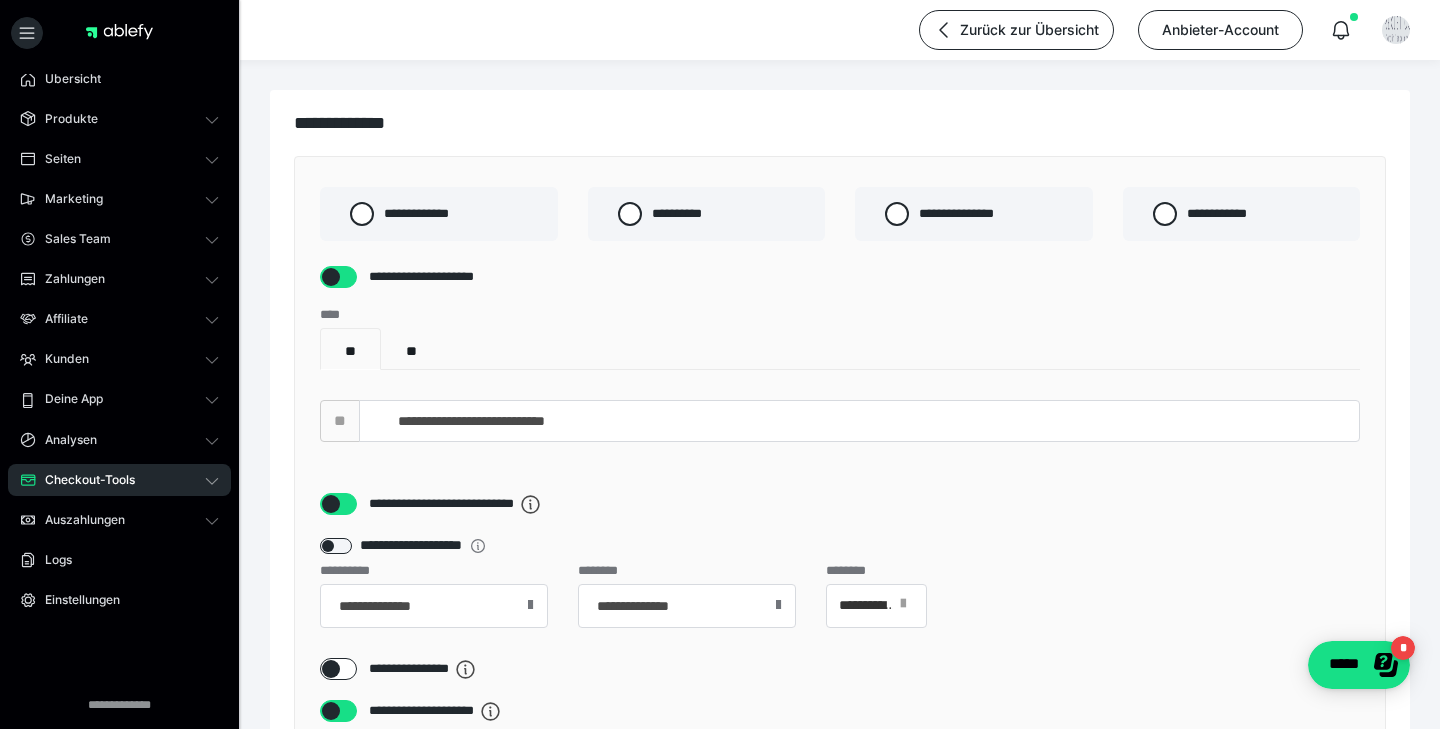 scroll, scrollTop: 12, scrollLeft: 0, axis: vertical 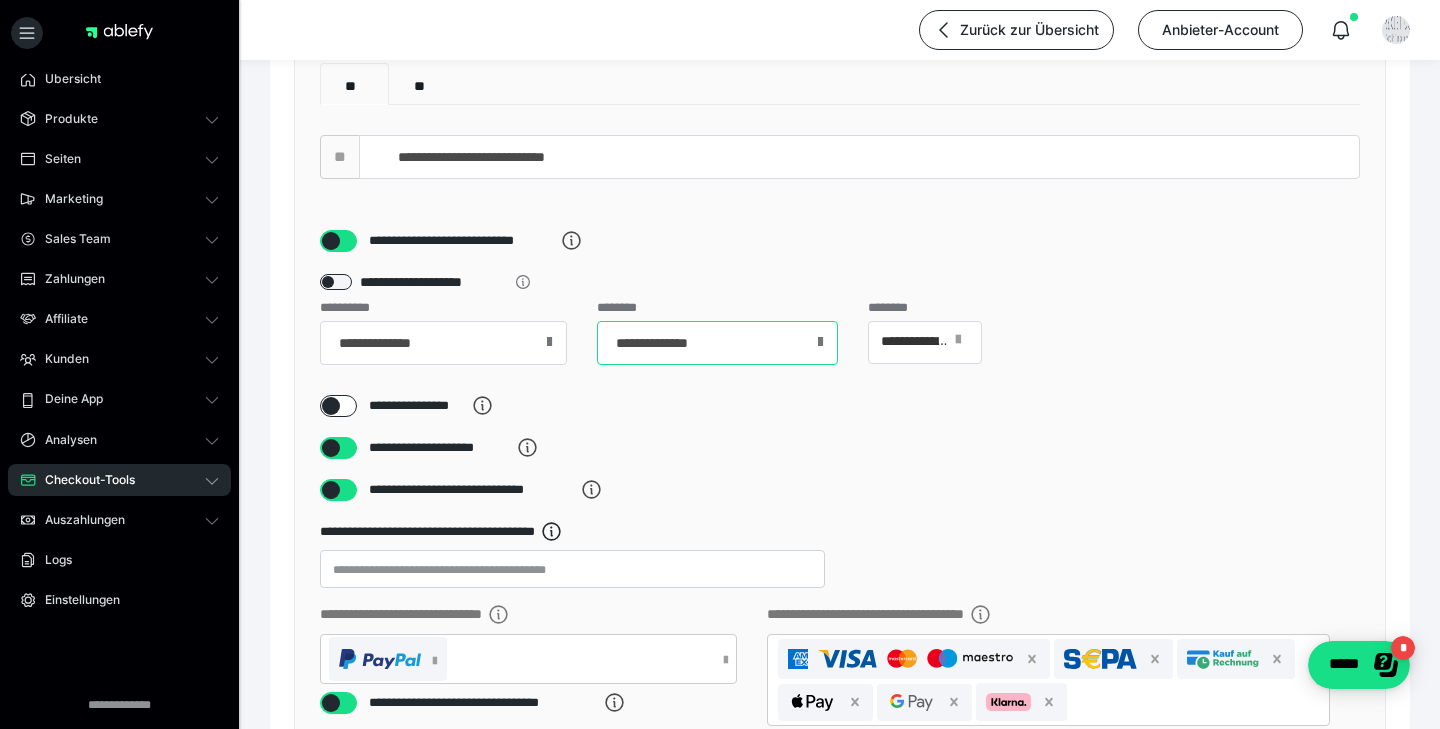 click on "**********" at bounding box center (717, 343) 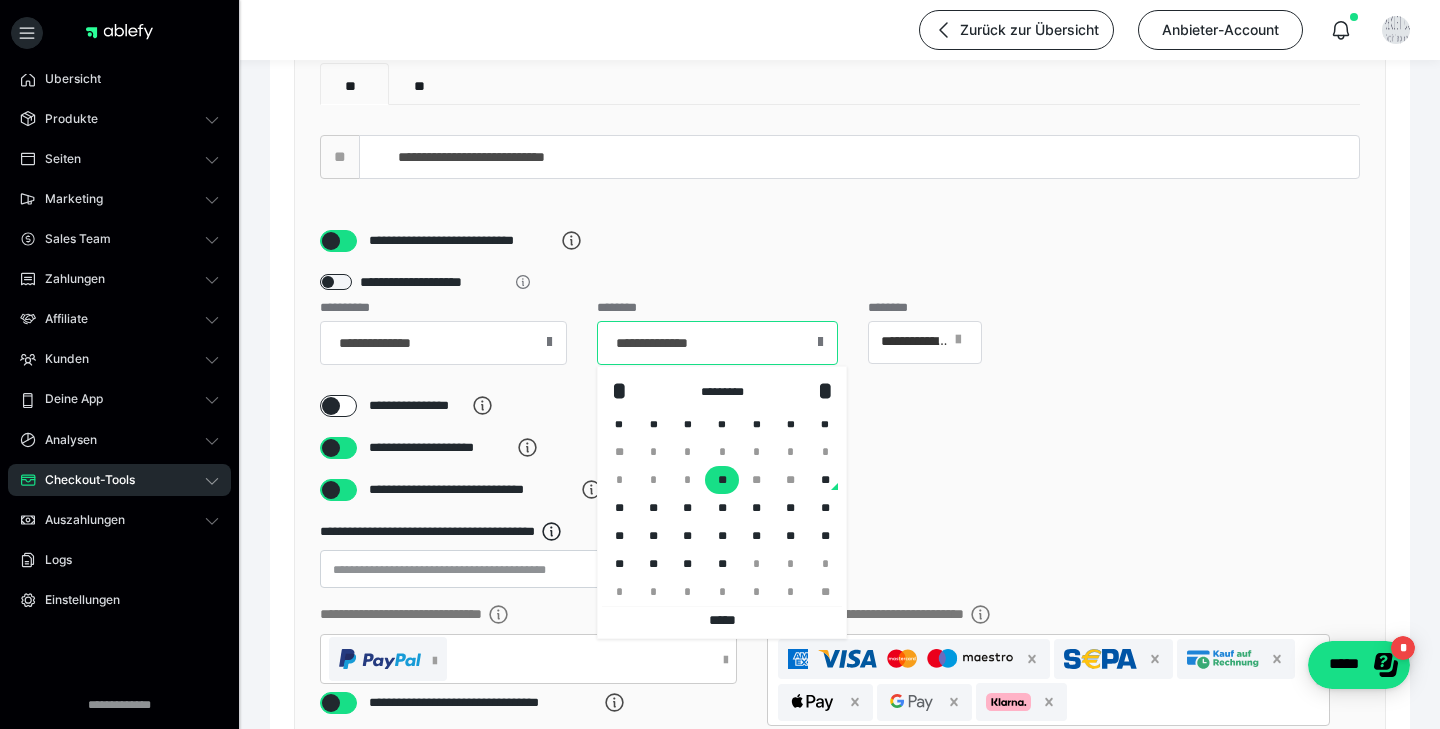 type on "**********" 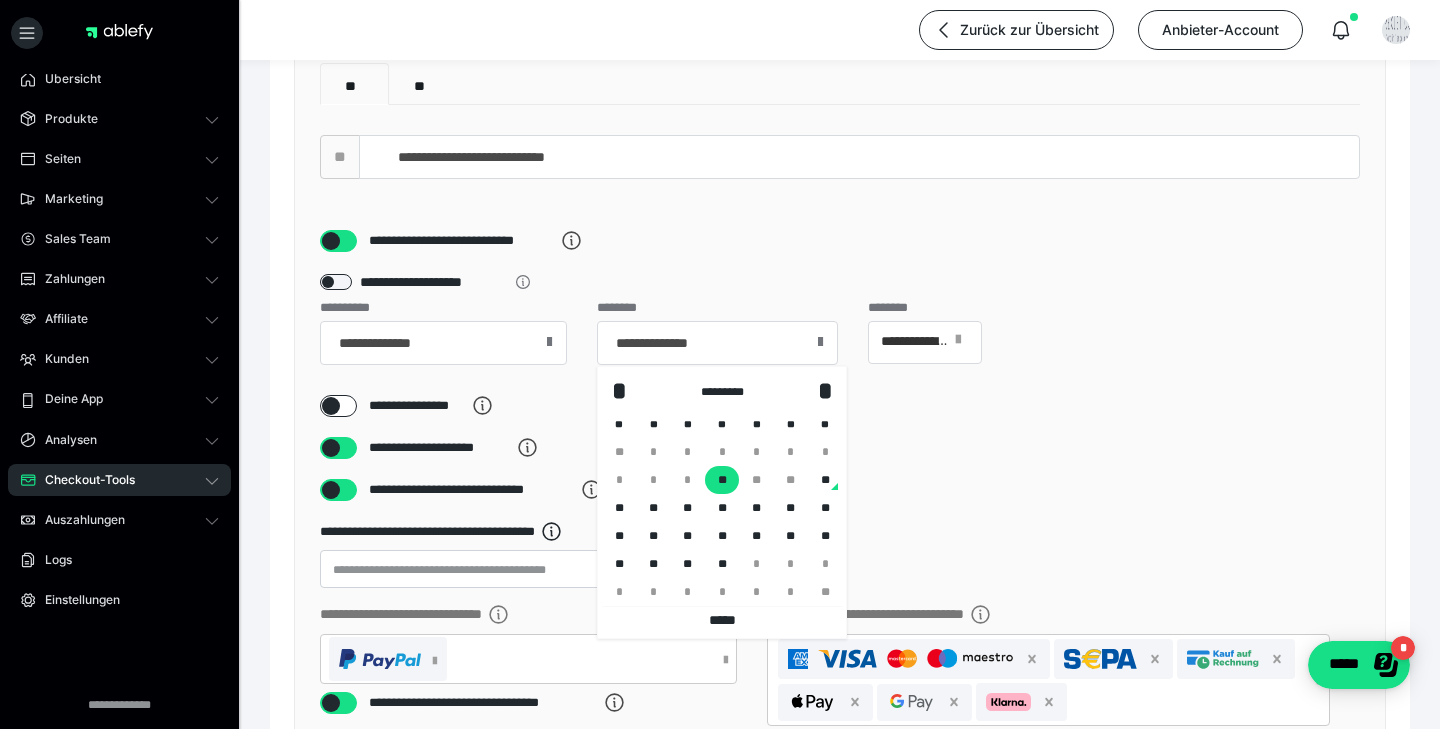 click at bounding box center (331, 241) 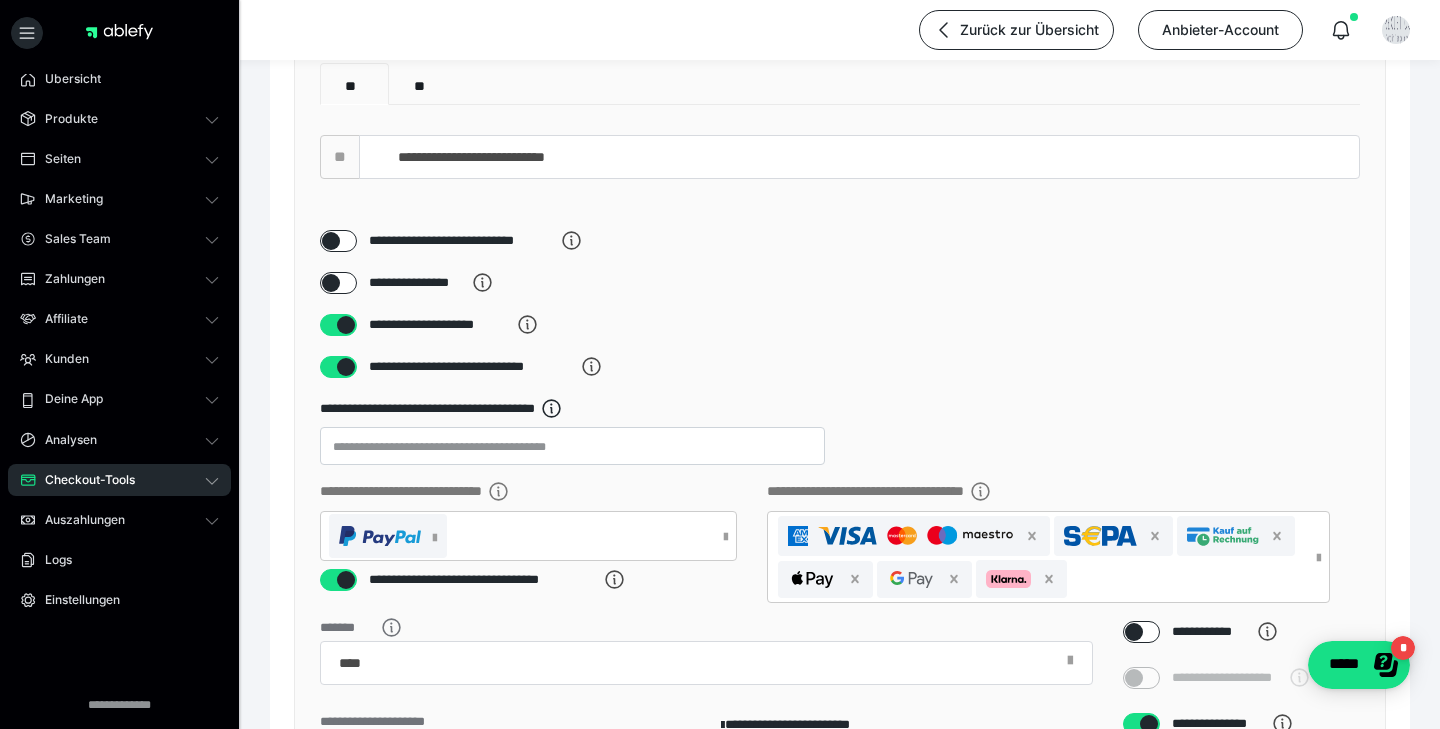 click at bounding box center (331, 241) 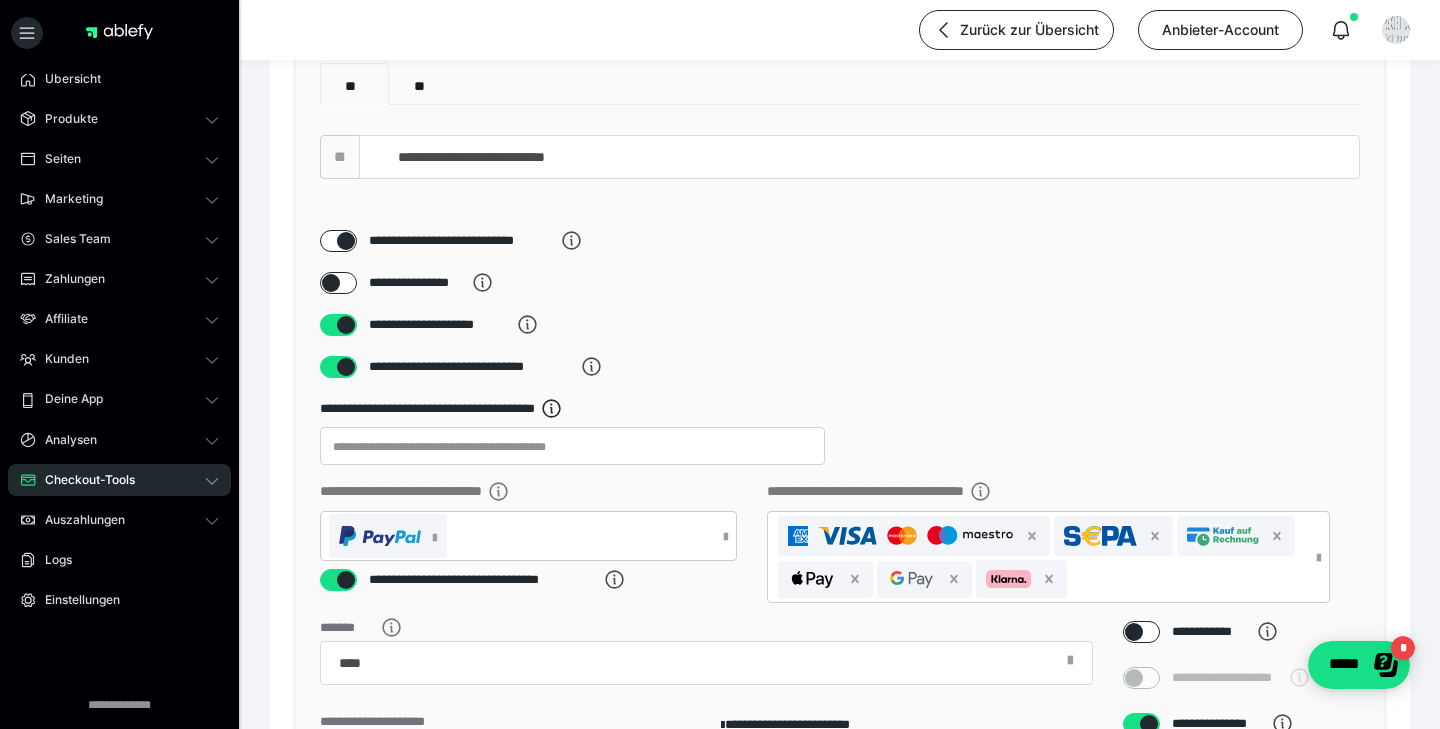 checkbox on "****" 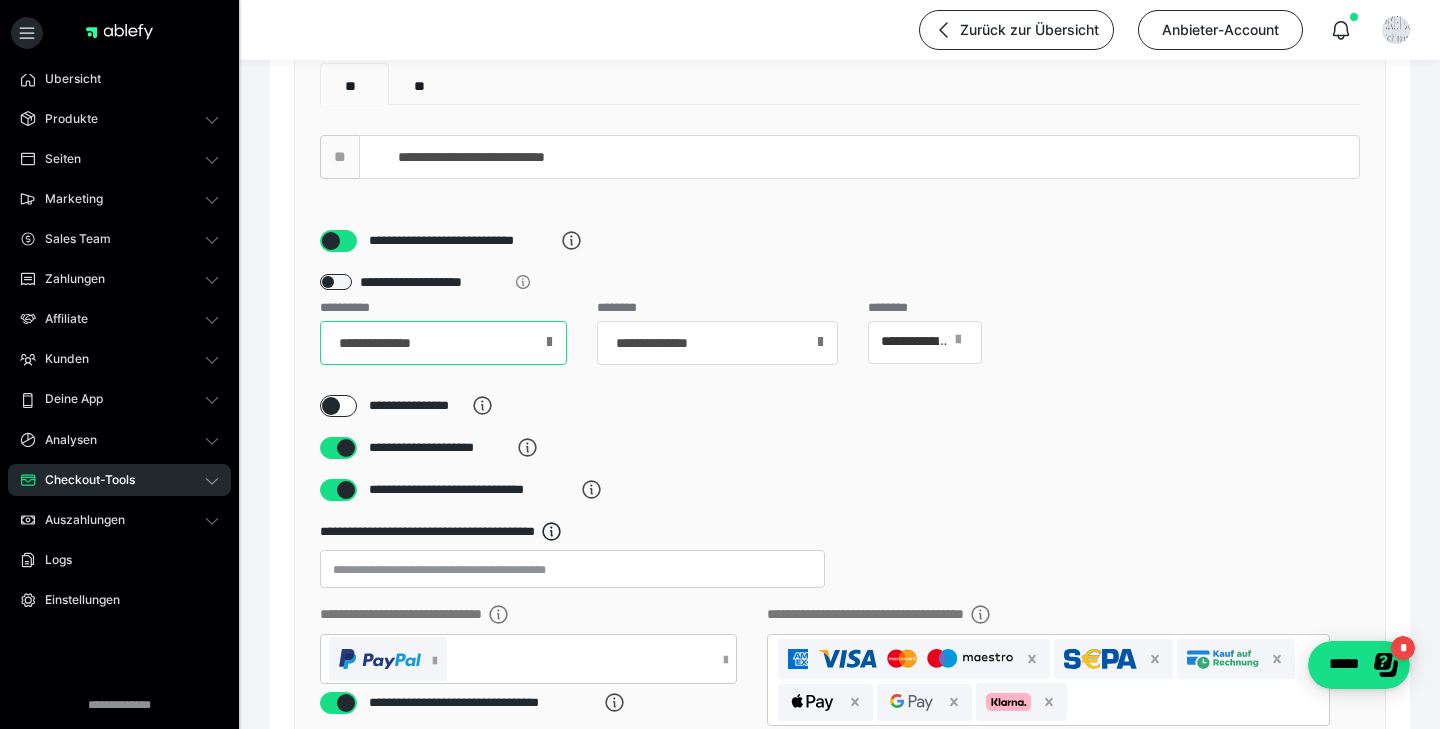 click on "**********" at bounding box center [443, 343] 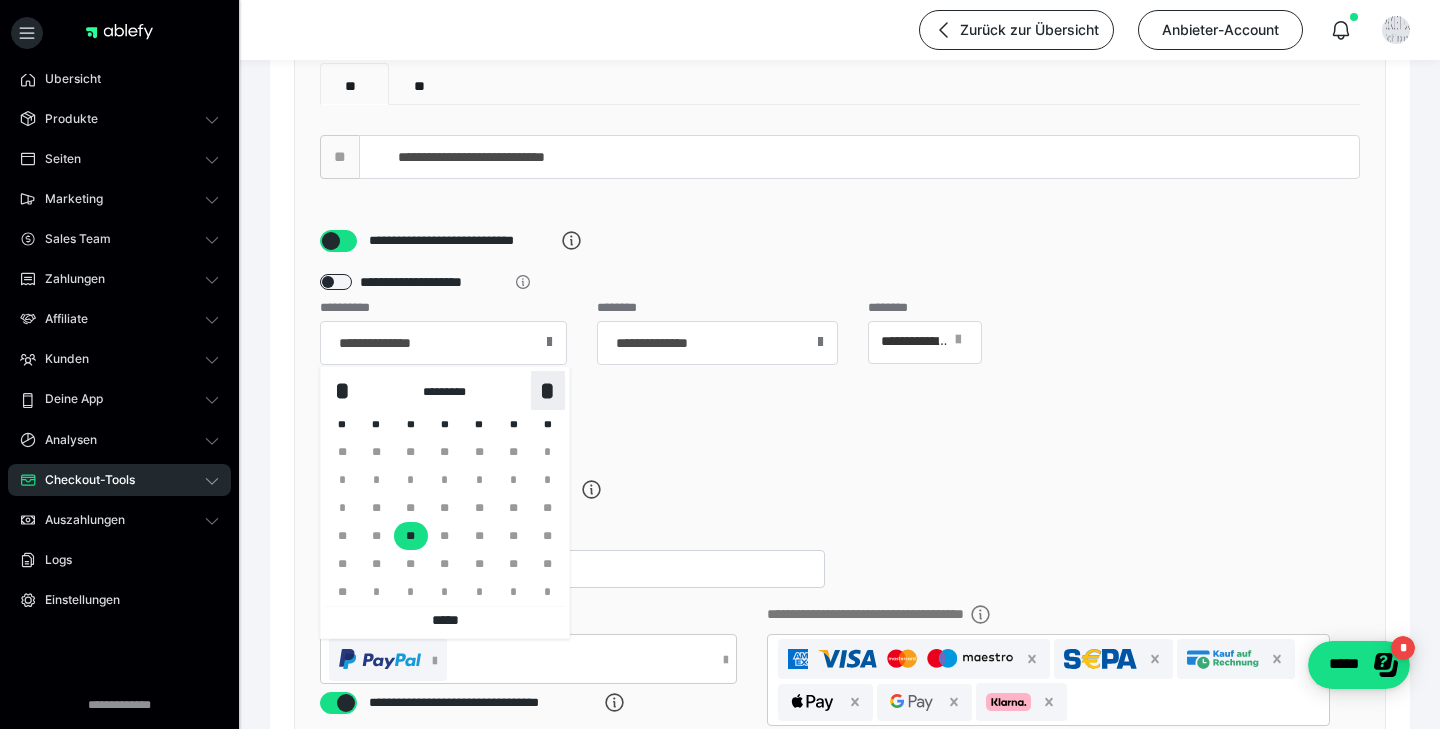 click on "*" at bounding box center (548, 391) 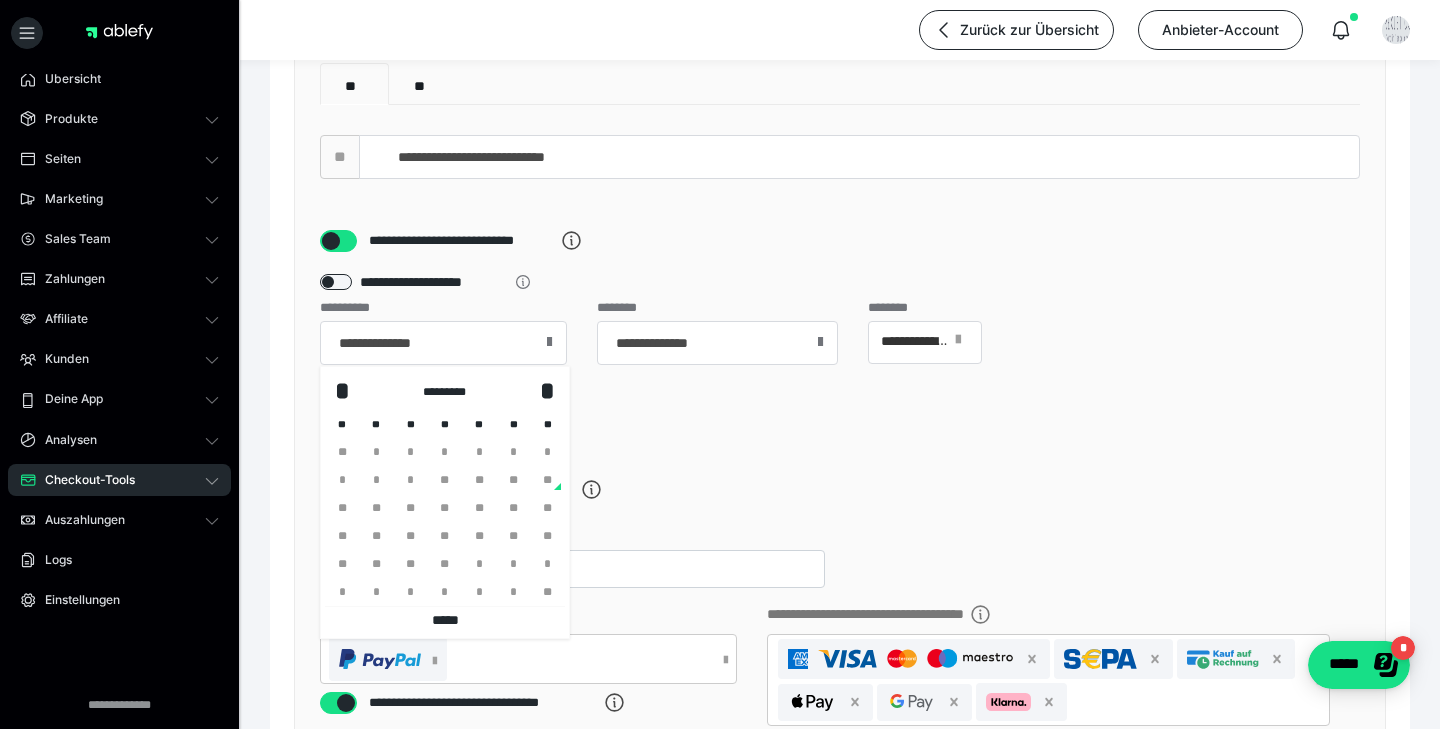 click on "**" at bounding box center (342, 508) 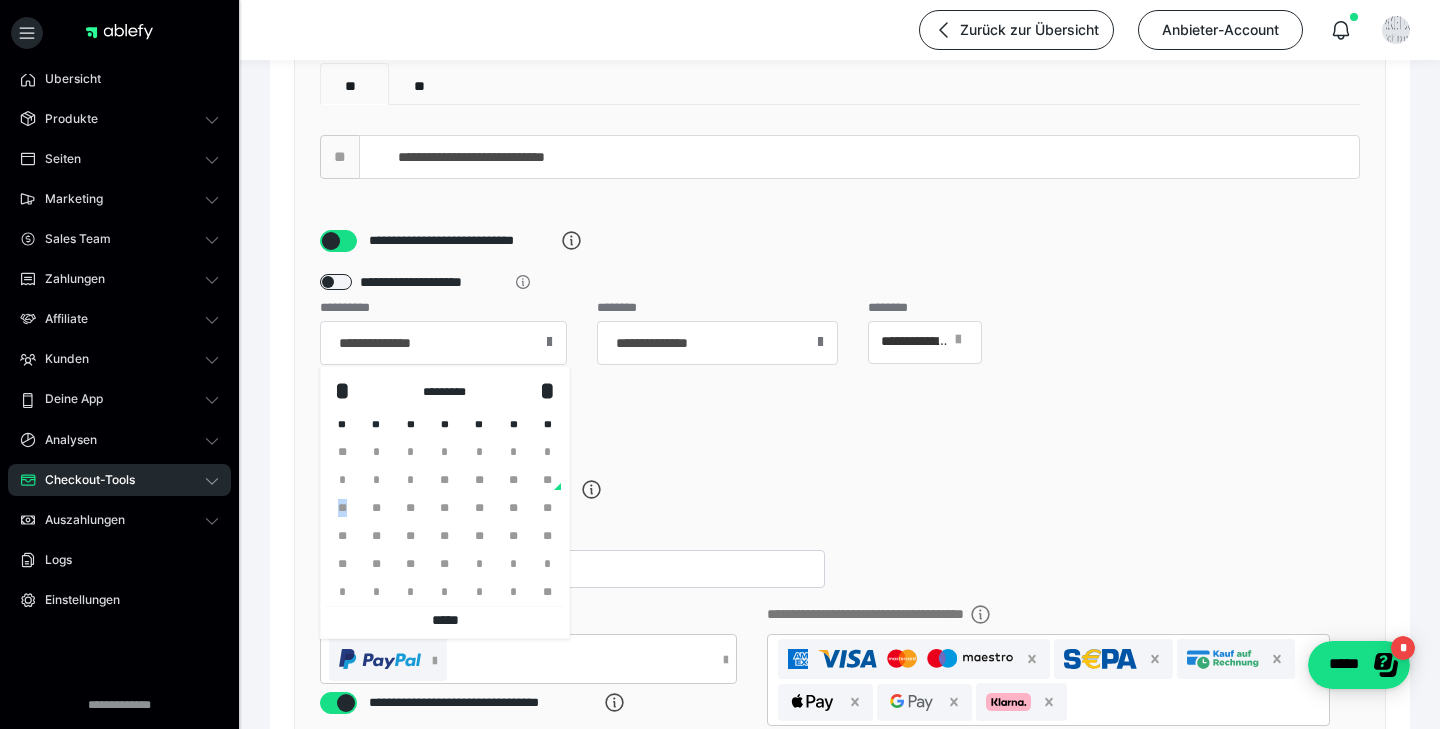 click on "**" at bounding box center [342, 508] 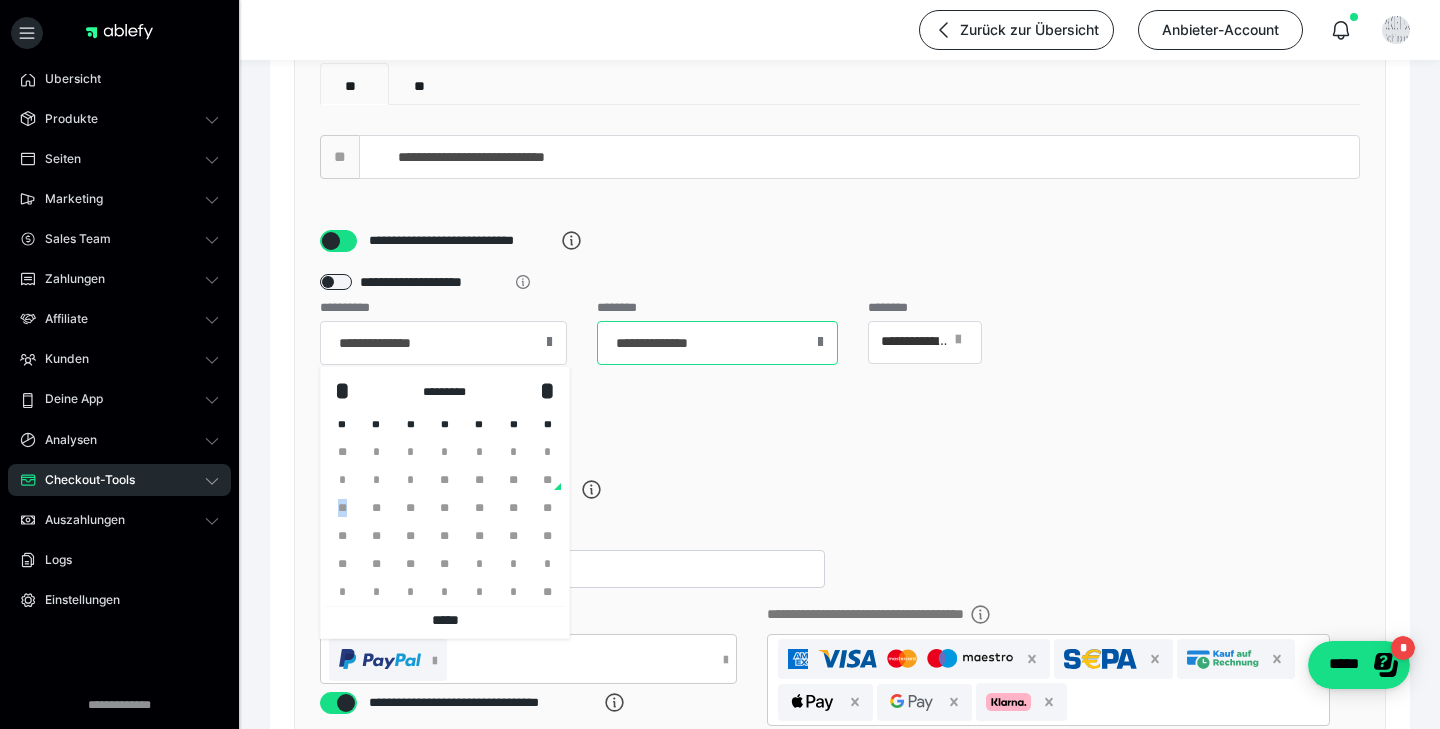 click on "**********" at bounding box center (717, 343) 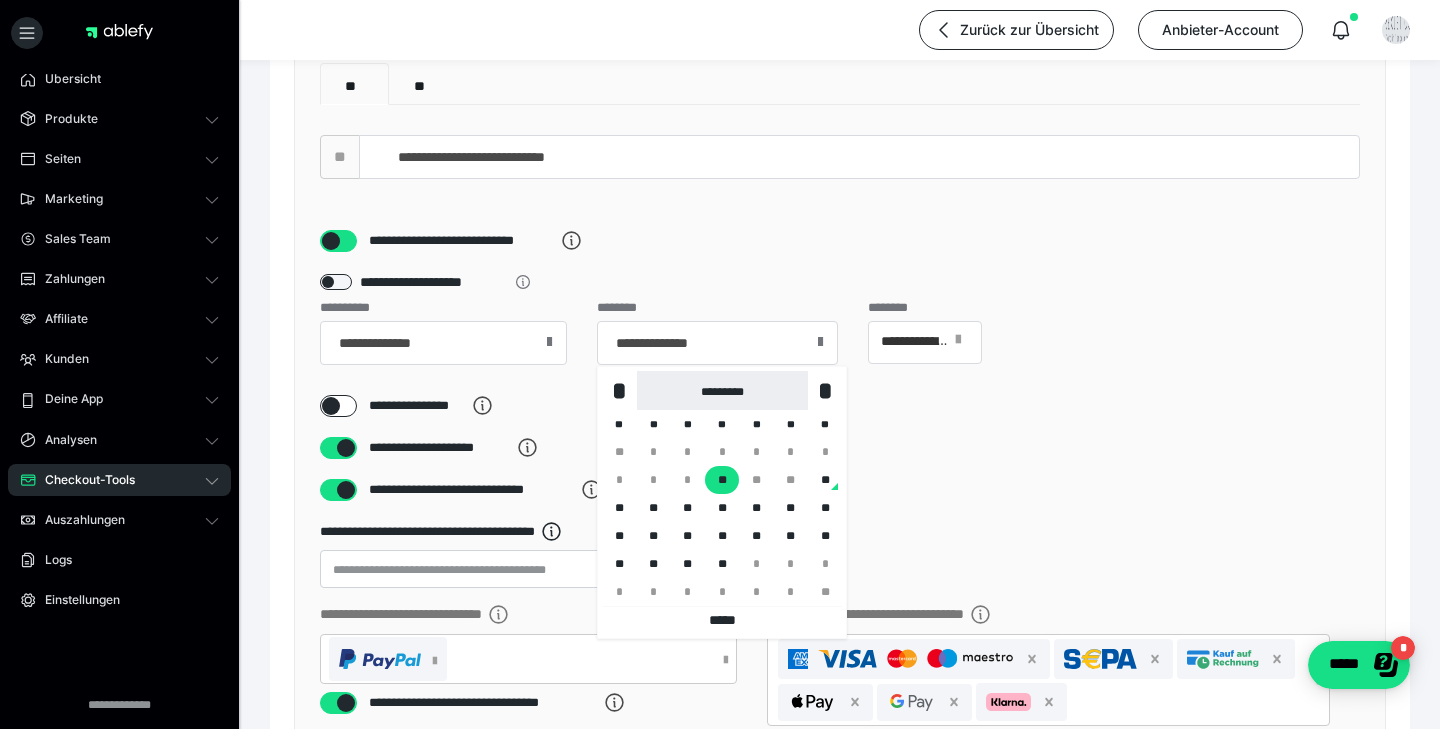 click on "*********" at bounding box center [722, 391] 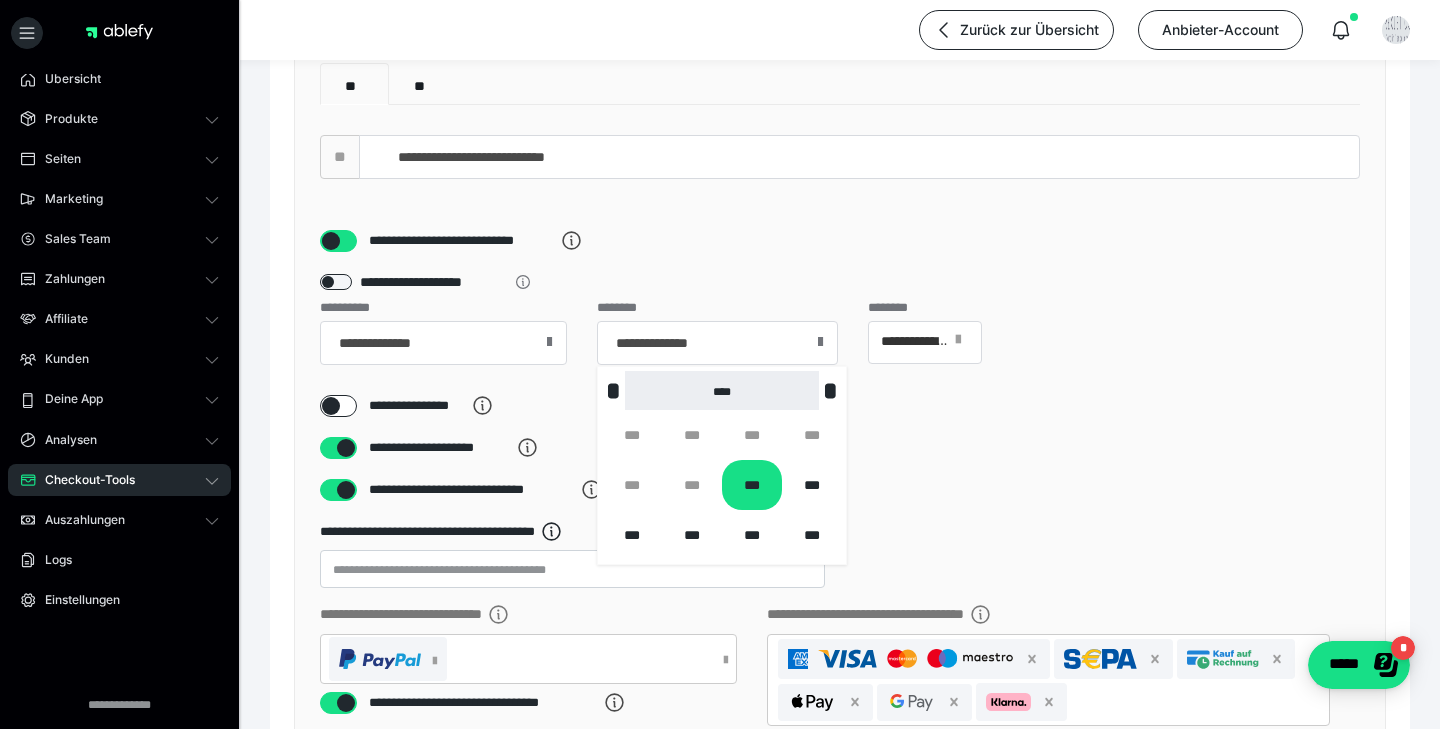 click on "****" at bounding box center [722, 391] 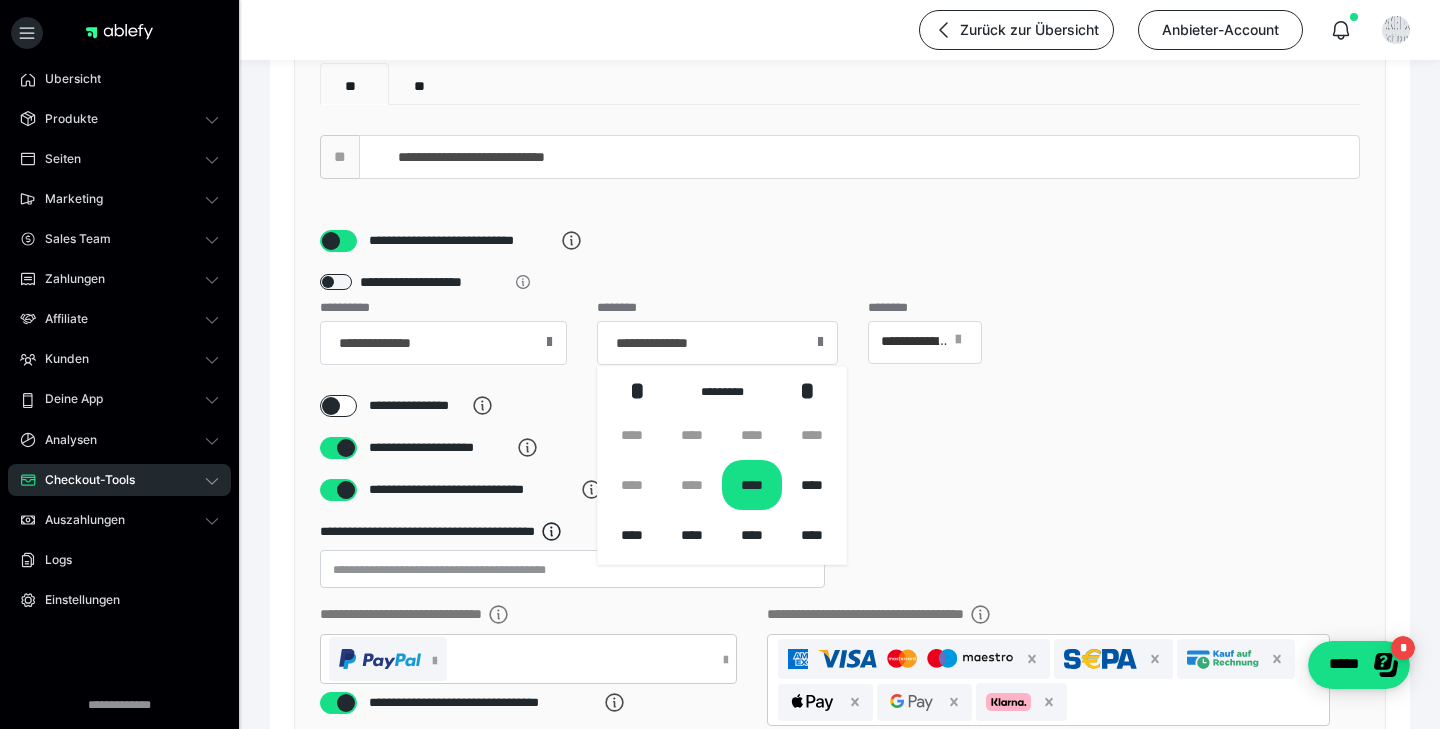 click on "*********" at bounding box center [722, 391] 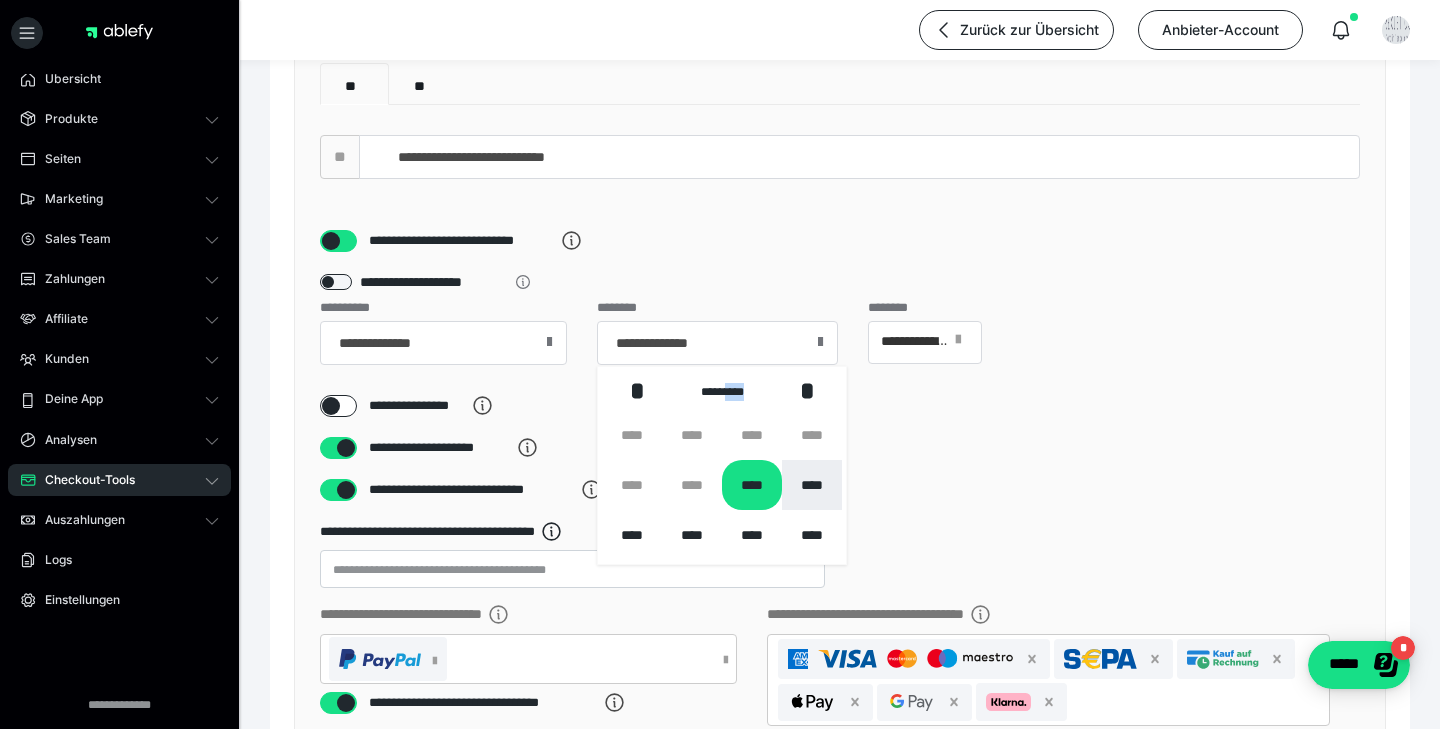 click on "****" at bounding box center [812, 485] 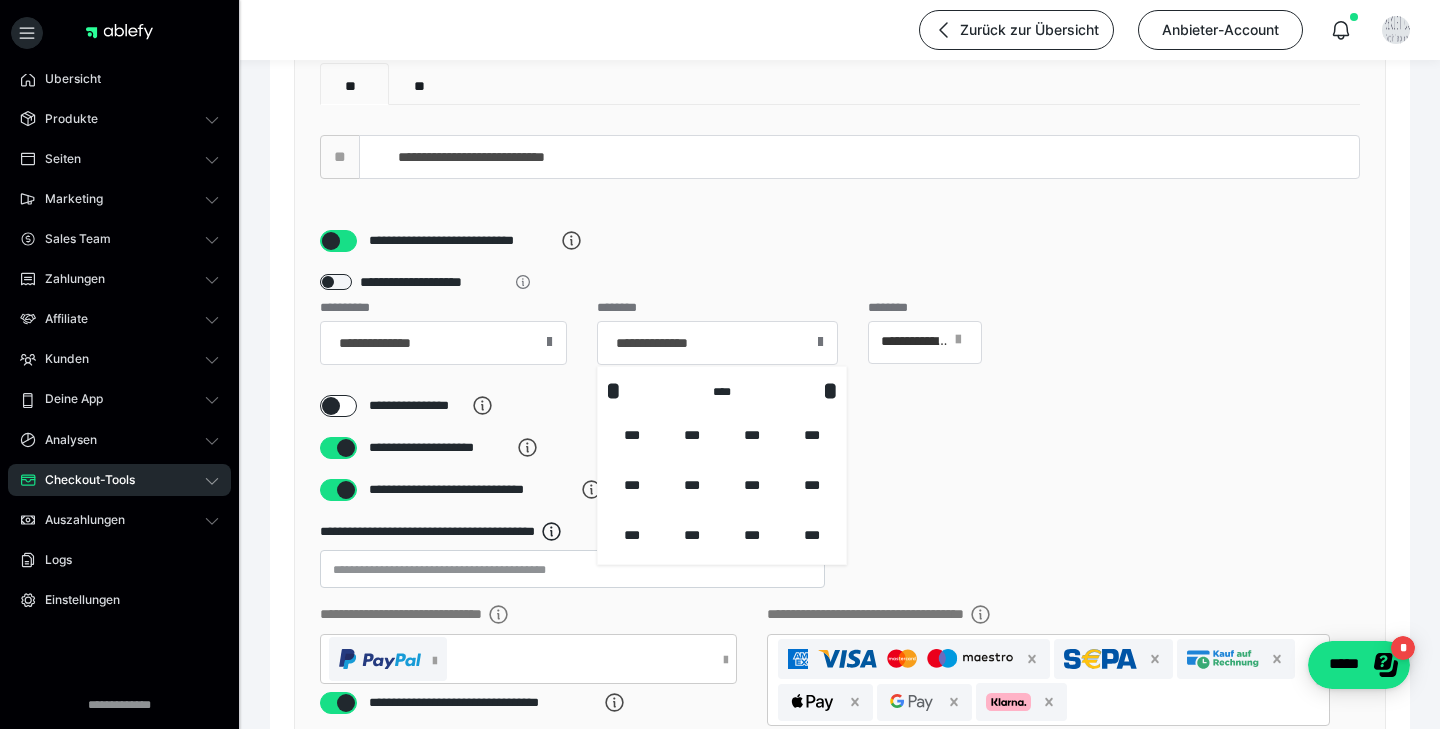 click on "**********" at bounding box center (840, 448) 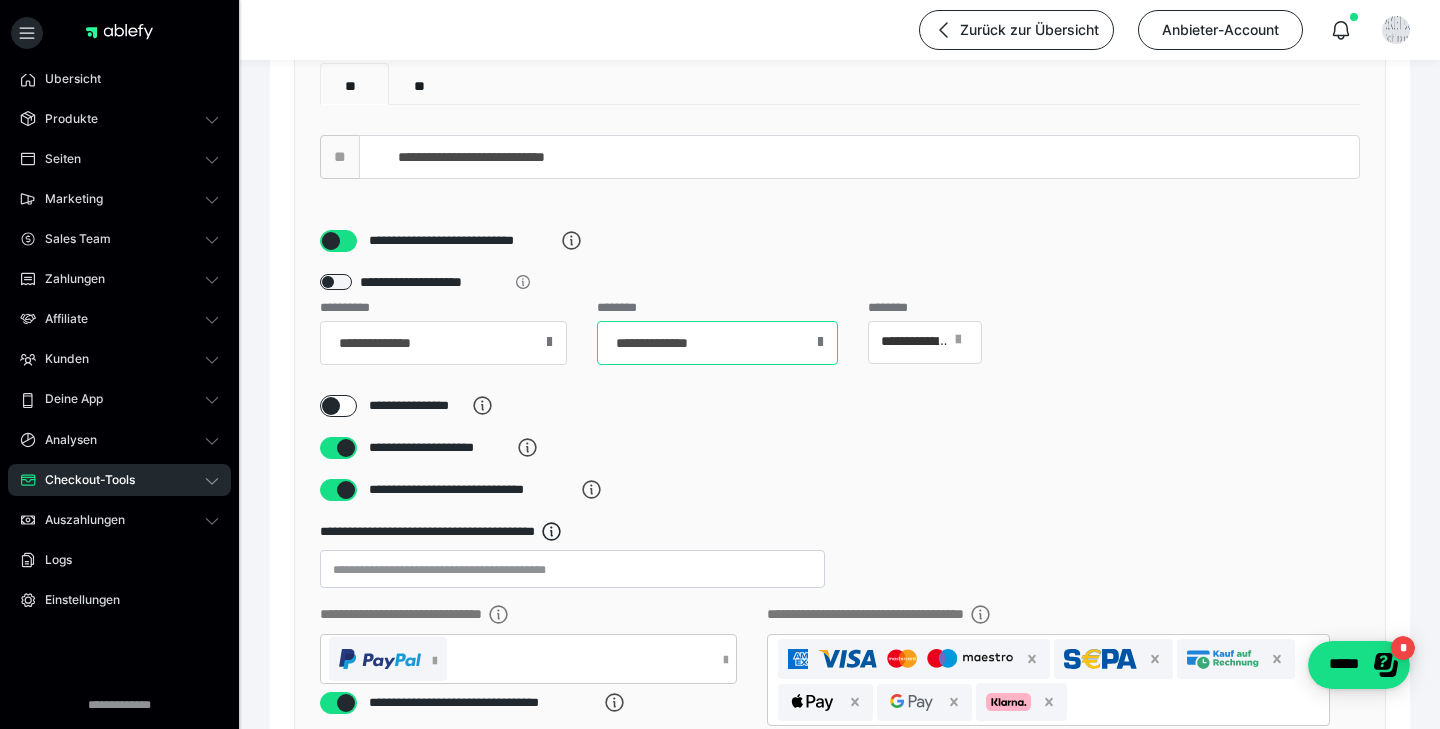 click on "**********" at bounding box center [717, 343] 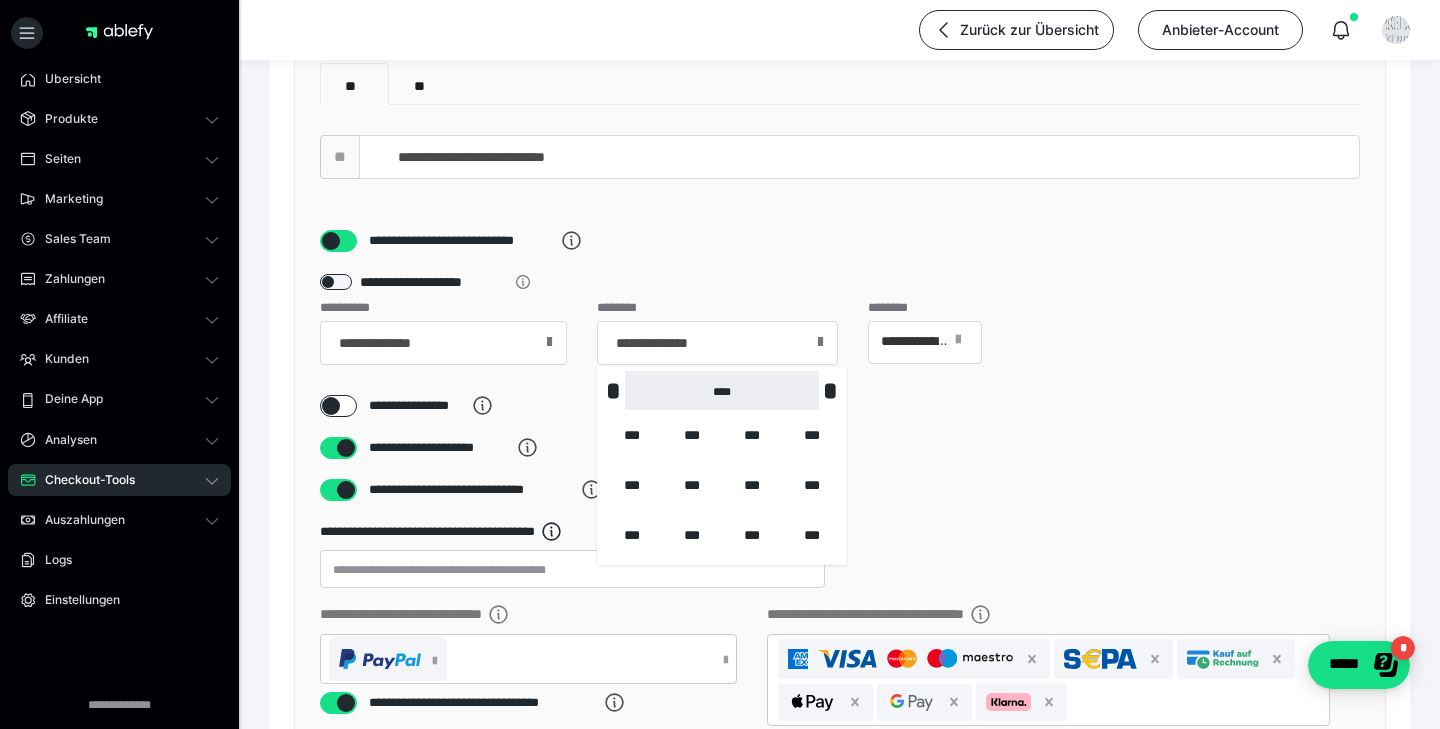 click on "****" at bounding box center [722, 391] 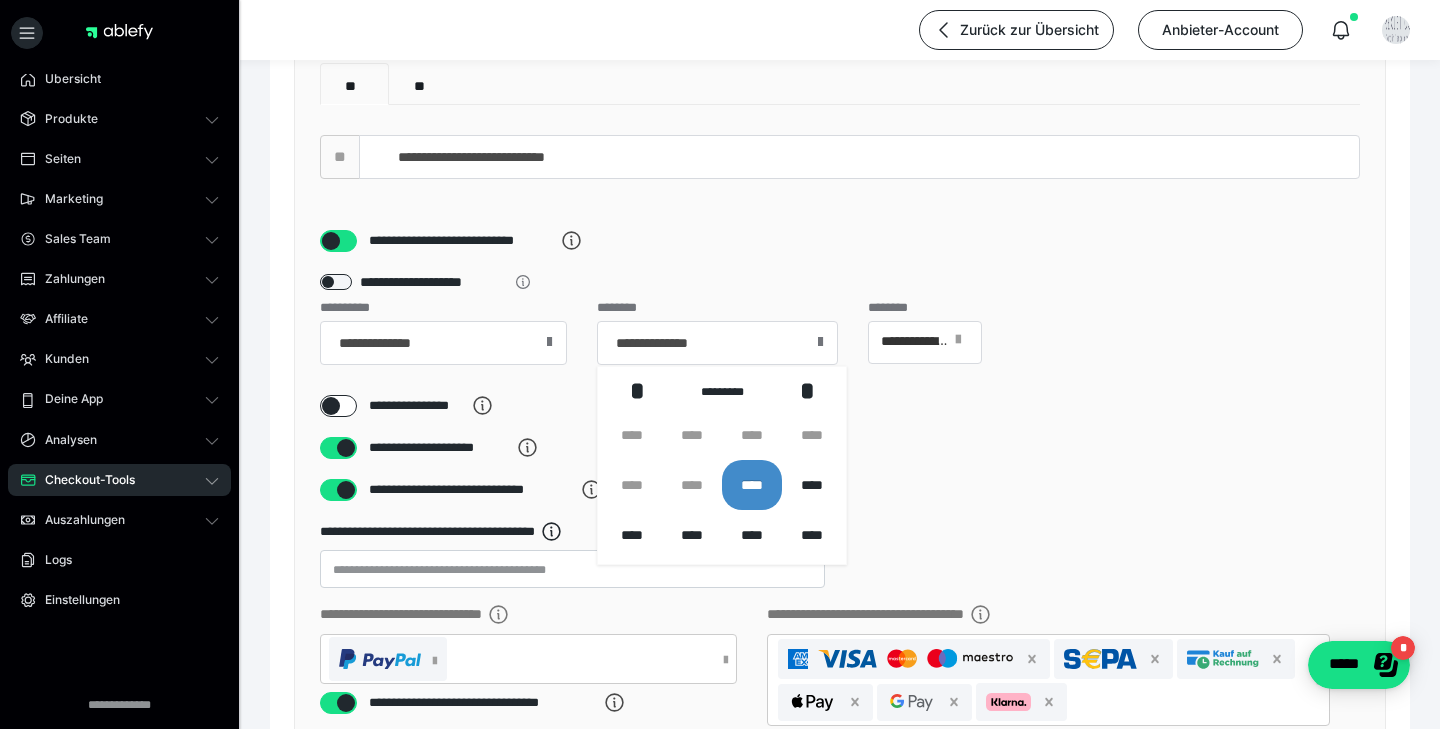 click on "****" at bounding box center (752, 485) 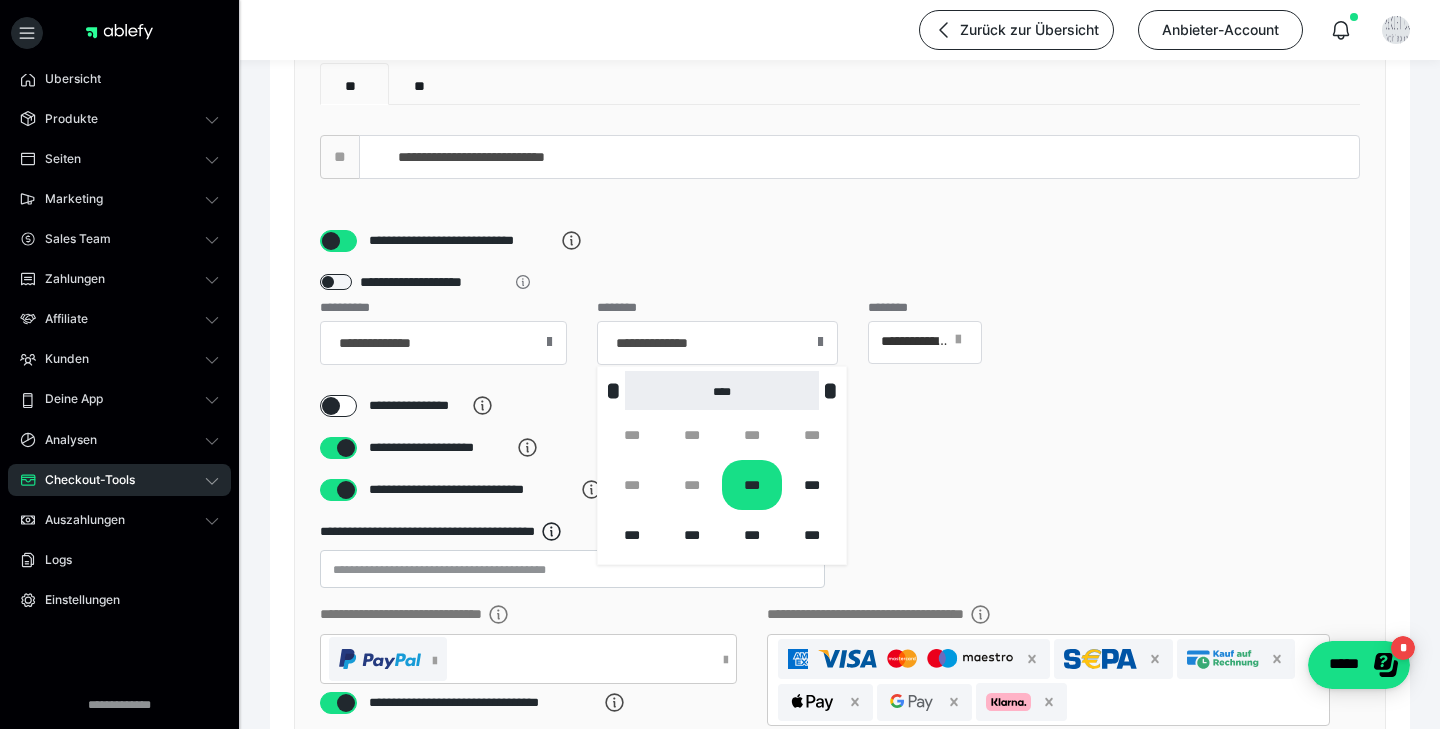 click on "****" at bounding box center [722, 391] 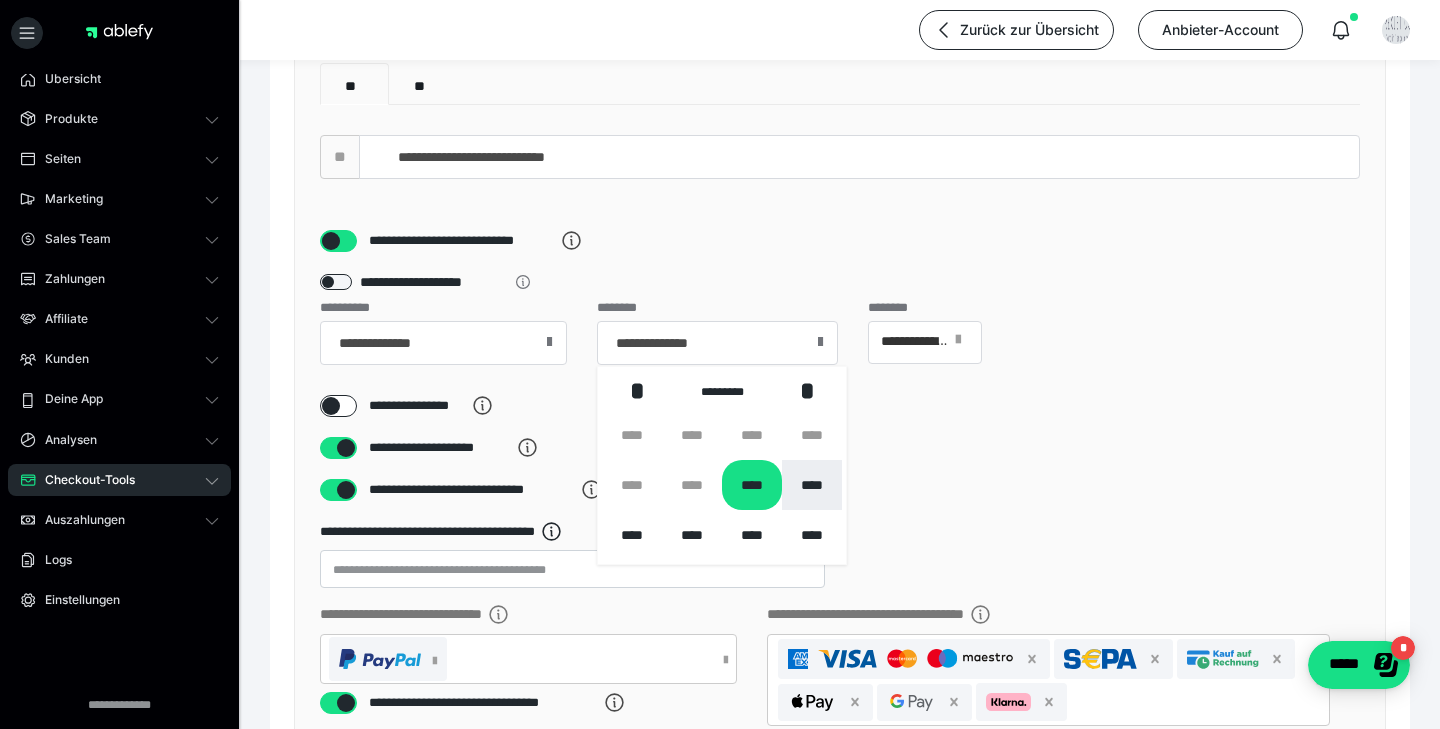 click on "****" at bounding box center (812, 485) 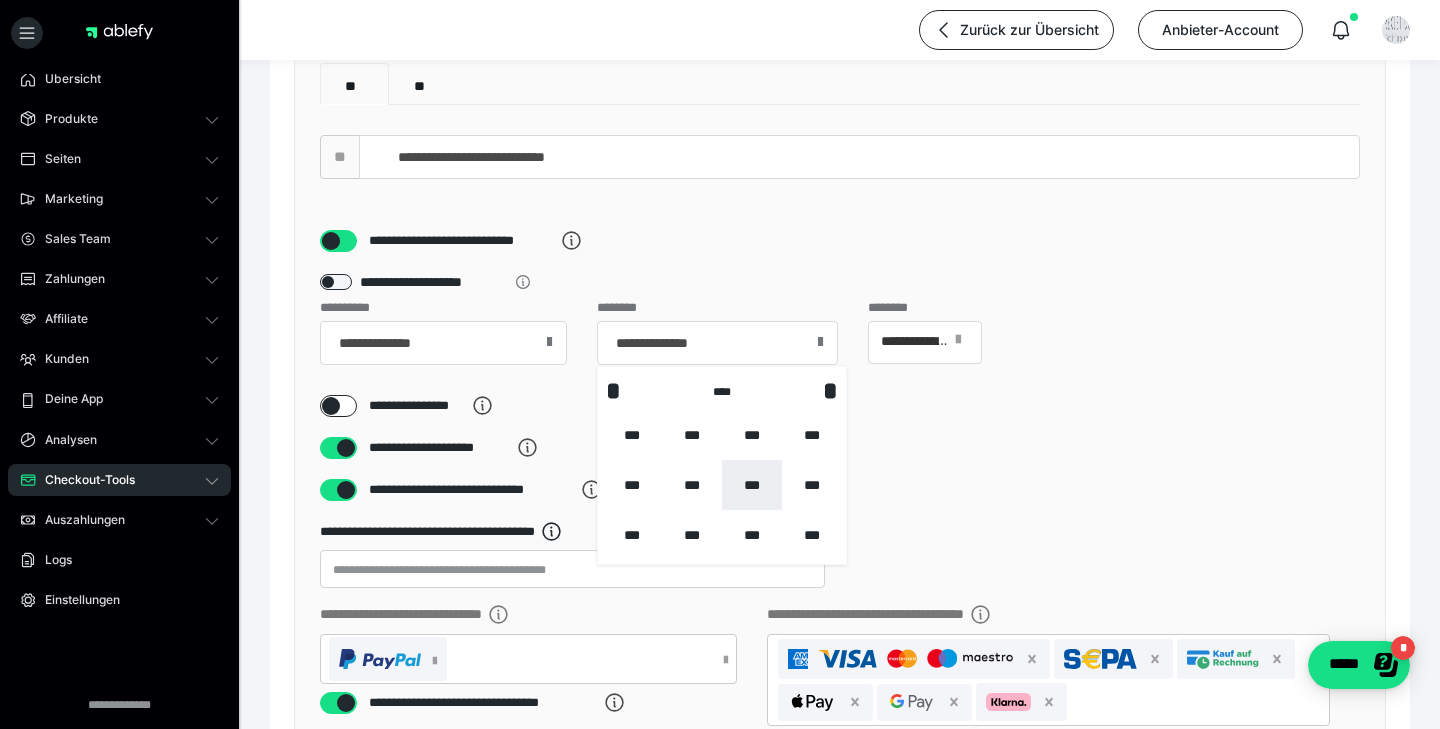 click on "***" at bounding box center [752, 485] 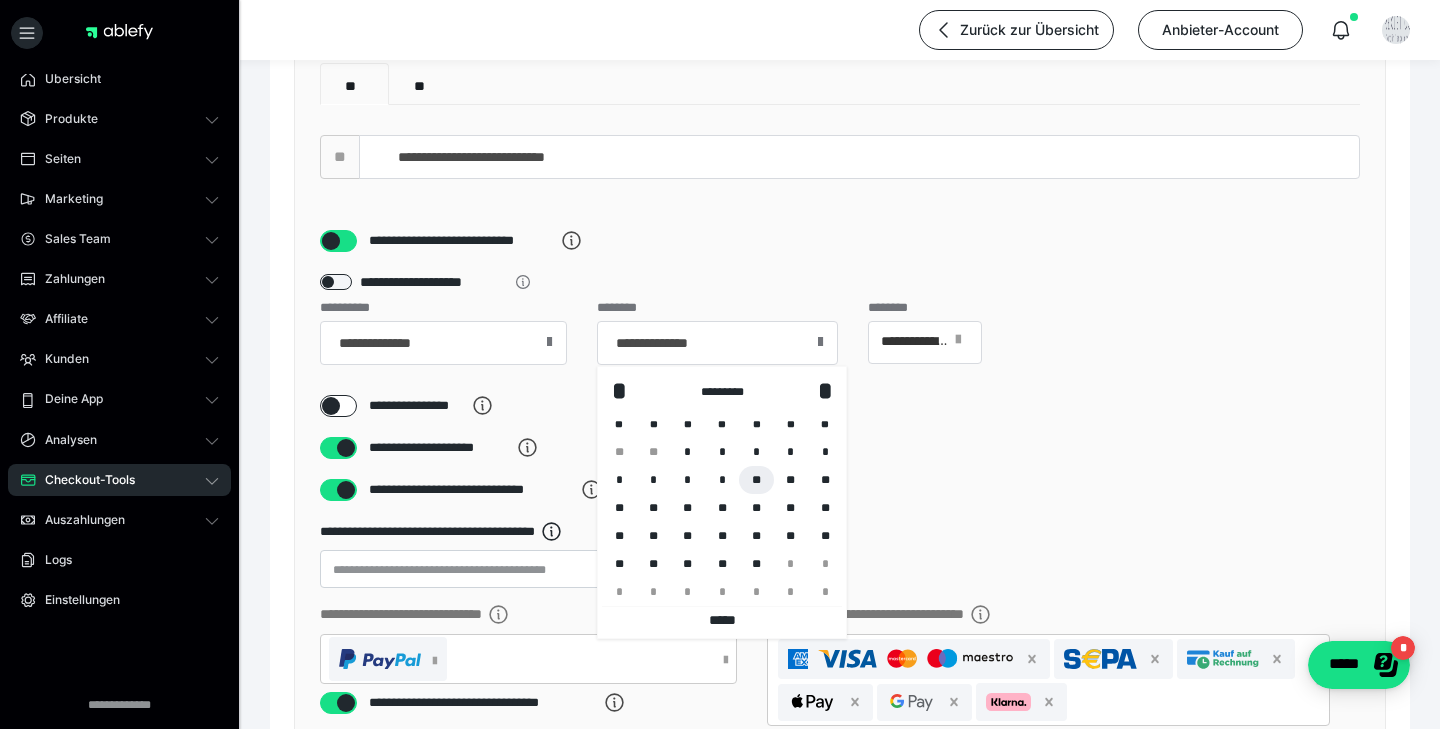 click on "**" at bounding box center [756, 480] 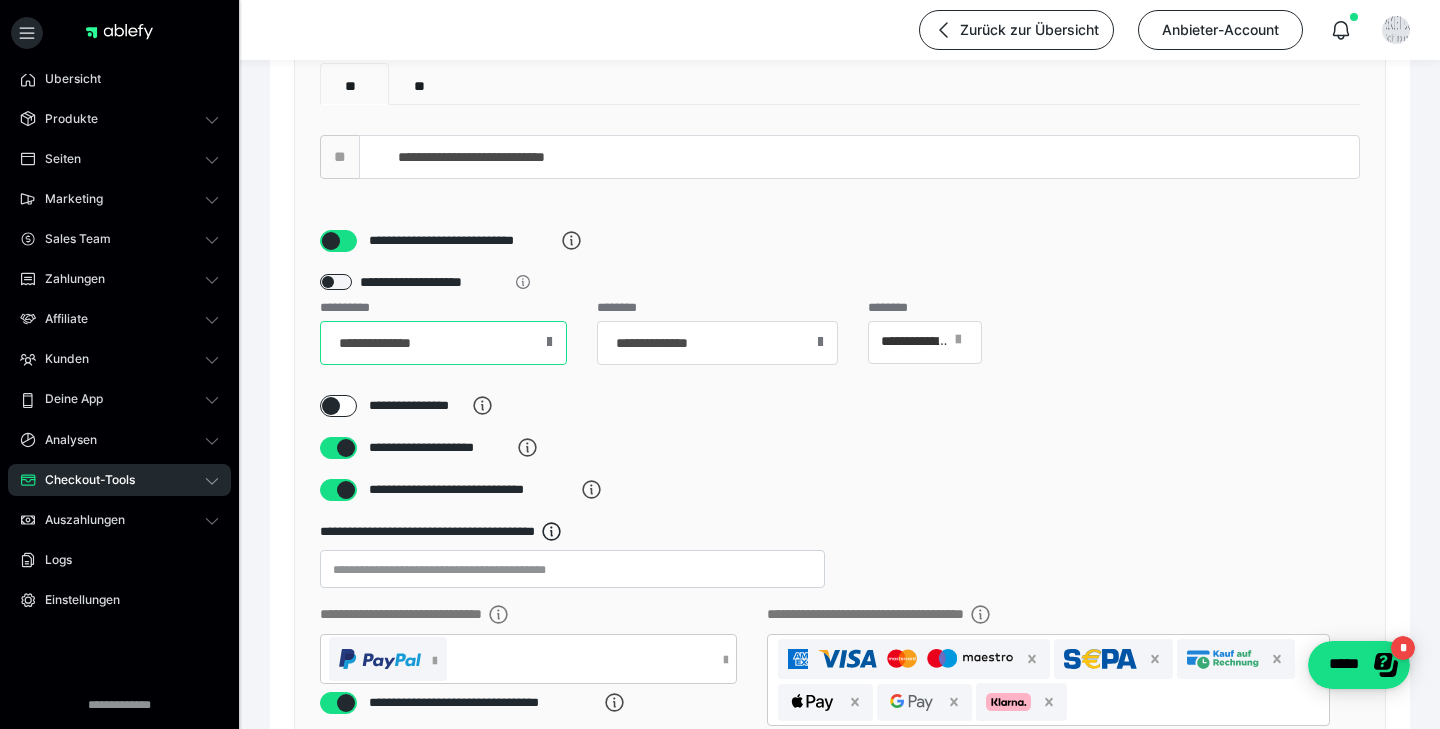 click on "**********" at bounding box center (443, 343) 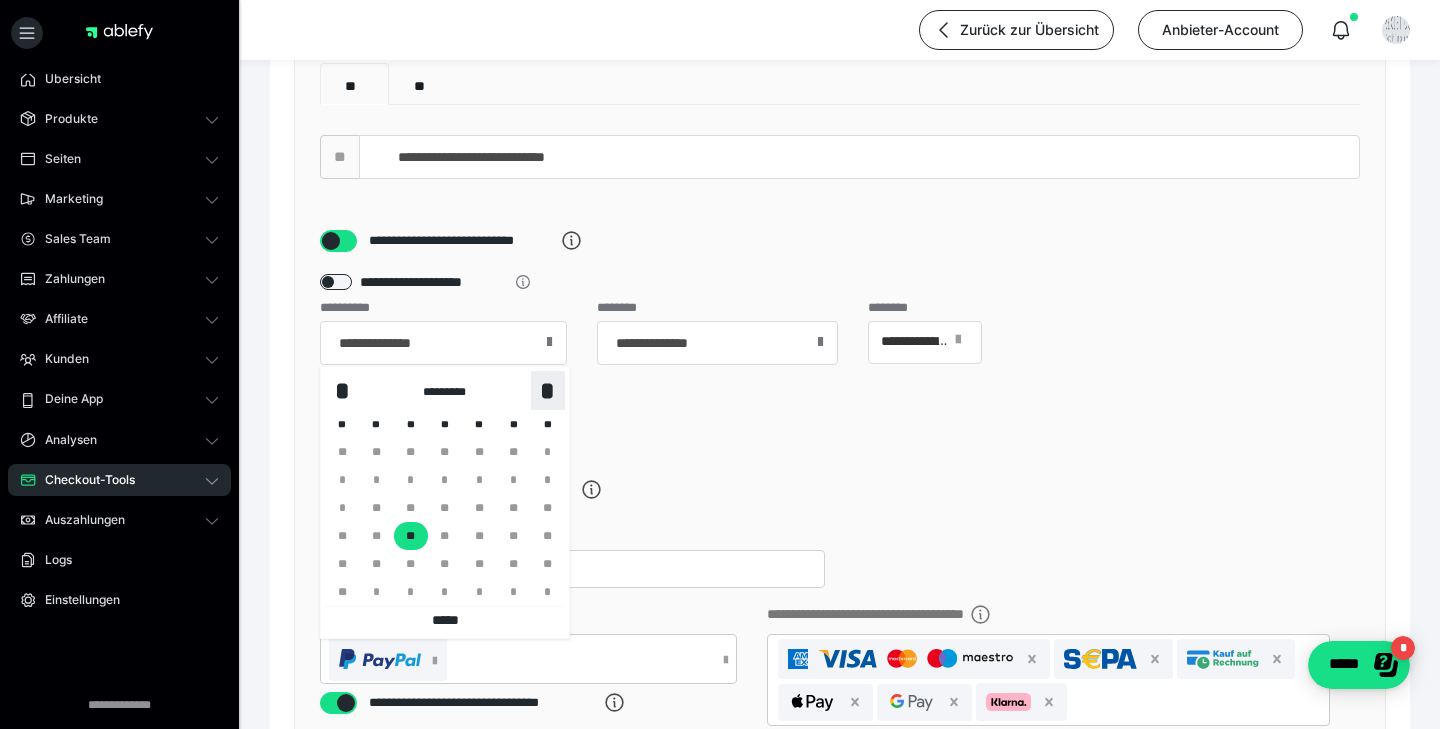 click on "*" at bounding box center (548, 391) 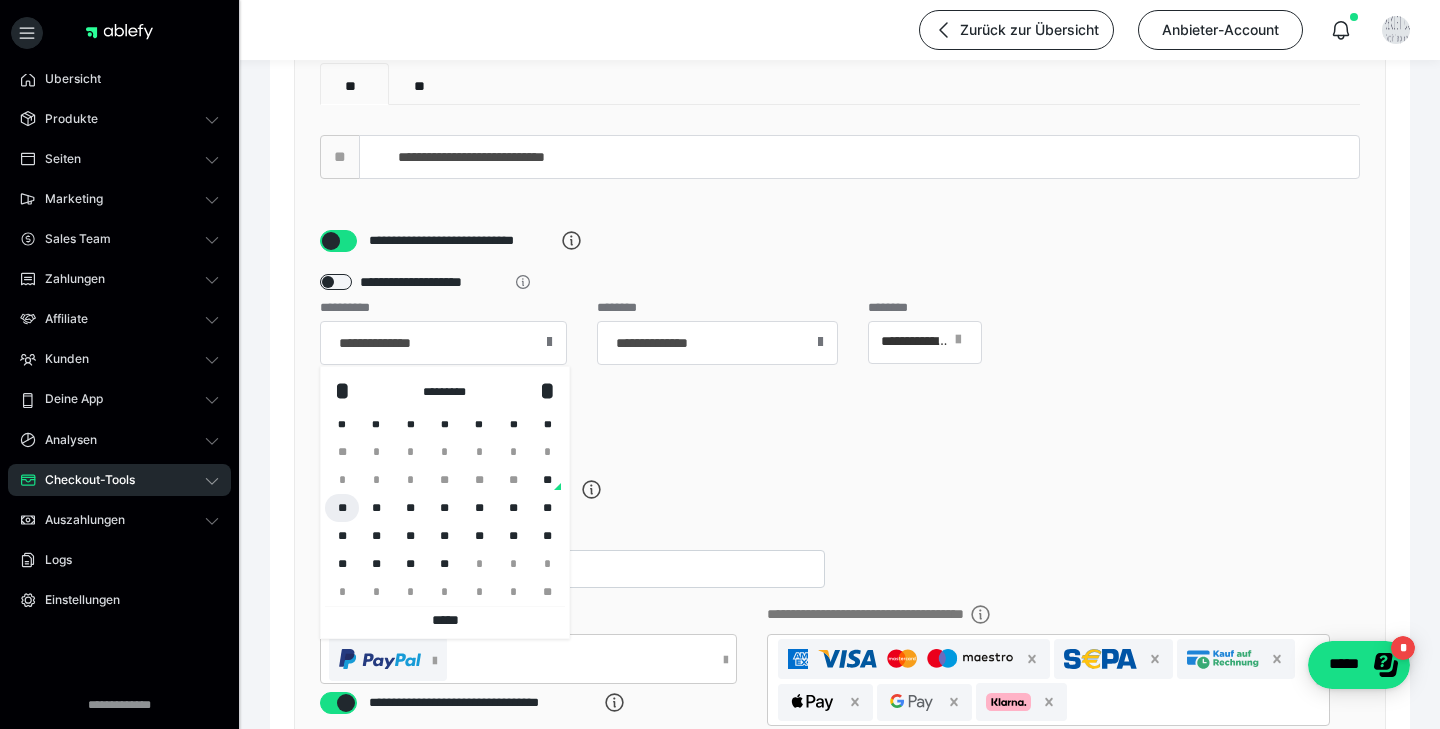 click on "**" at bounding box center (342, 508) 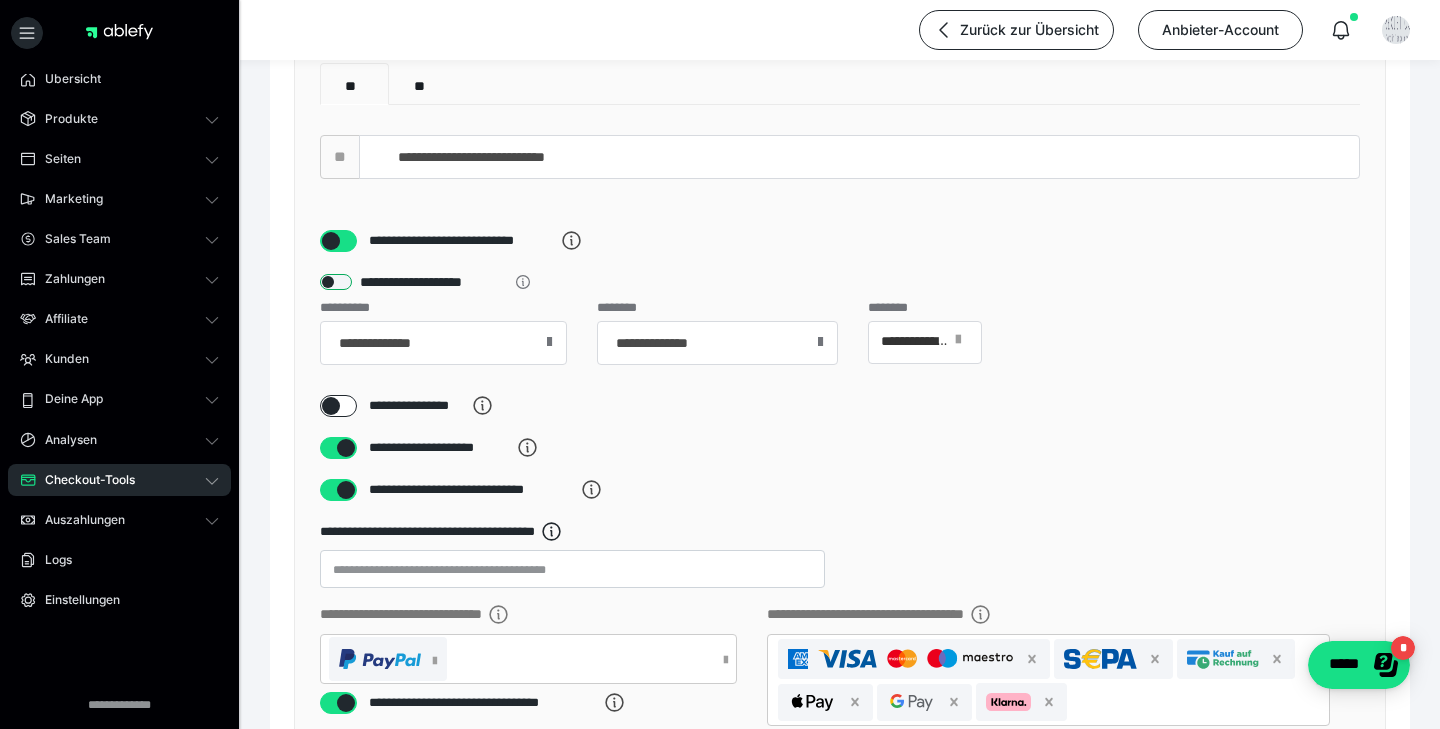 click at bounding box center (336, 282) 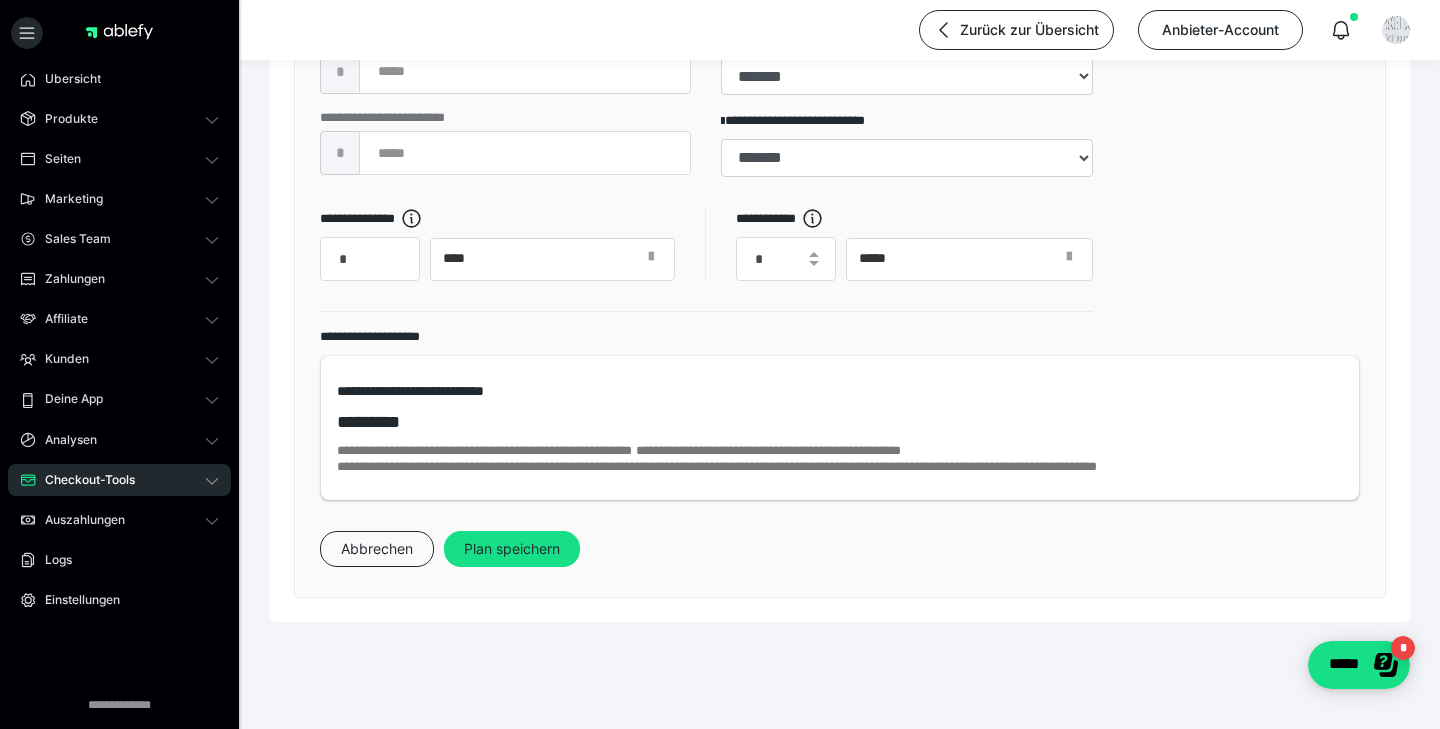 scroll, scrollTop: 1096, scrollLeft: 0, axis: vertical 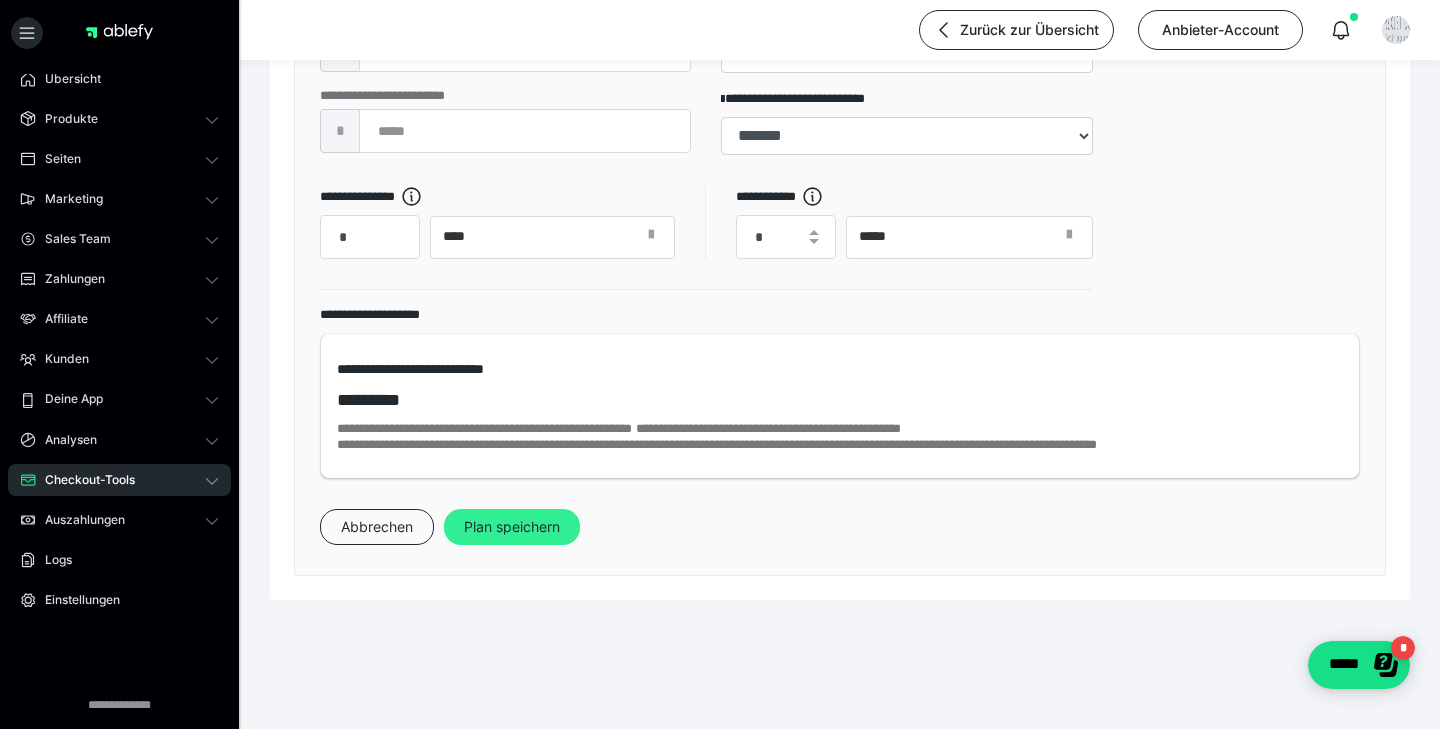 click on "Plan speichern" at bounding box center (512, 527) 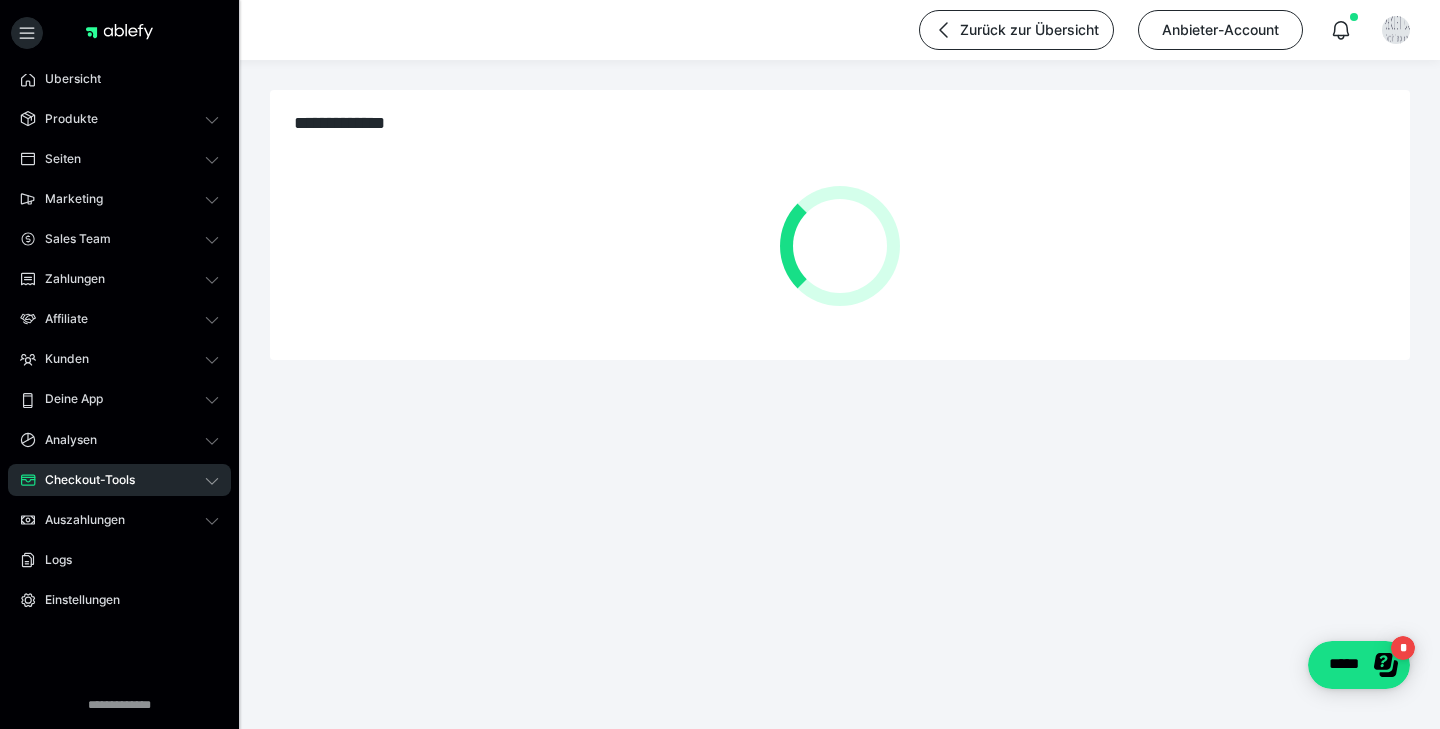 scroll, scrollTop: 0, scrollLeft: 0, axis: both 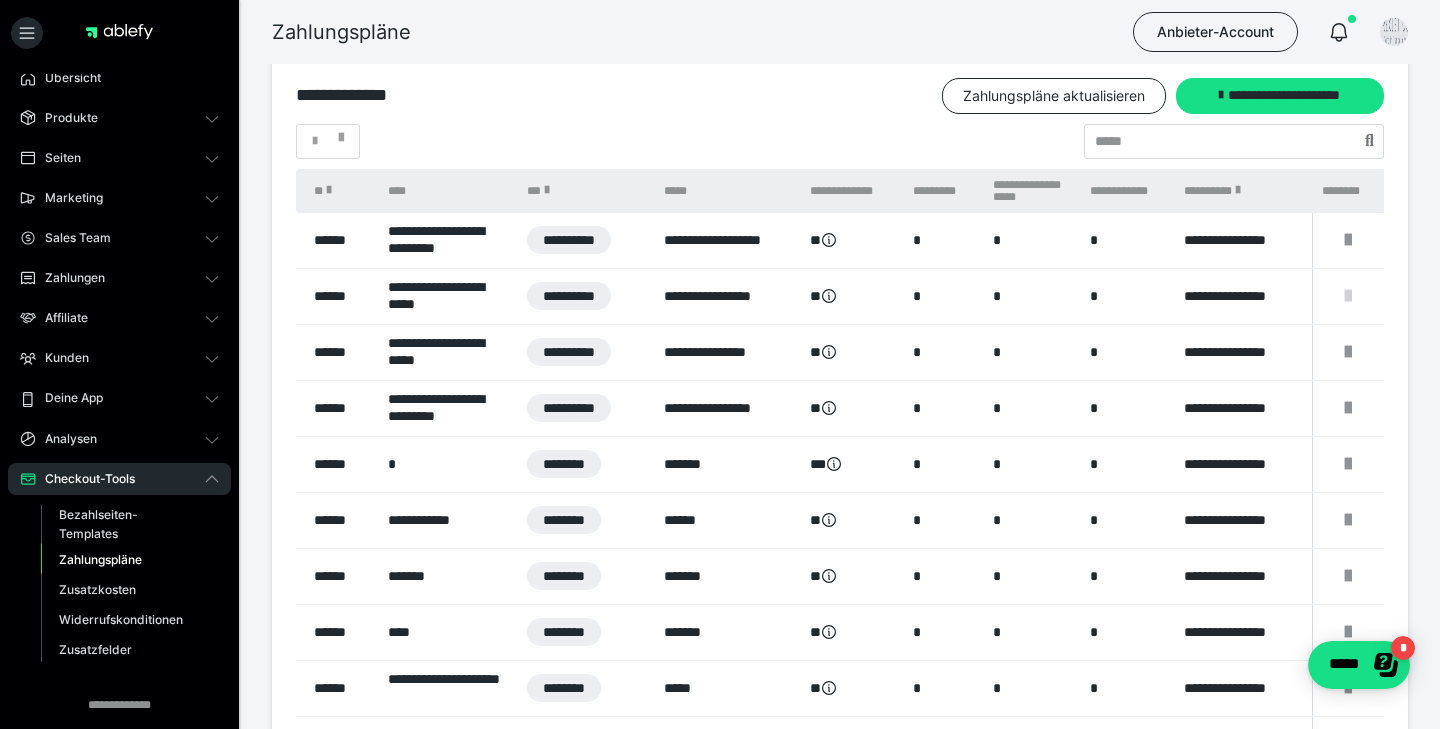 click at bounding box center [1348, 296] 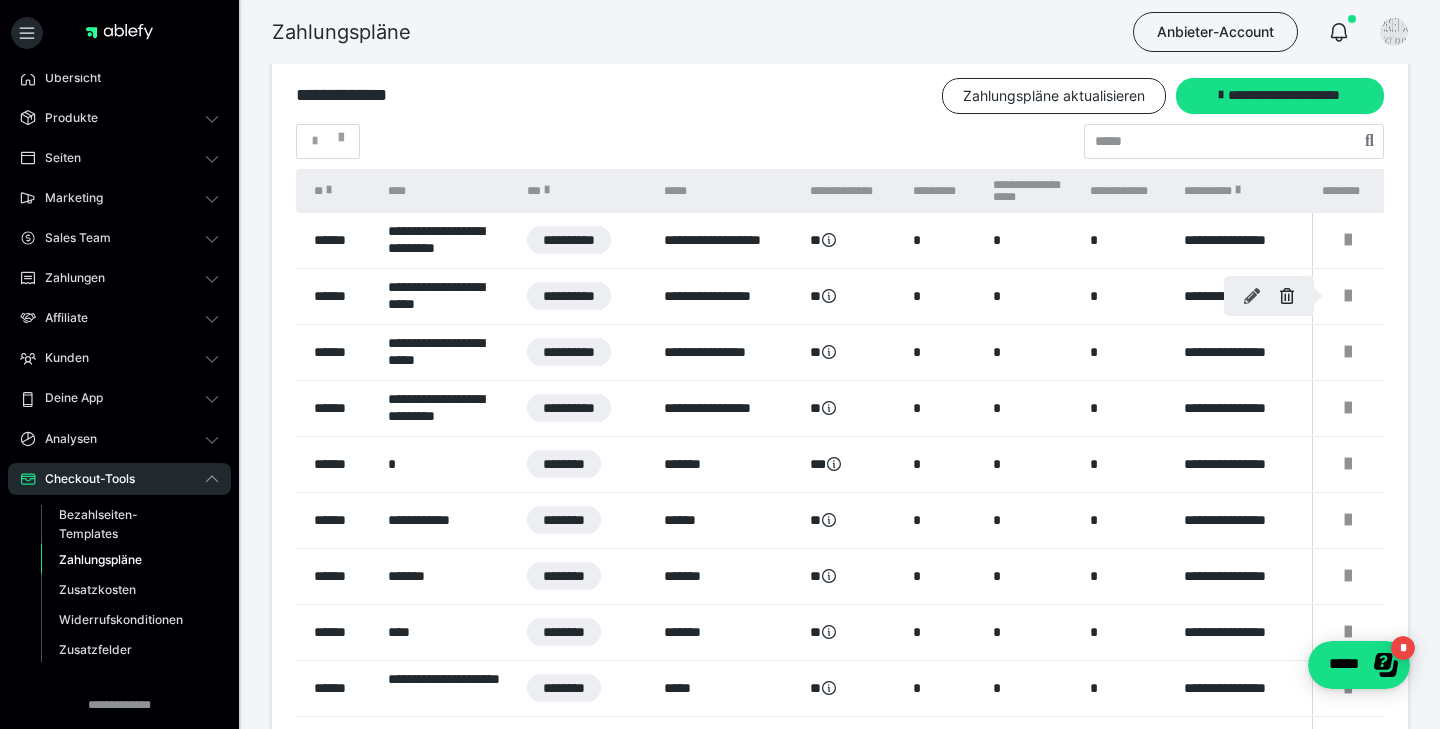 click at bounding box center (1252, 296) 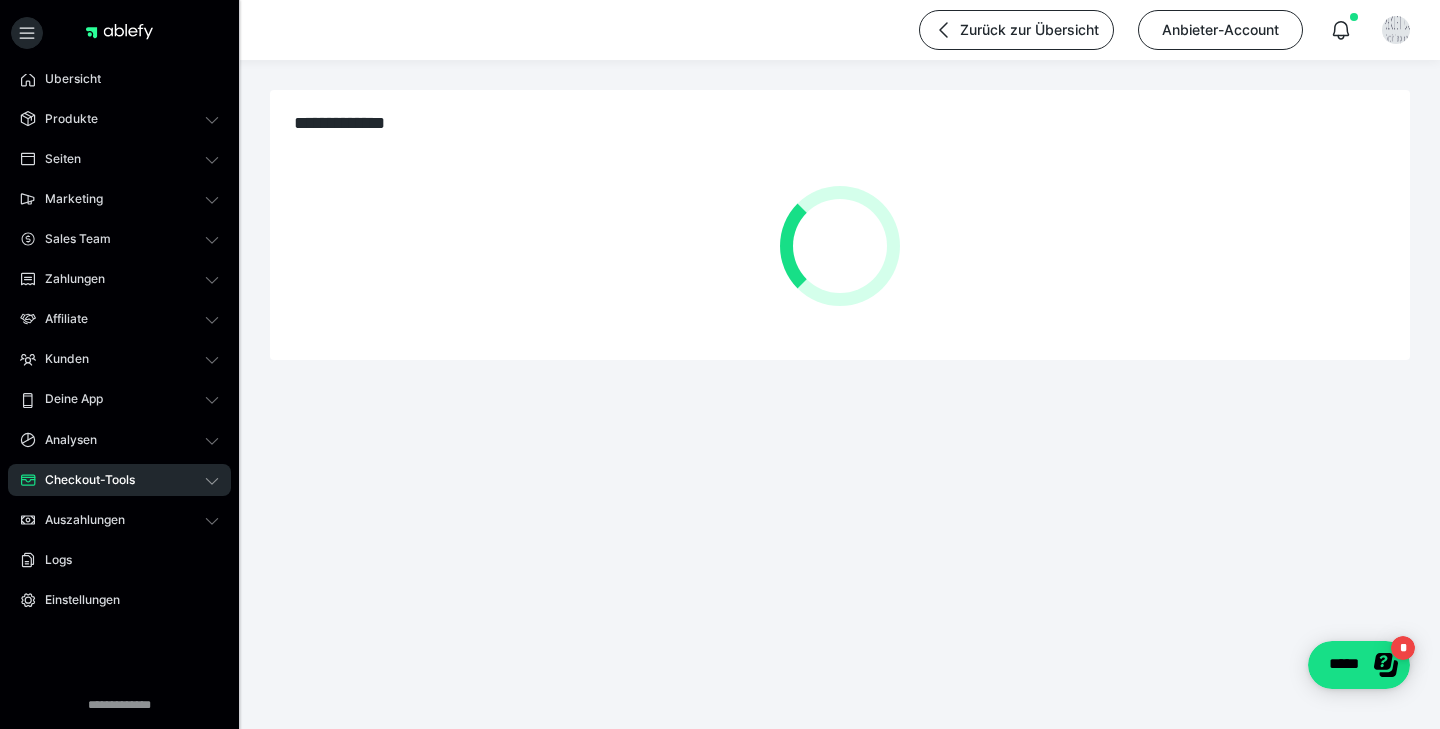 select on "**" 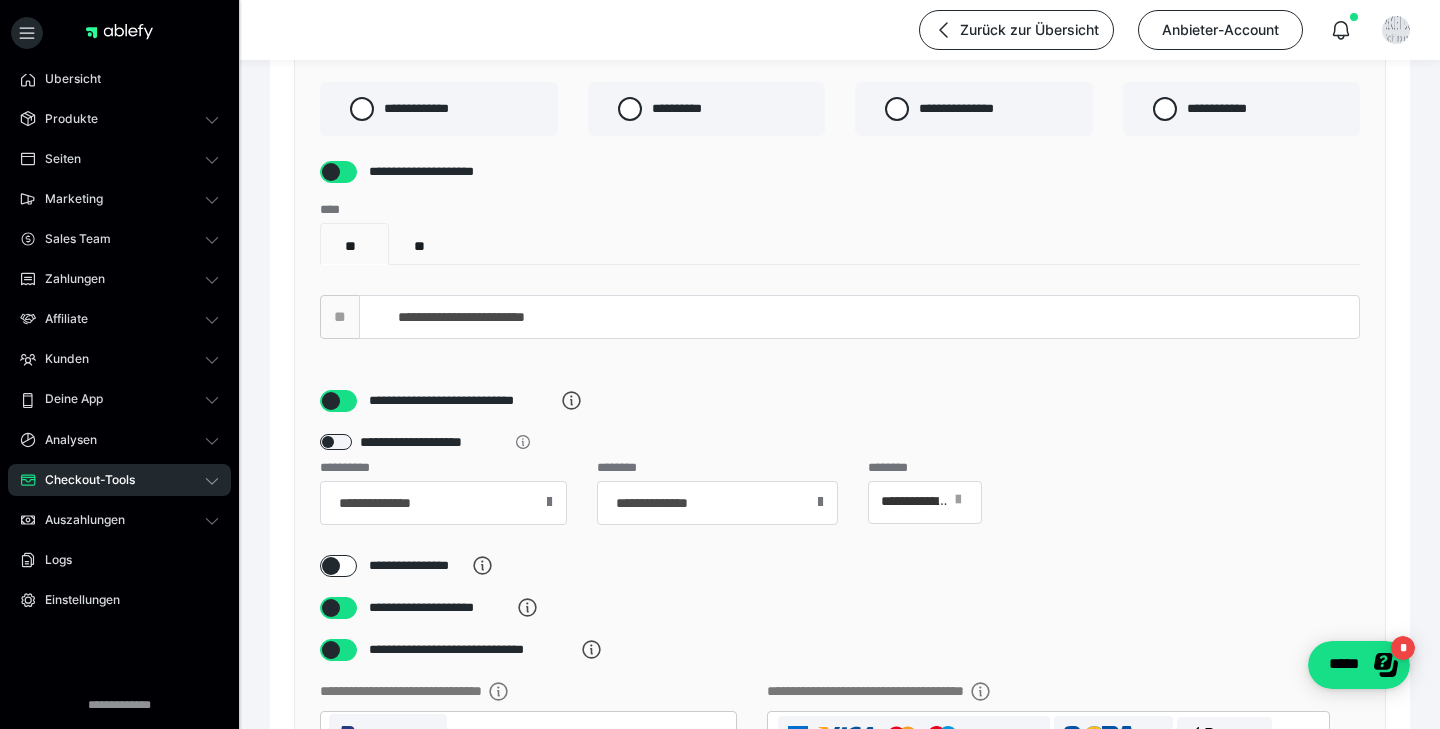 scroll, scrollTop: 119, scrollLeft: 0, axis: vertical 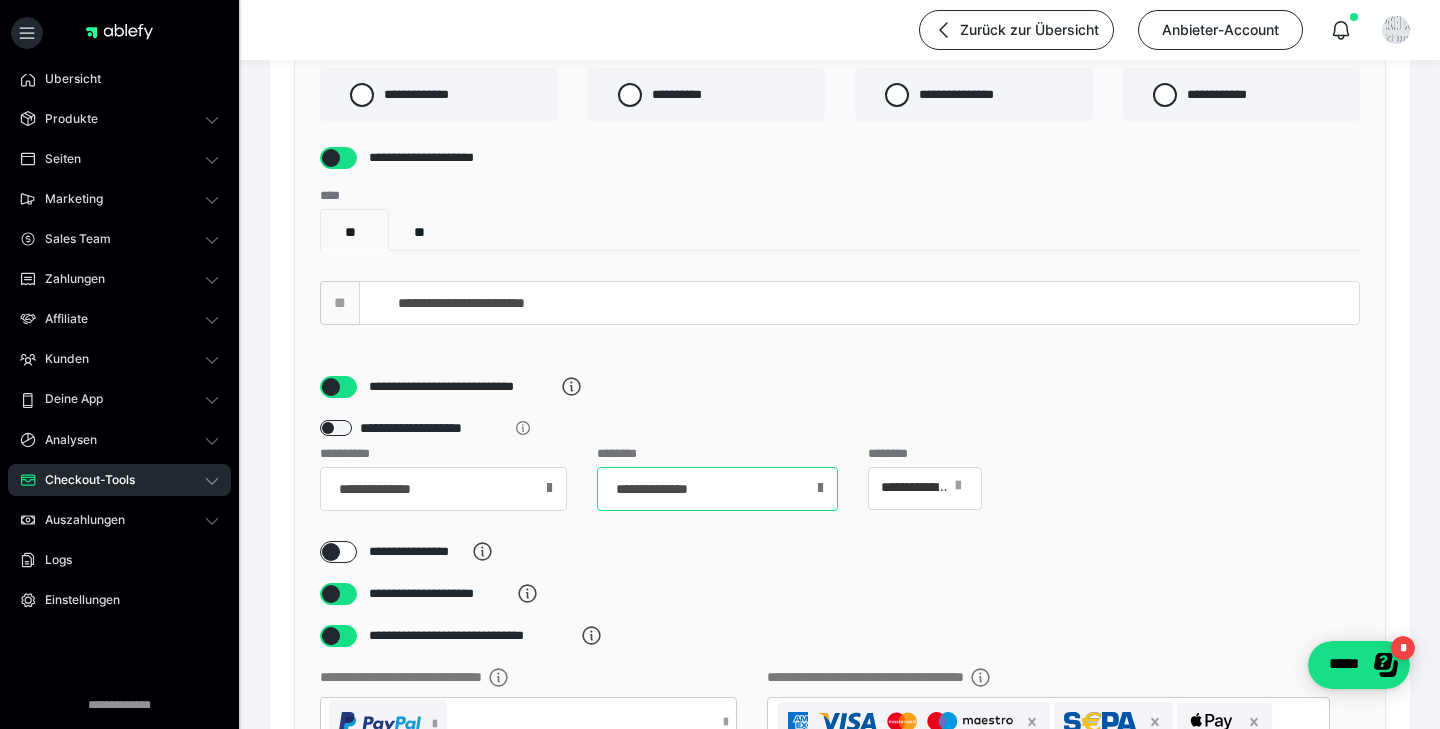 click on "**********" at bounding box center (717, 489) 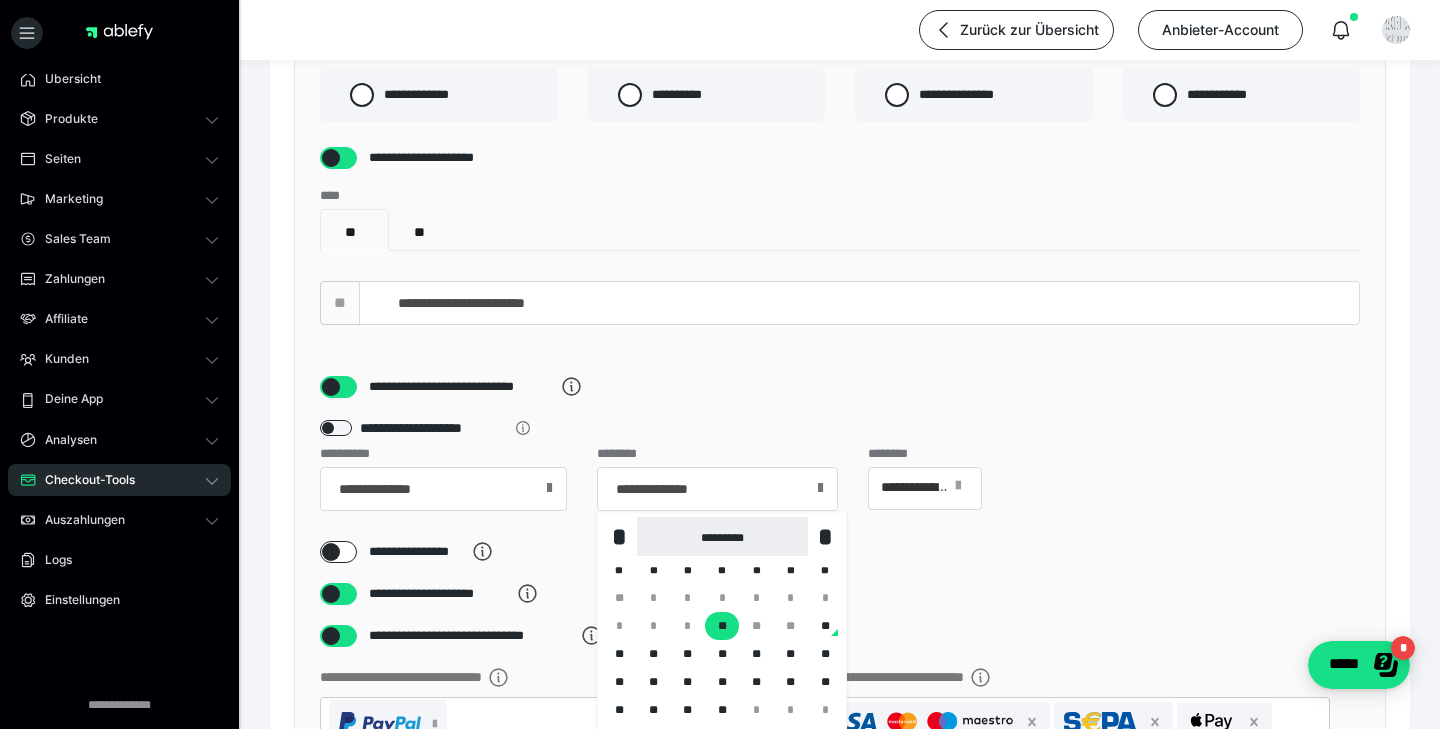click on "*********" at bounding box center (722, 537) 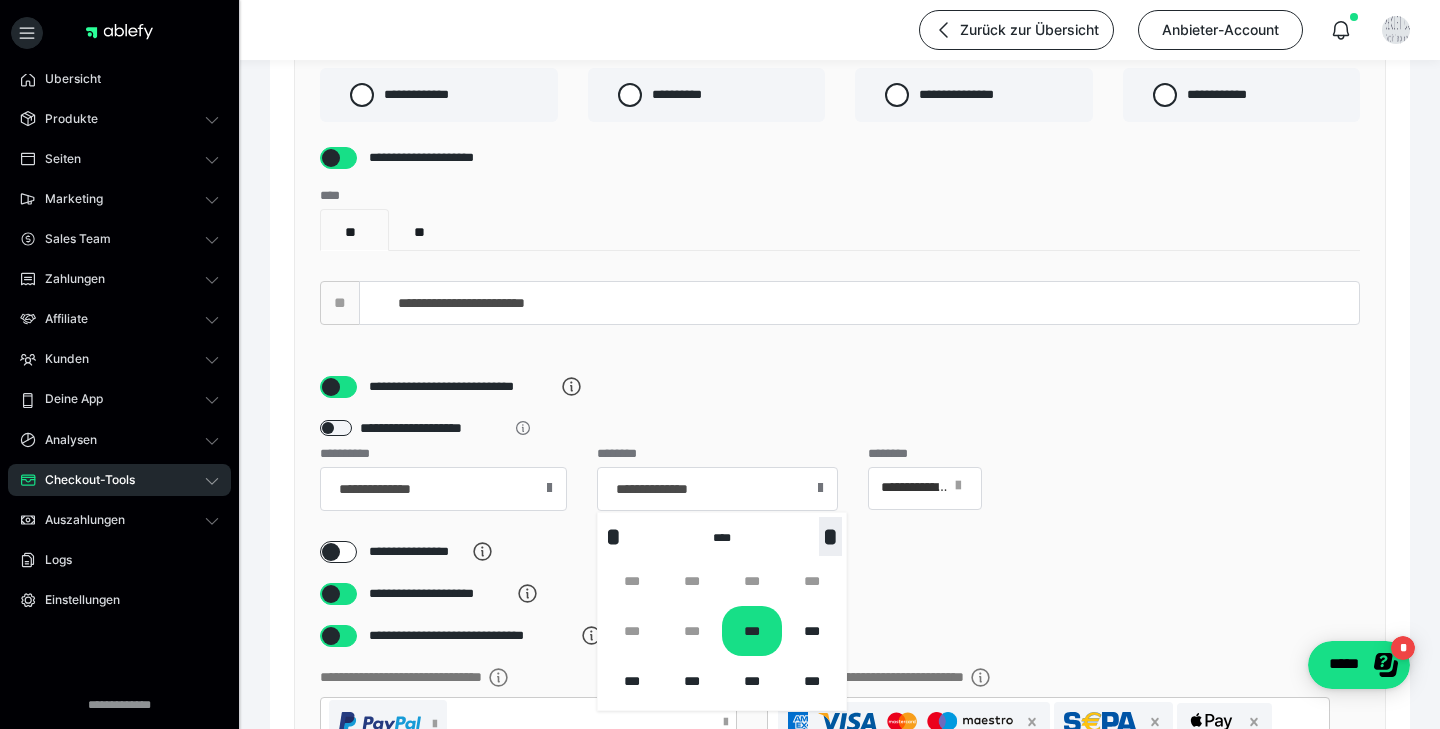 click on "*" at bounding box center (830, 537) 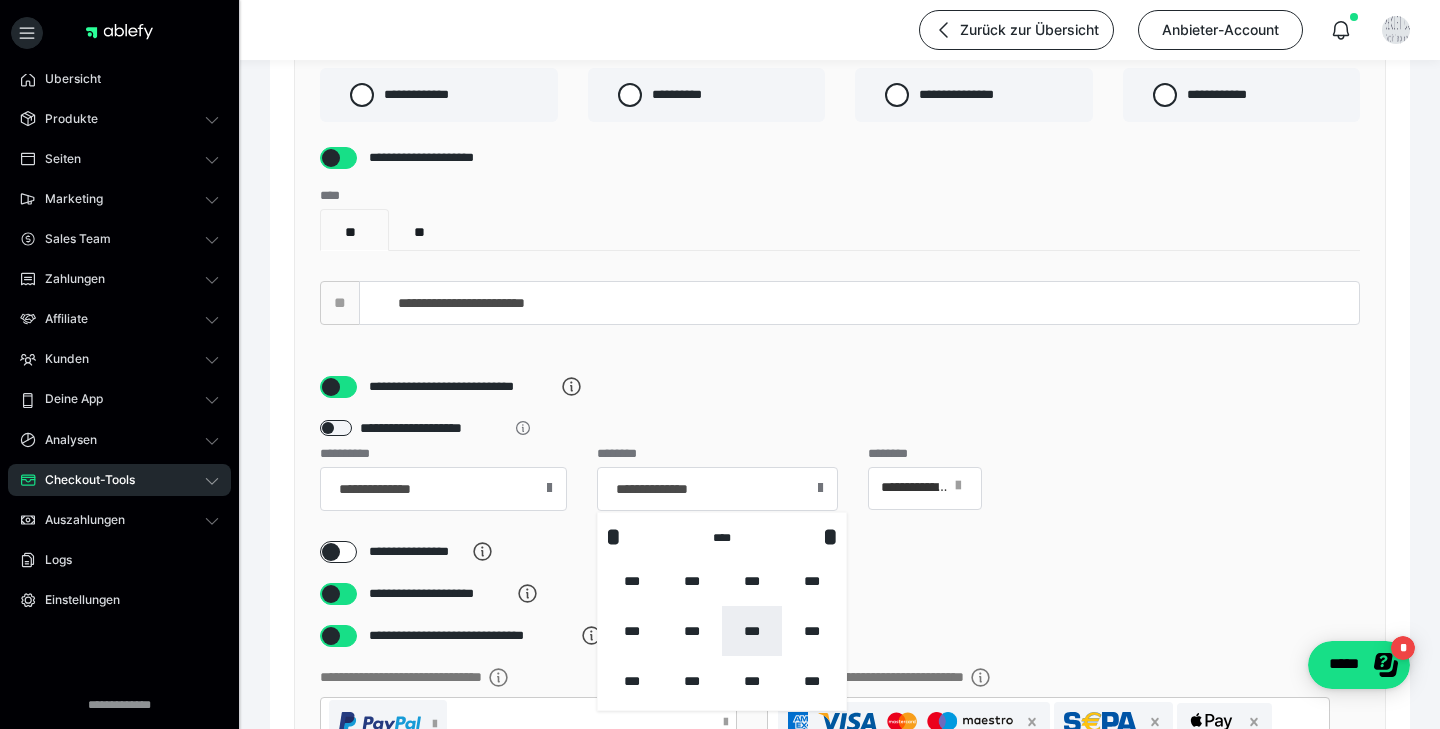 click on "***" at bounding box center (752, 631) 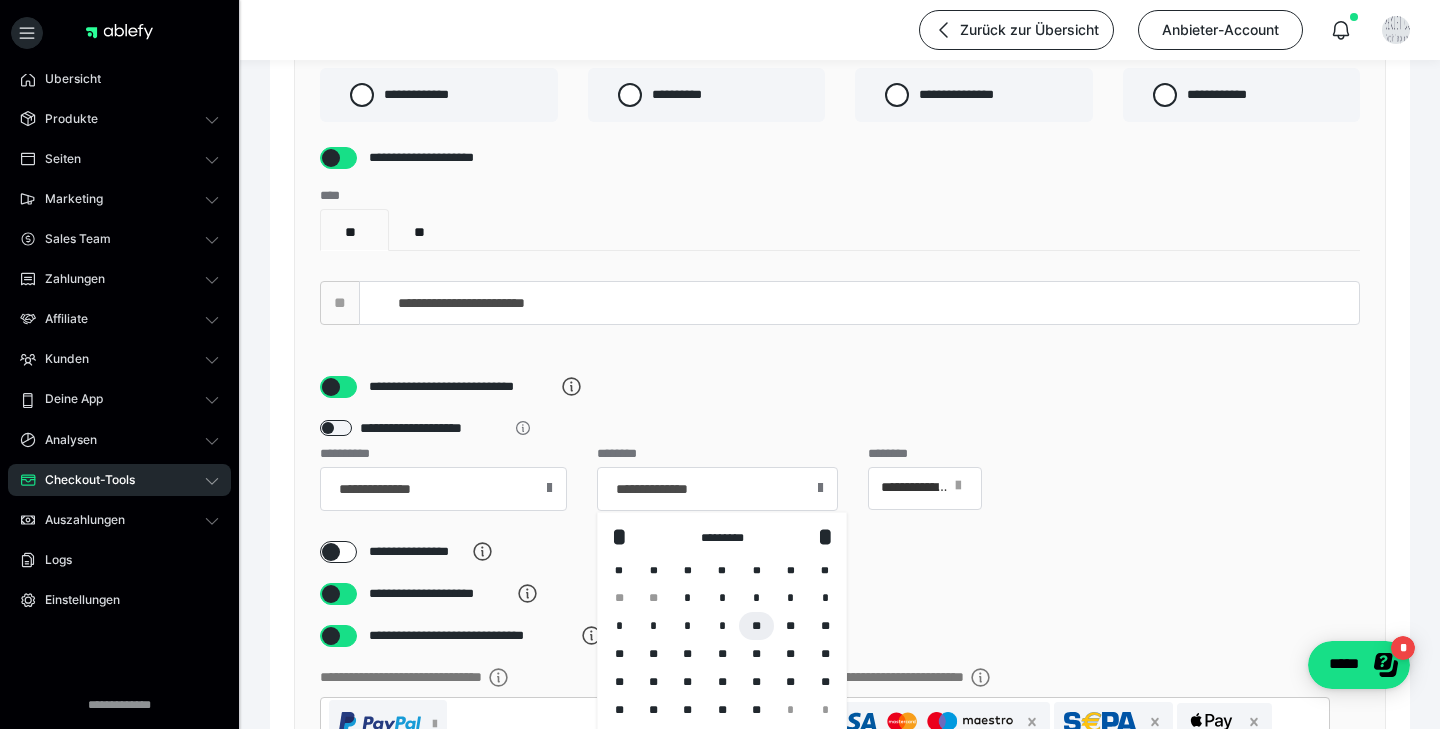 click on "**" at bounding box center (756, 626) 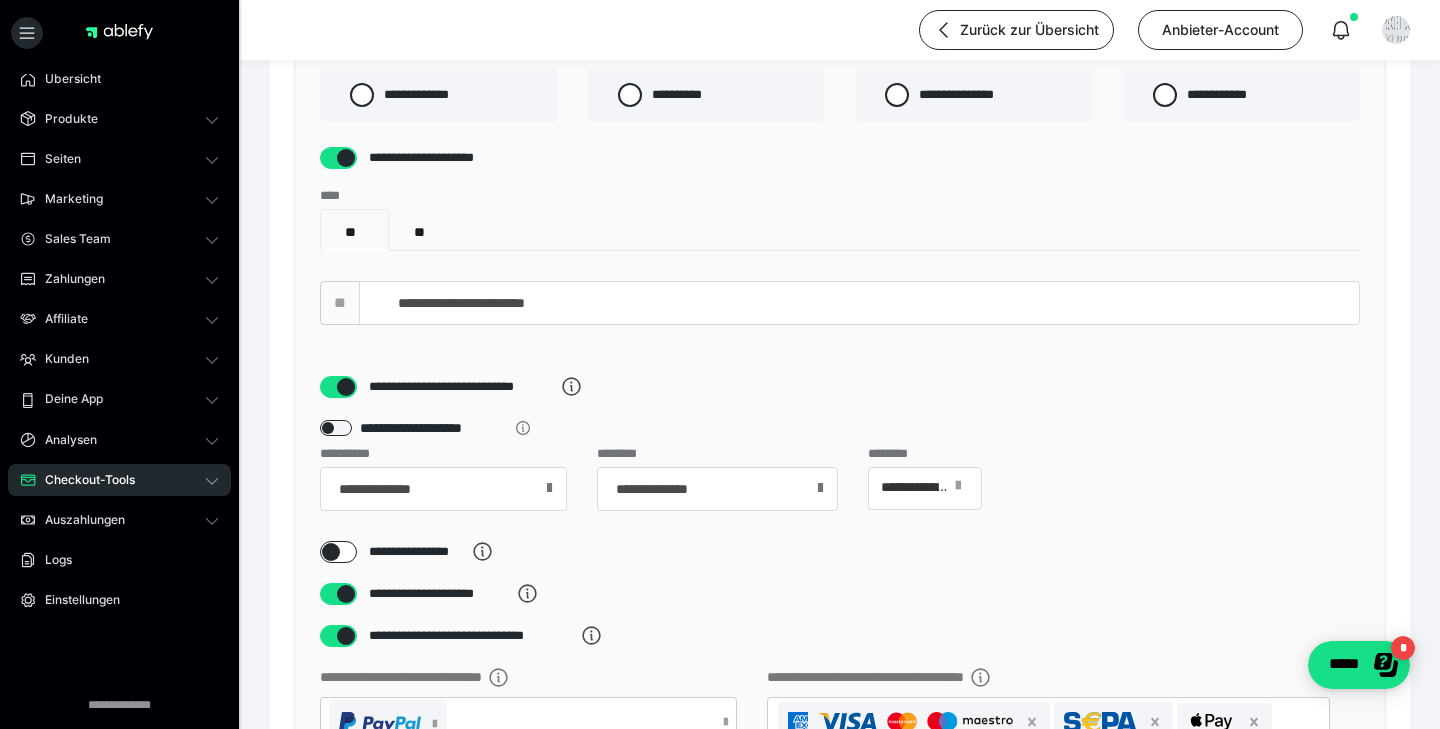 type on "**********" 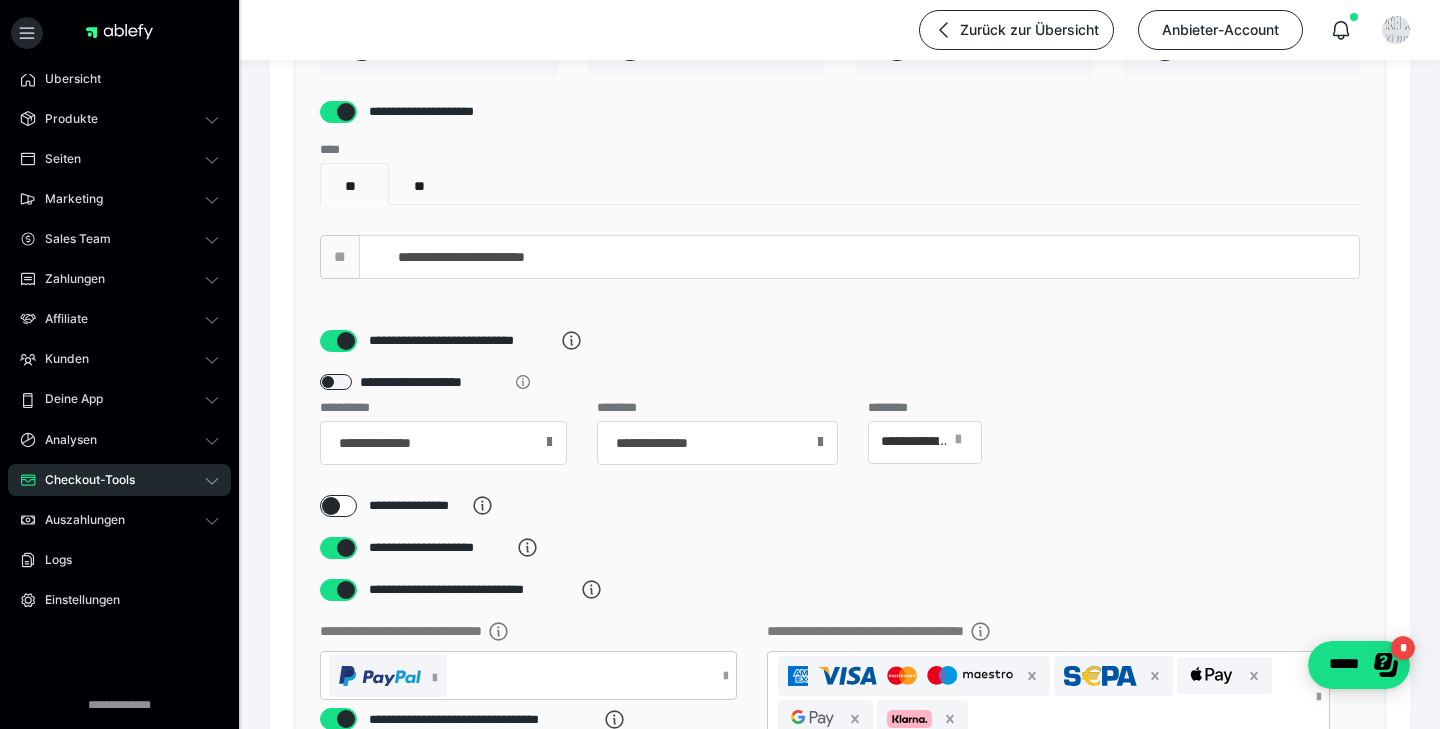 scroll, scrollTop: 177, scrollLeft: 0, axis: vertical 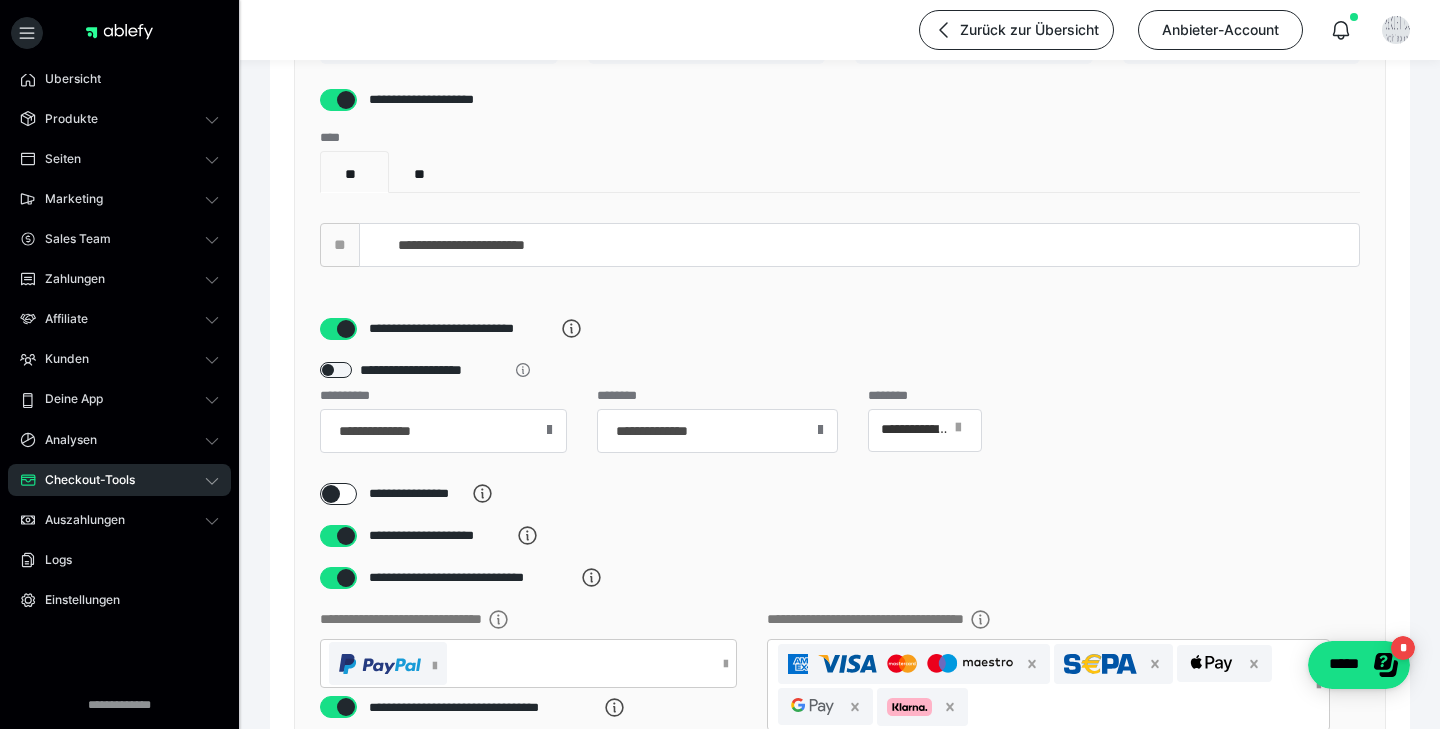 click at bounding box center (549, 430) 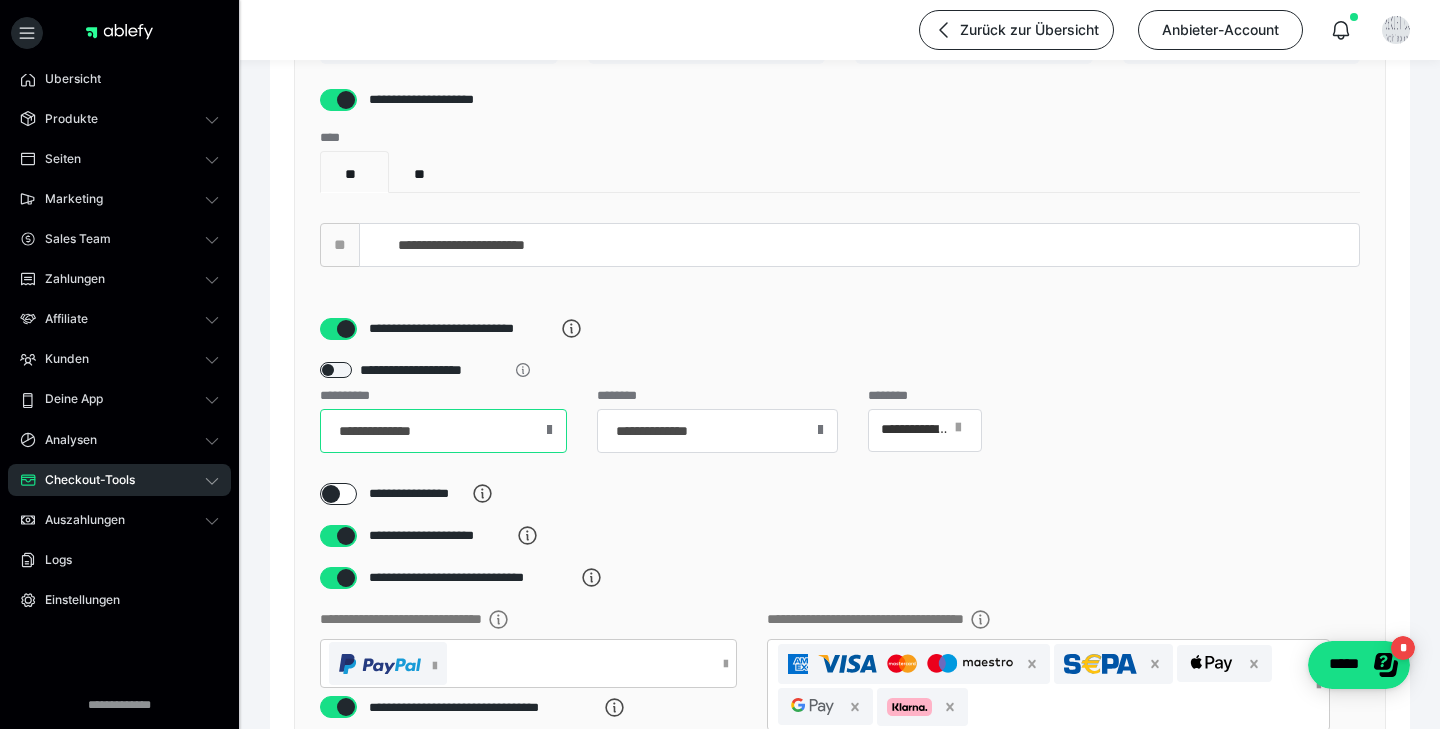 click on "**********" at bounding box center (443, 431) 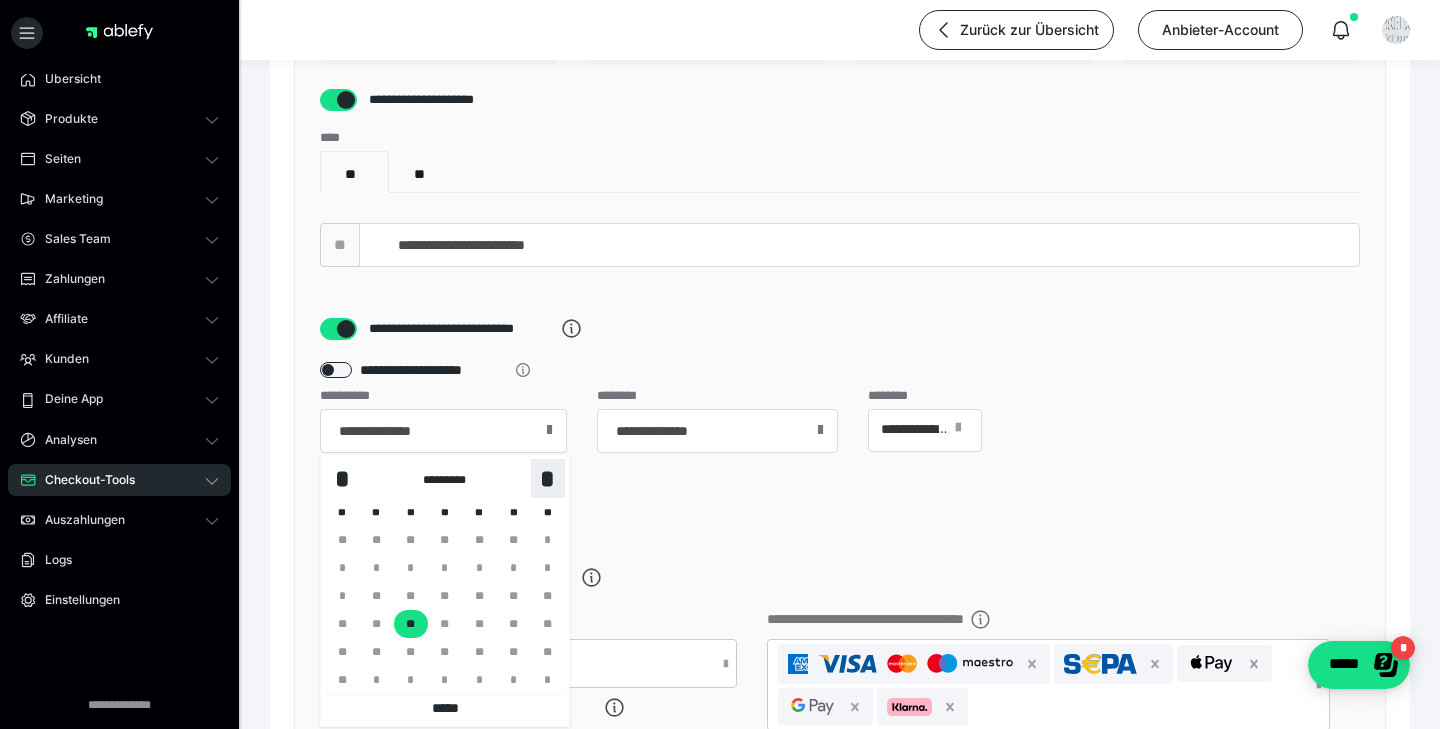 click on "*" at bounding box center [548, 479] 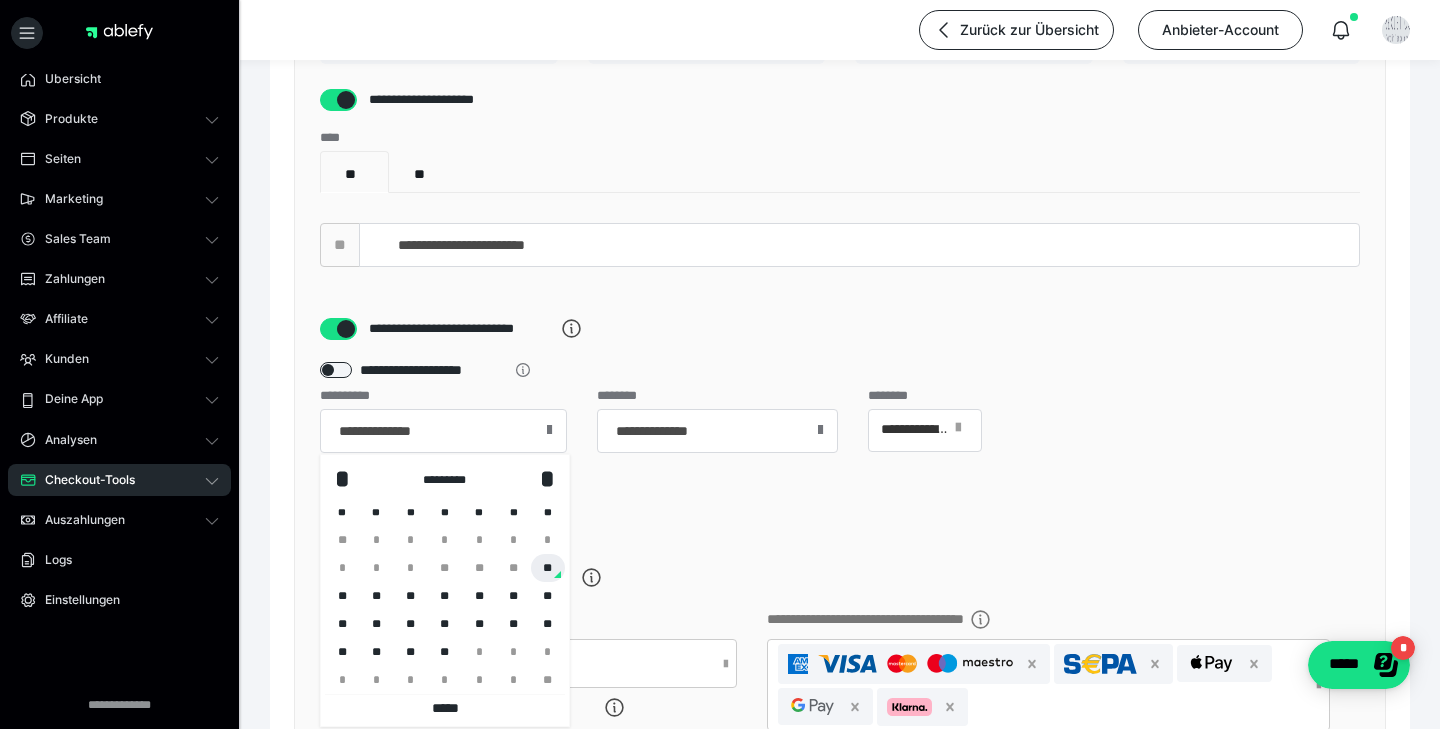 click on "**" at bounding box center (548, 568) 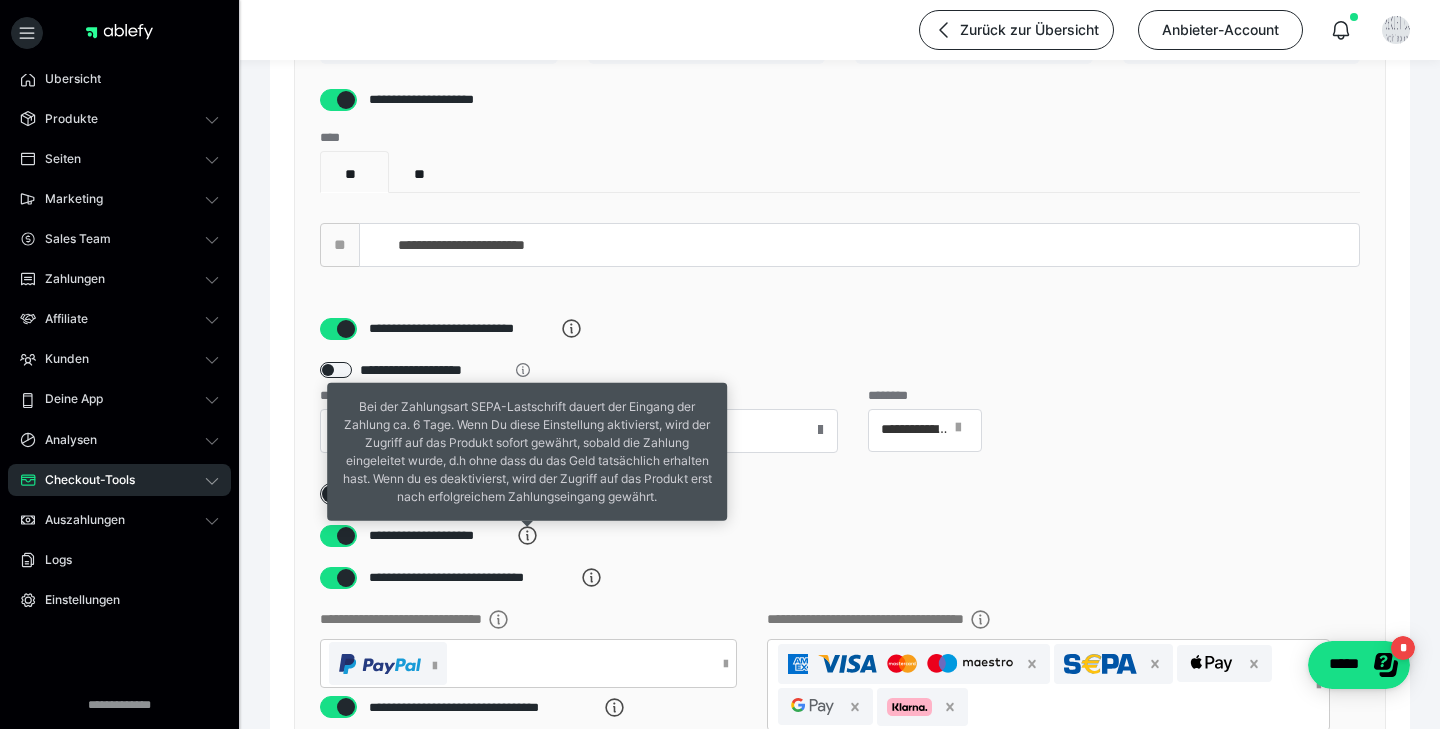 click on "**********" at bounding box center [840, 701] 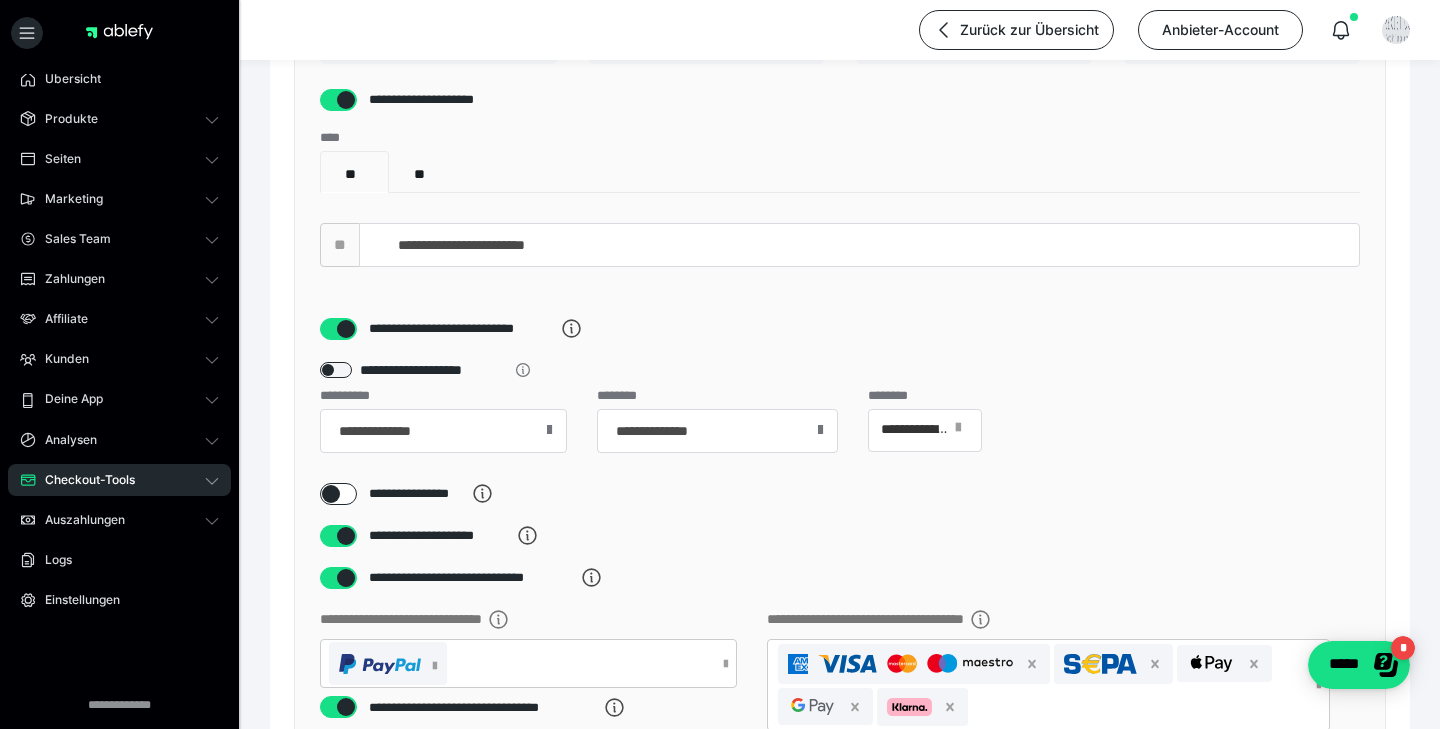 click at bounding box center (549, 430) 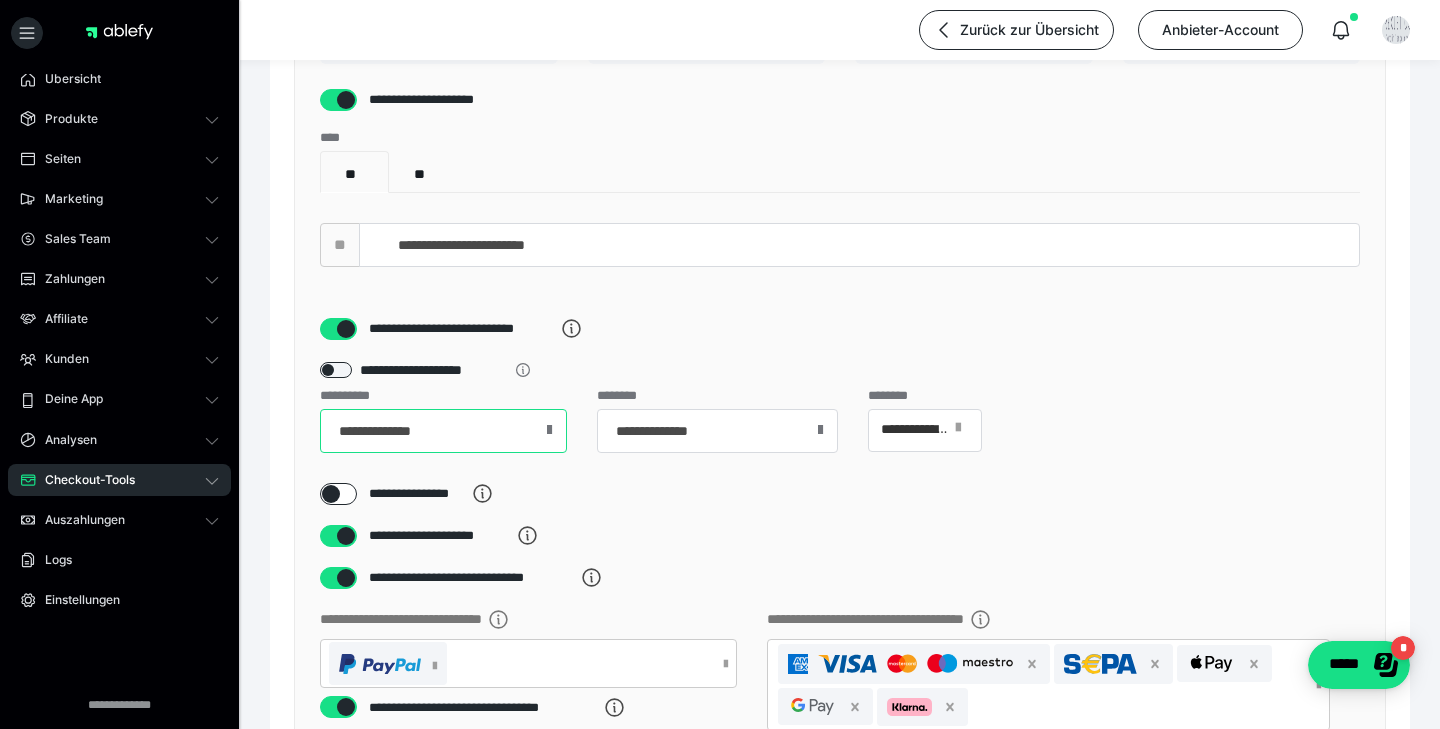 click on "**********" at bounding box center [443, 431] 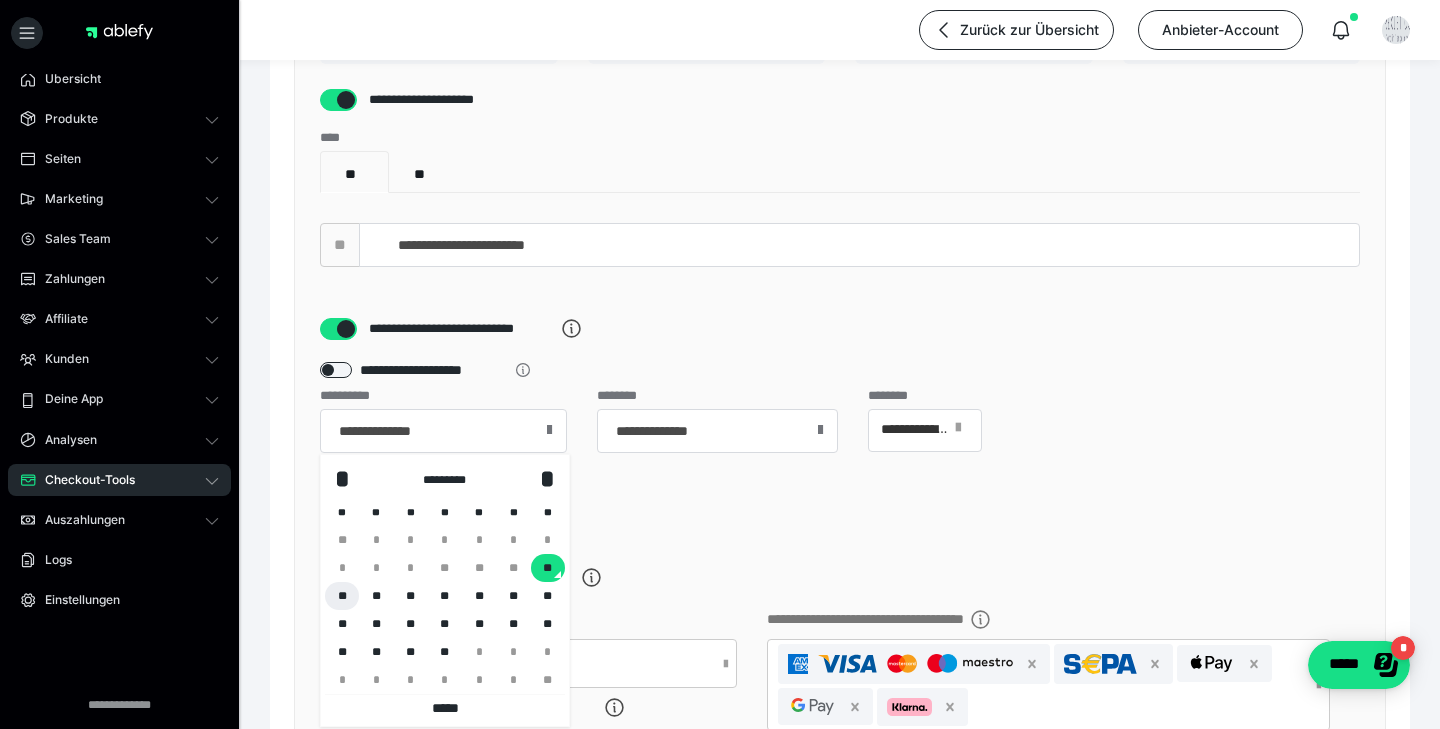 click on "**" at bounding box center [342, 596] 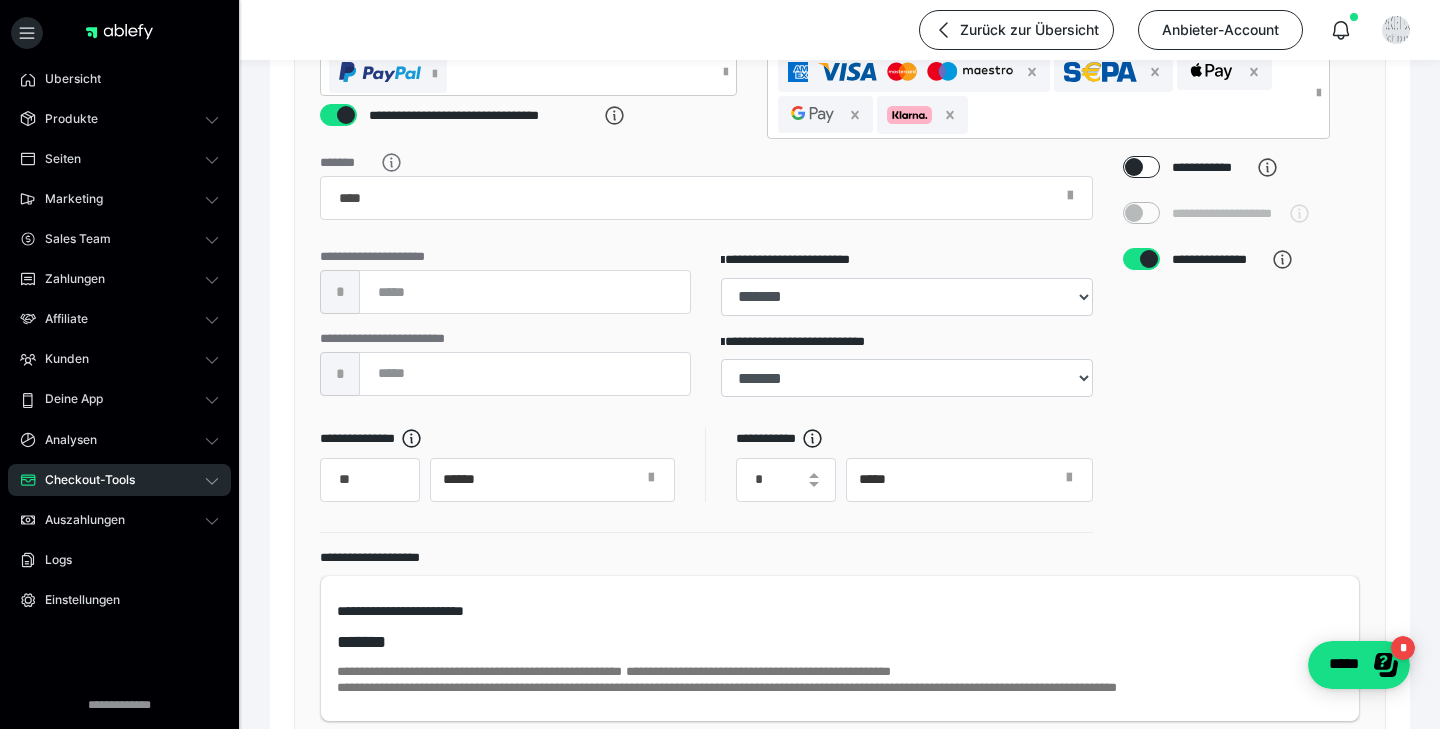 scroll, scrollTop: 1012, scrollLeft: 0, axis: vertical 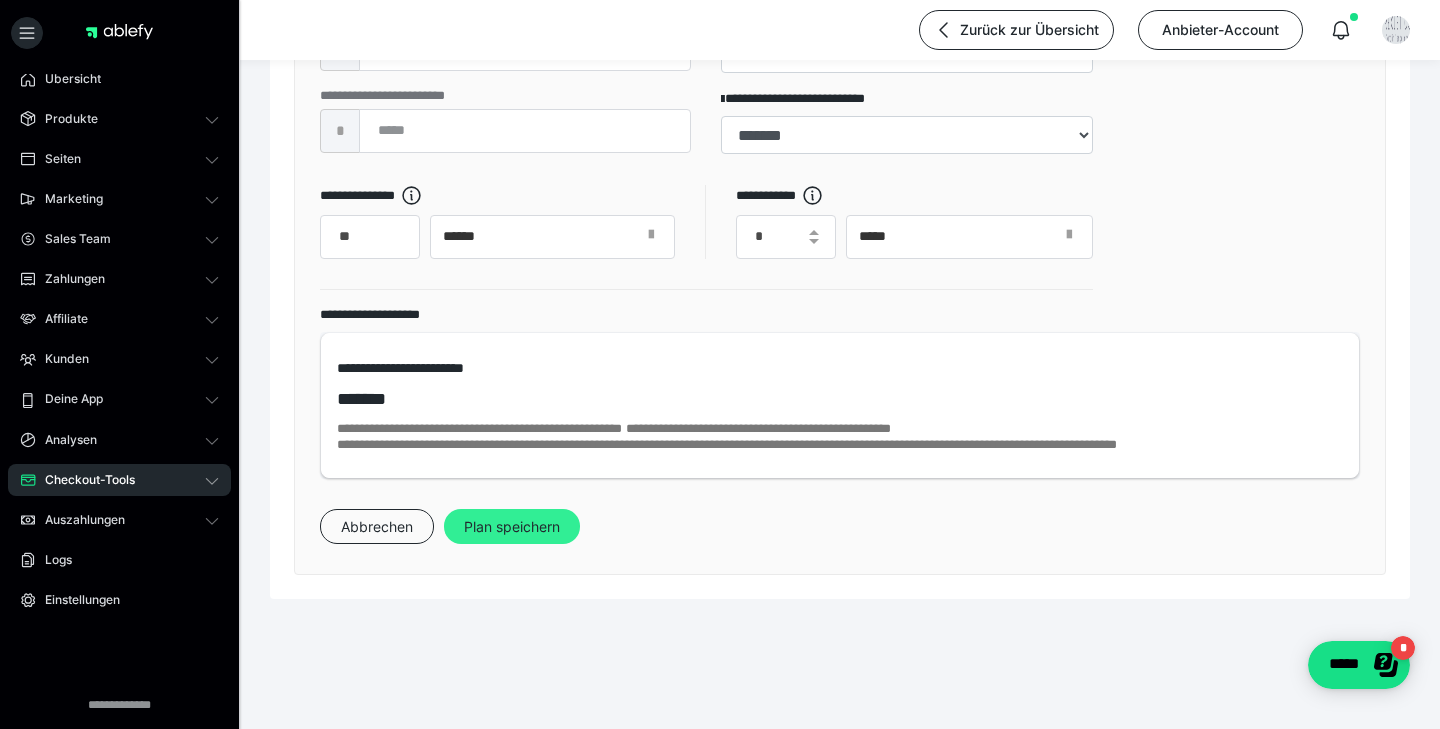 click on "Plan speichern" at bounding box center (512, 527) 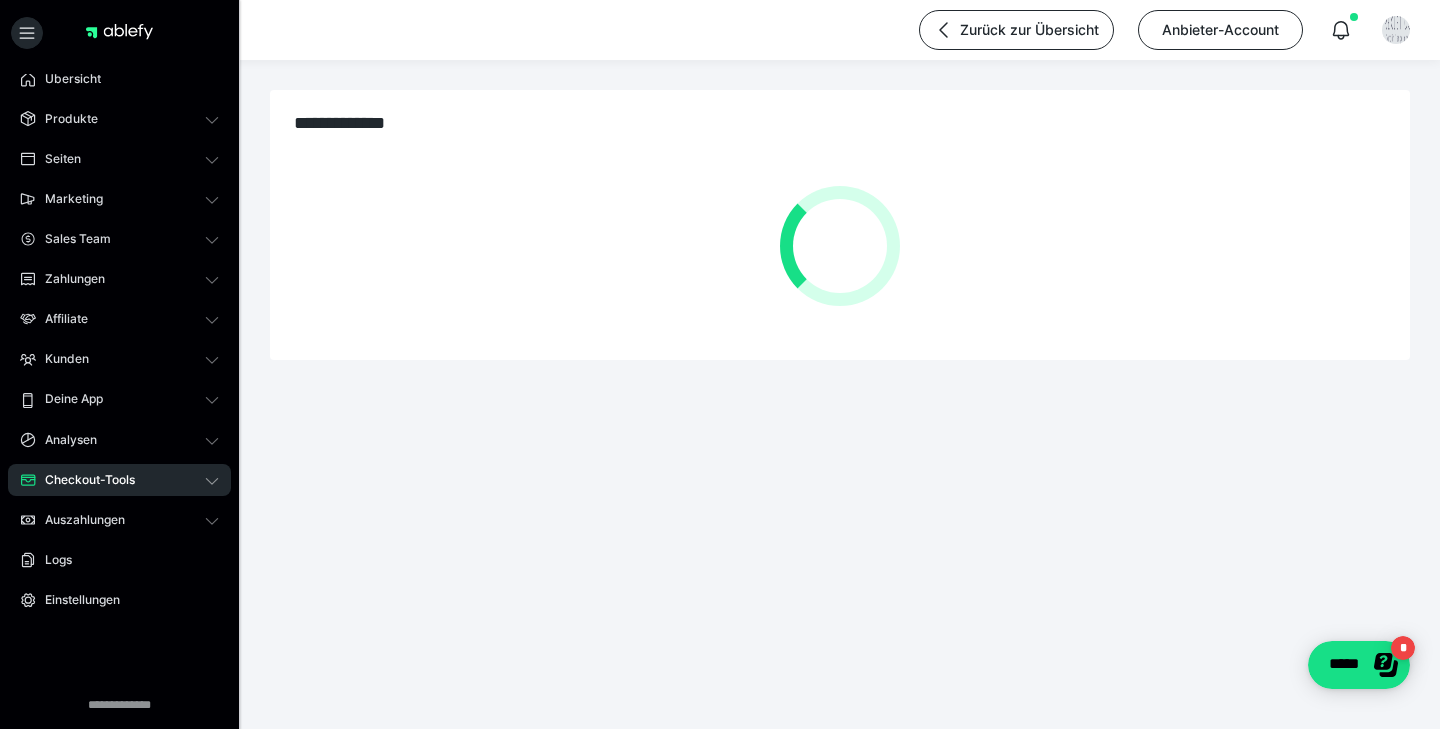 scroll, scrollTop: 0, scrollLeft: 0, axis: both 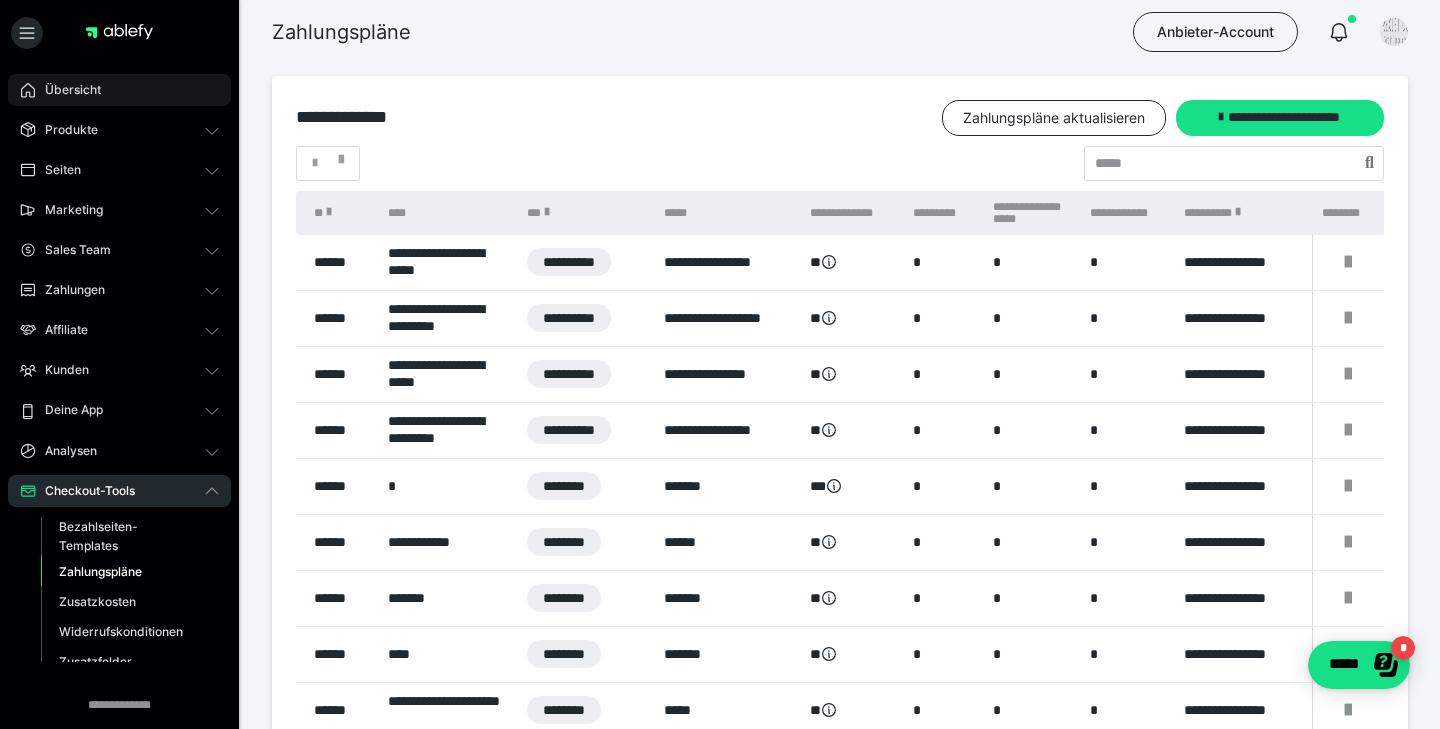 click on "Übersicht" at bounding box center (66, 90) 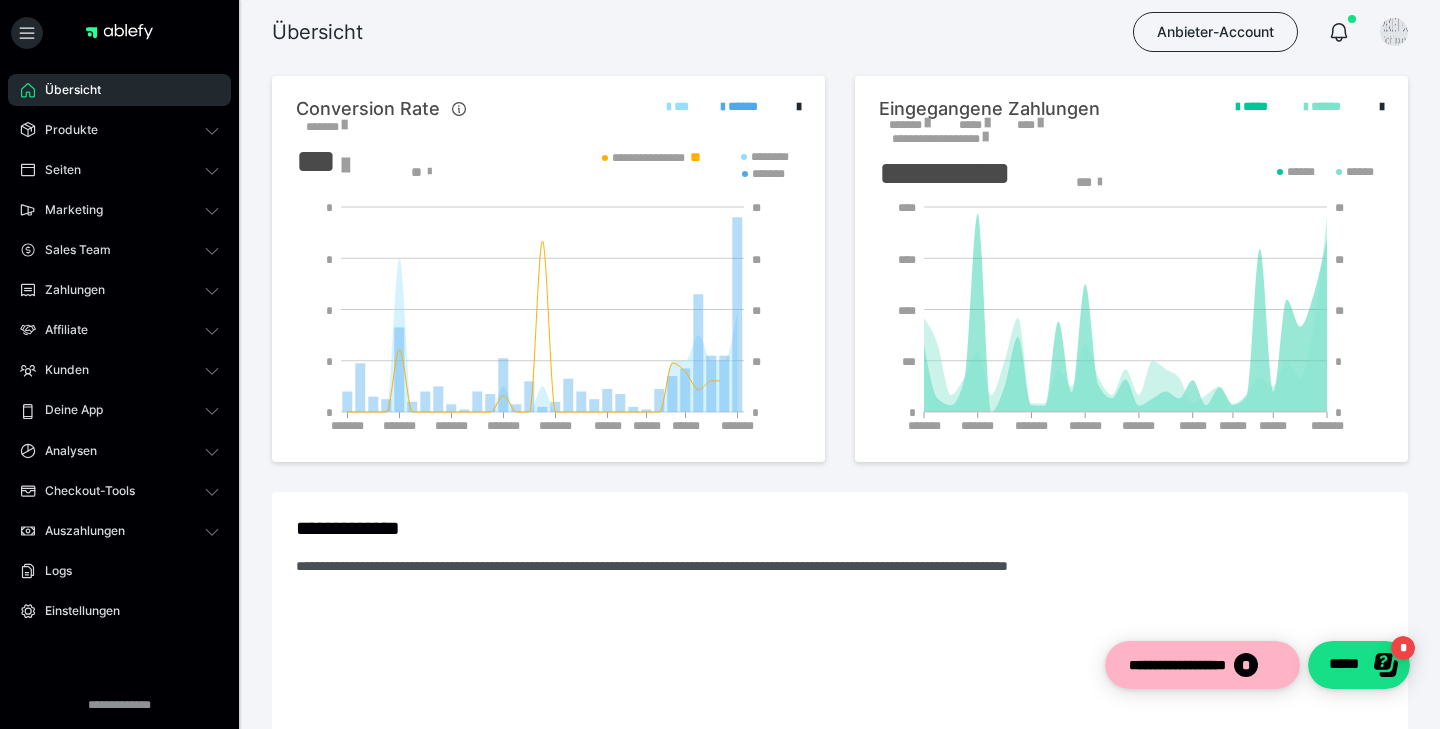 click on "*******" at bounding box center [909, 125] 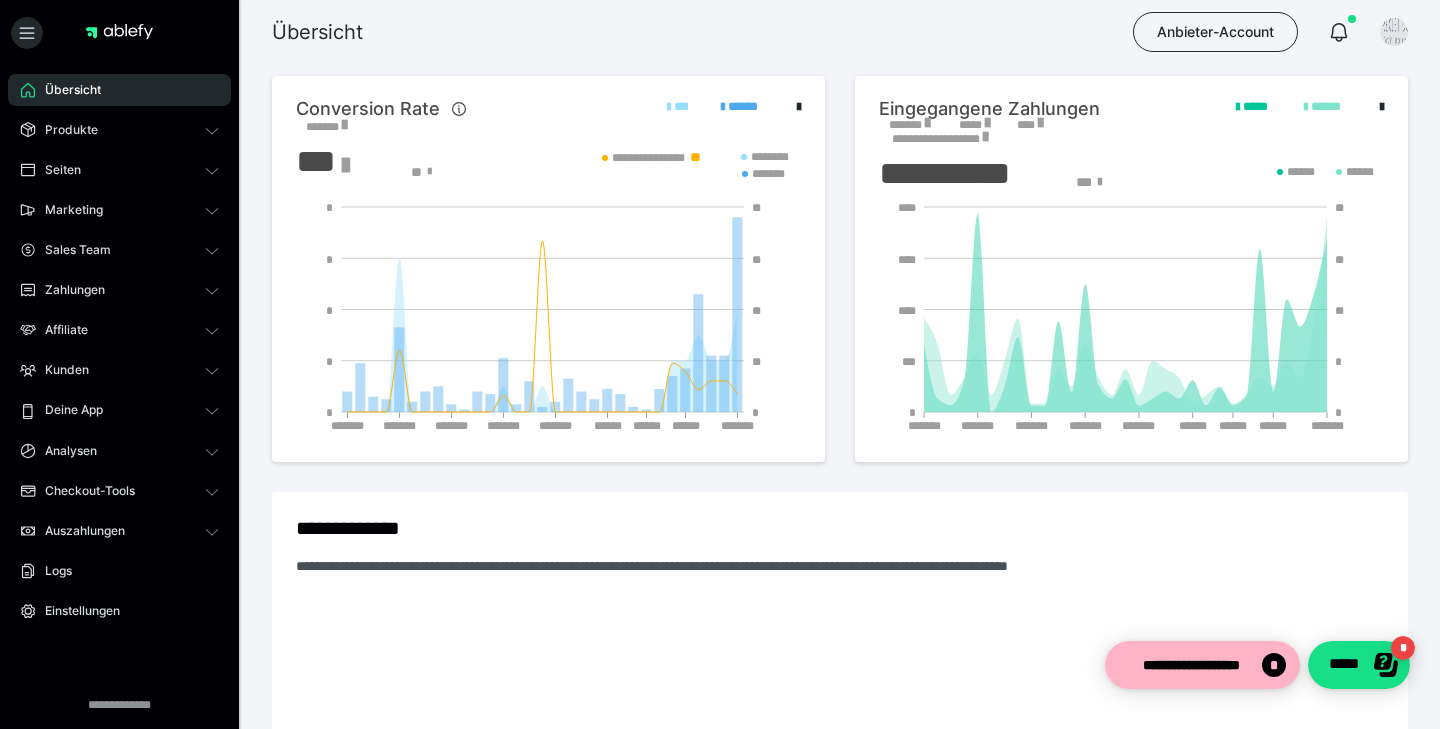 scroll, scrollTop: 0, scrollLeft: 0, axis: both 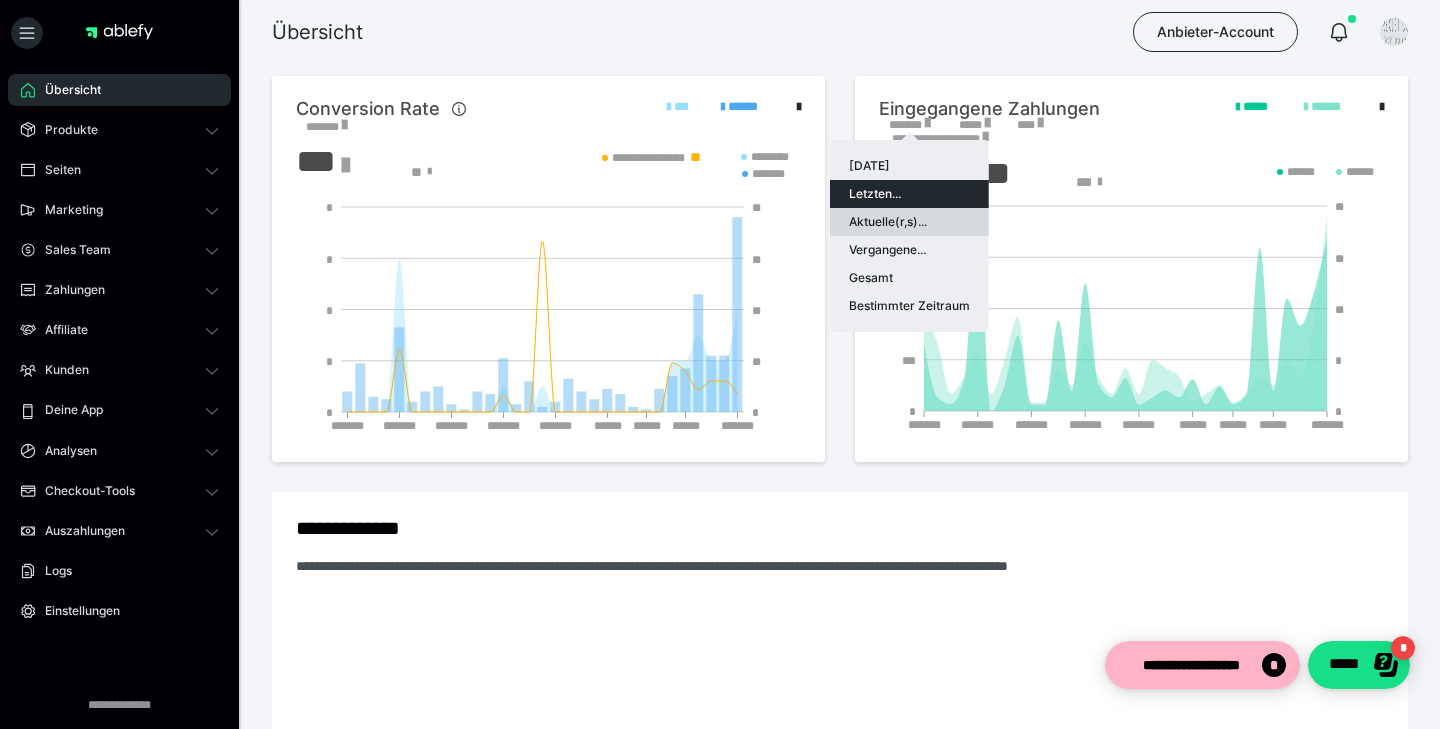click on "Aktuelle(r,s)..." at bounding box center (909, 222) 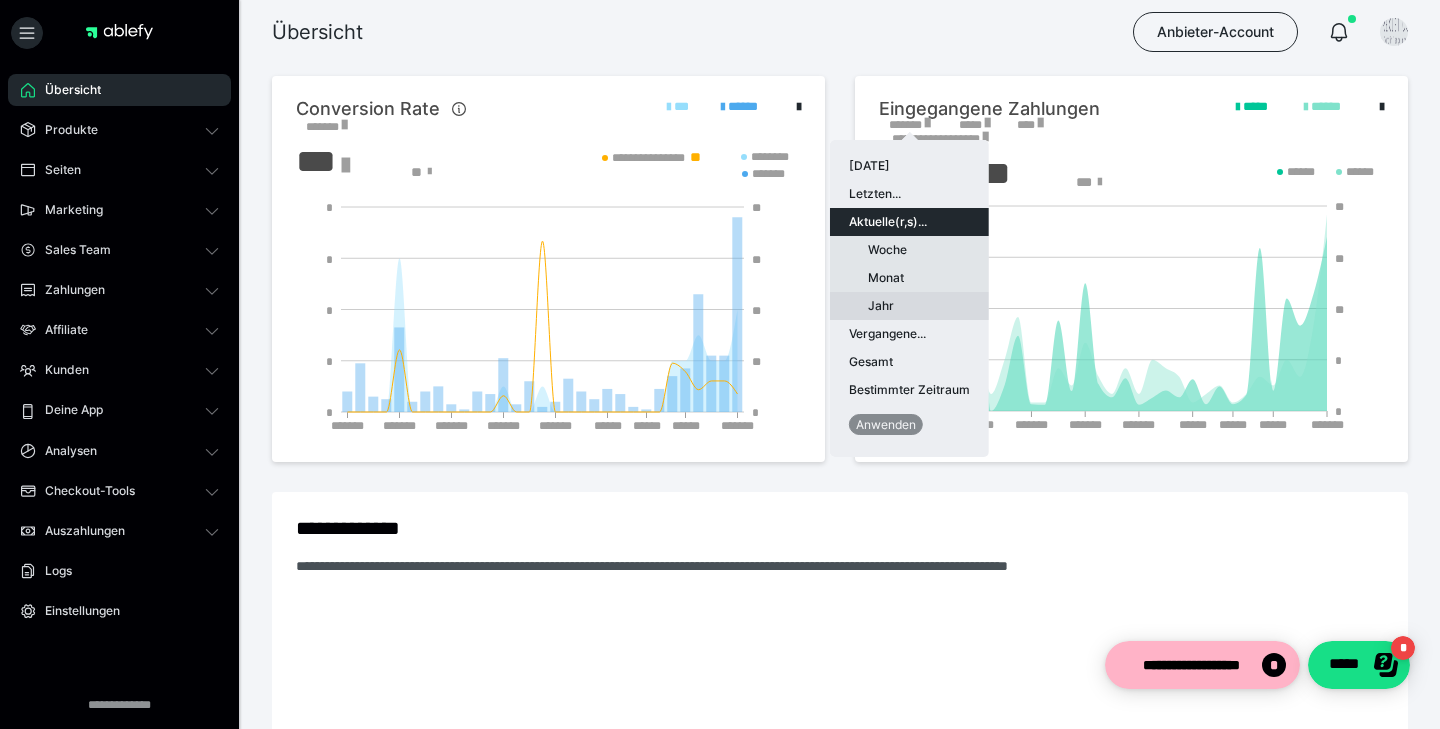 click on "Jahr" at bounding box center [909, 306] 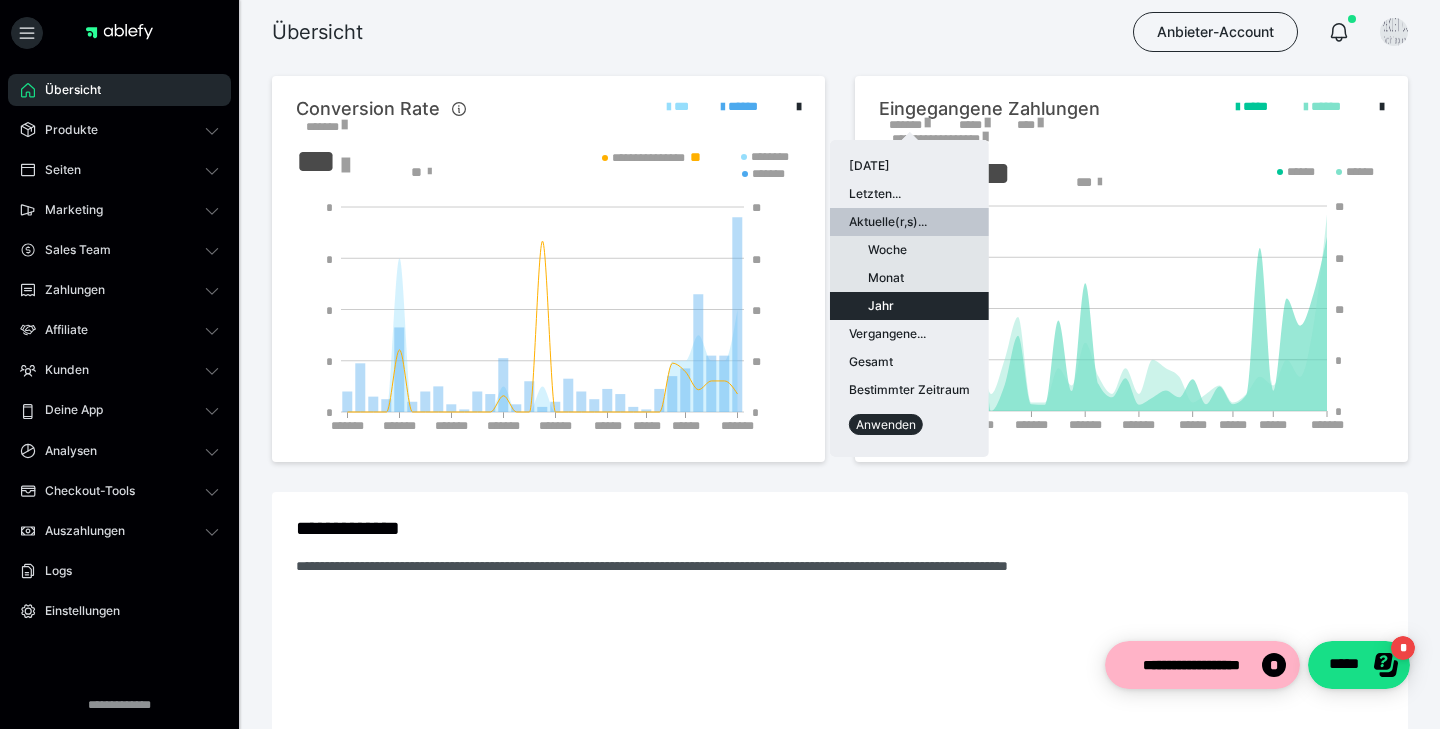 click on "Anwenden" at bounding box center (886, 424) 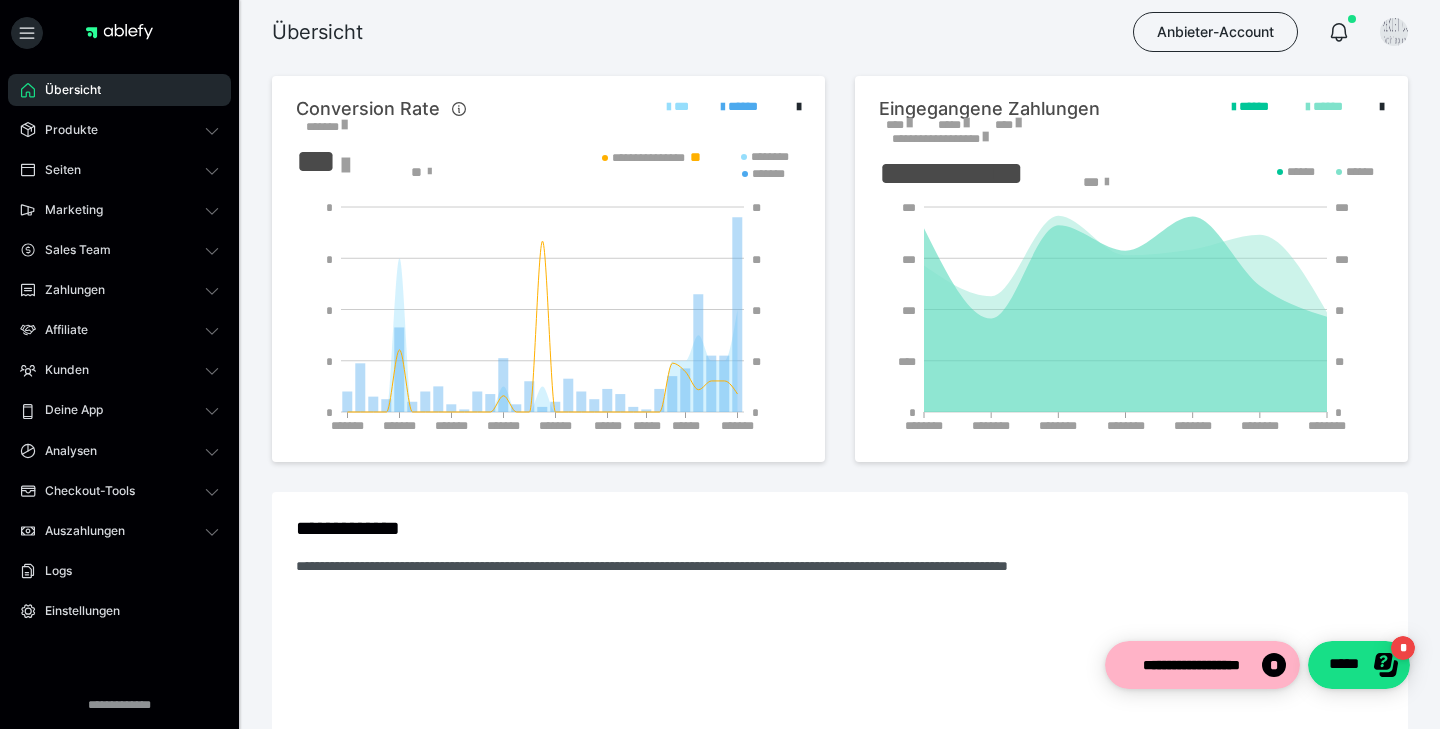 click at bounding box center [966, 123] 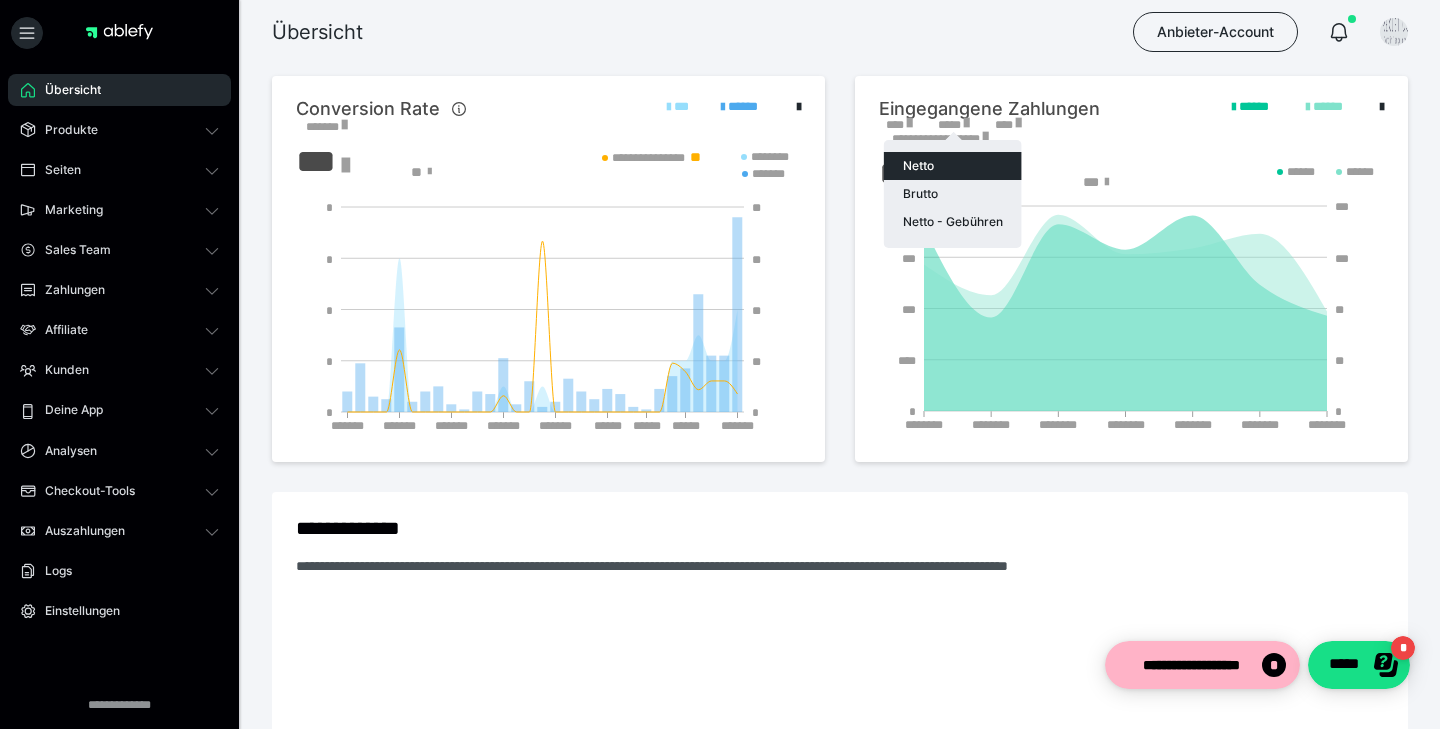 click at bounding box center [720, 364] 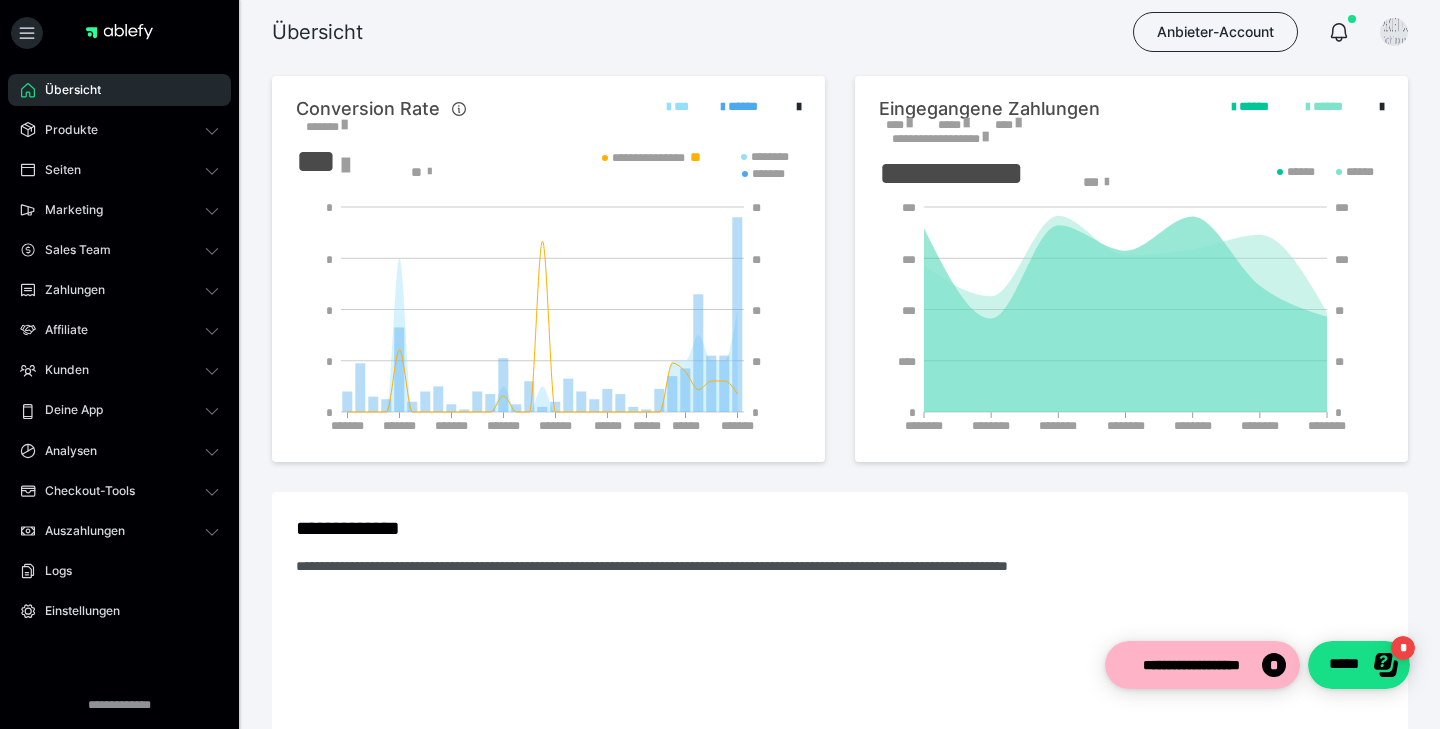 click at bounding box center (966, 123) 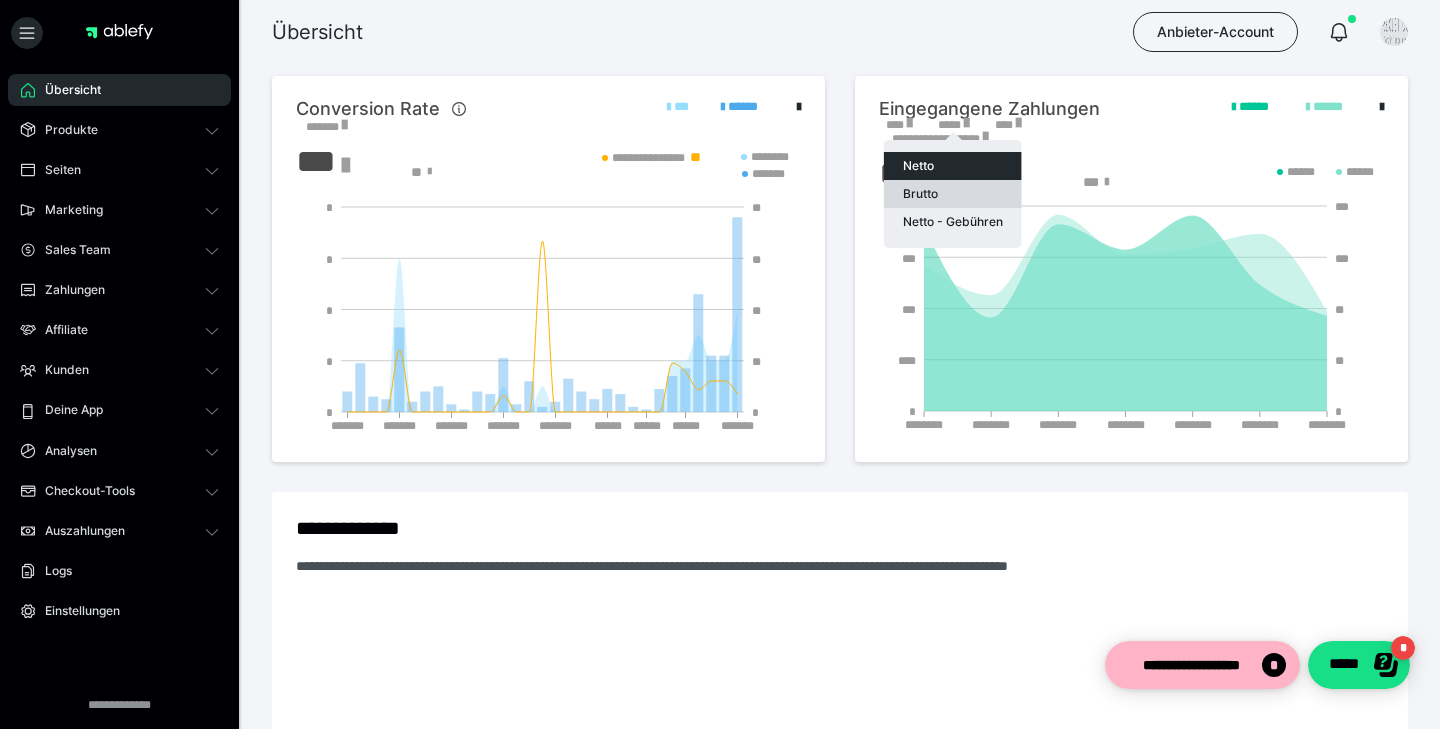 click on "Brutto" at bounding box center [953, 194] 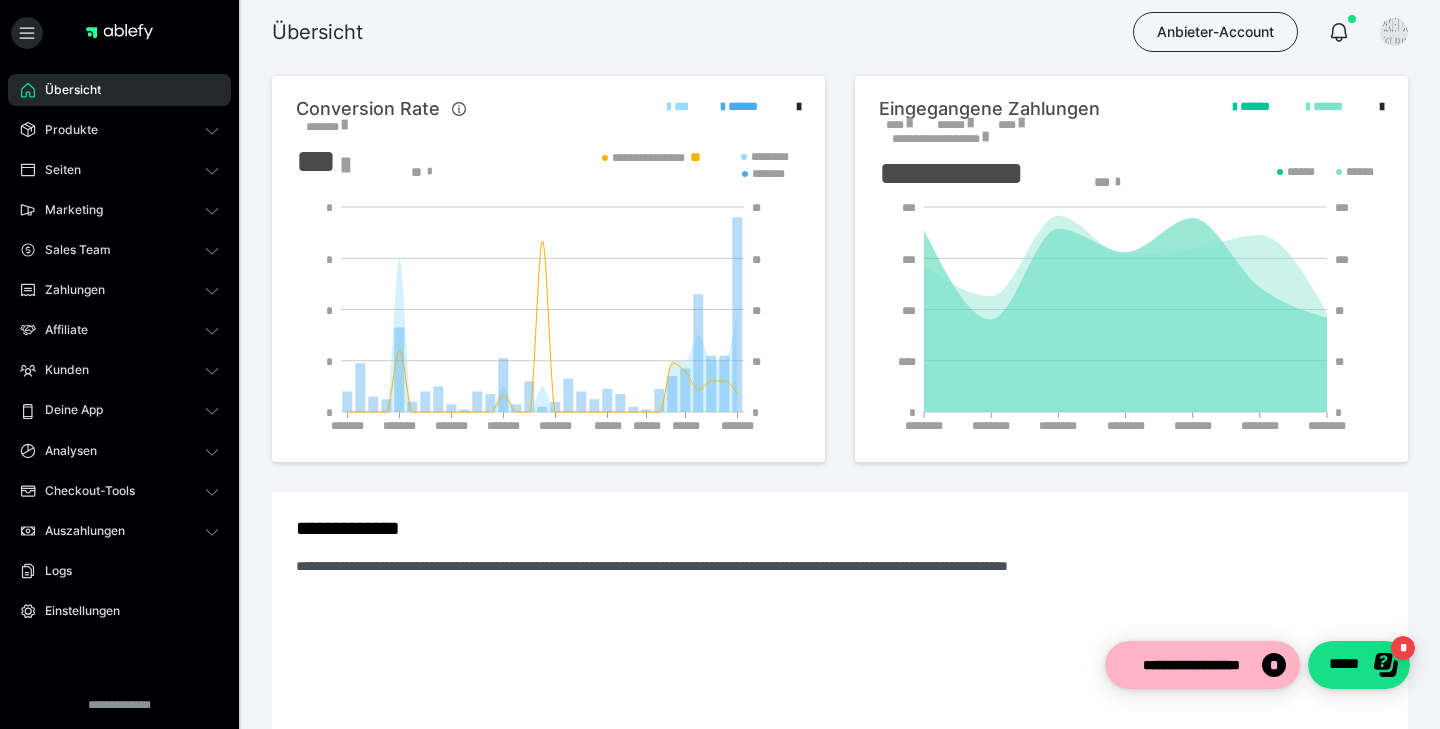 click at bounding box center [970, 123] 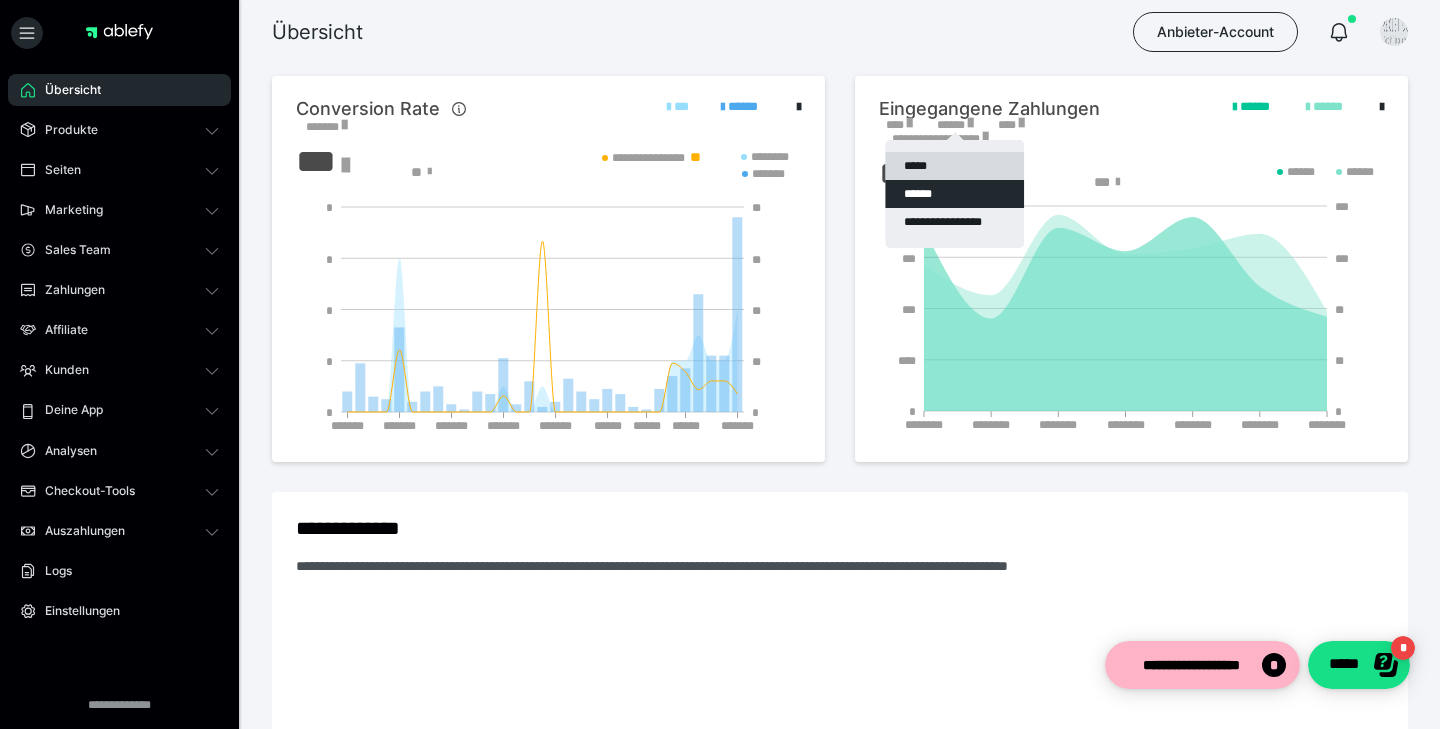 click on "*****" at bounding box center (954, 166) 